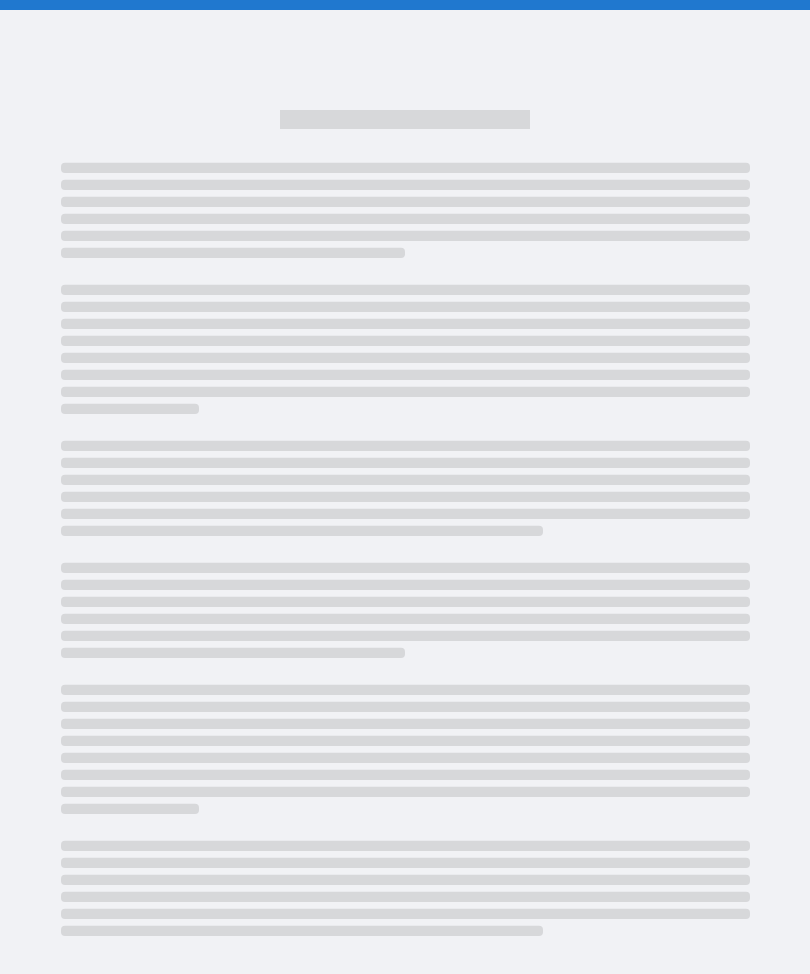 scroll, scrollTop: 0, scrollLeft: 0, axis: both 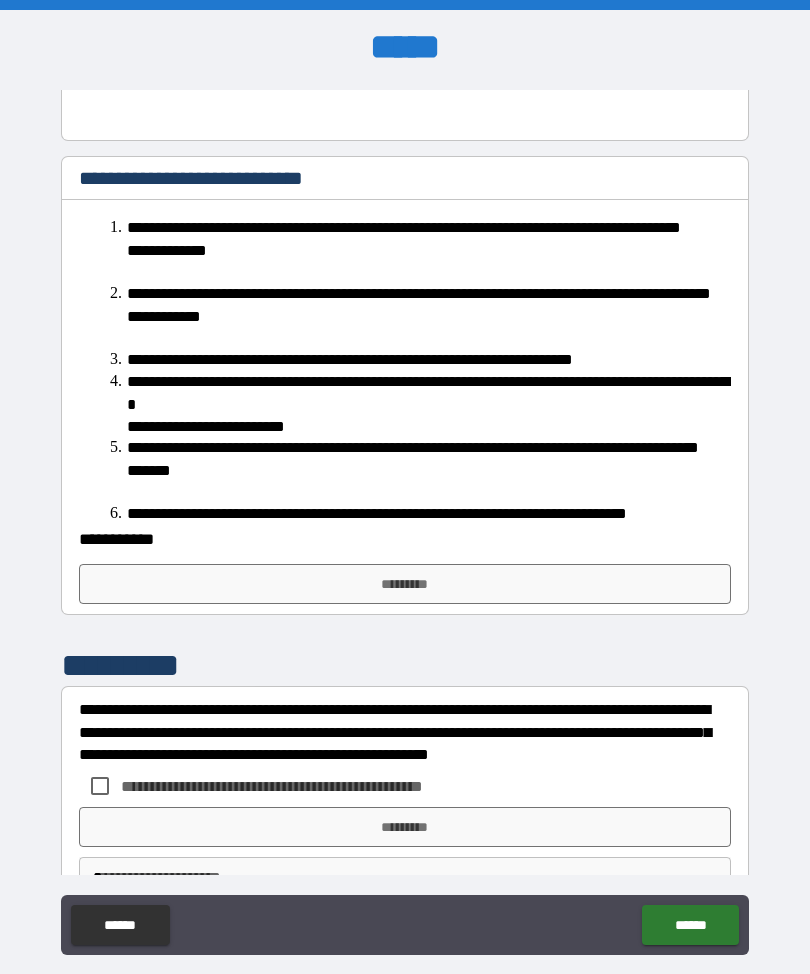 click on "*********" at bounding box center [405, 584] 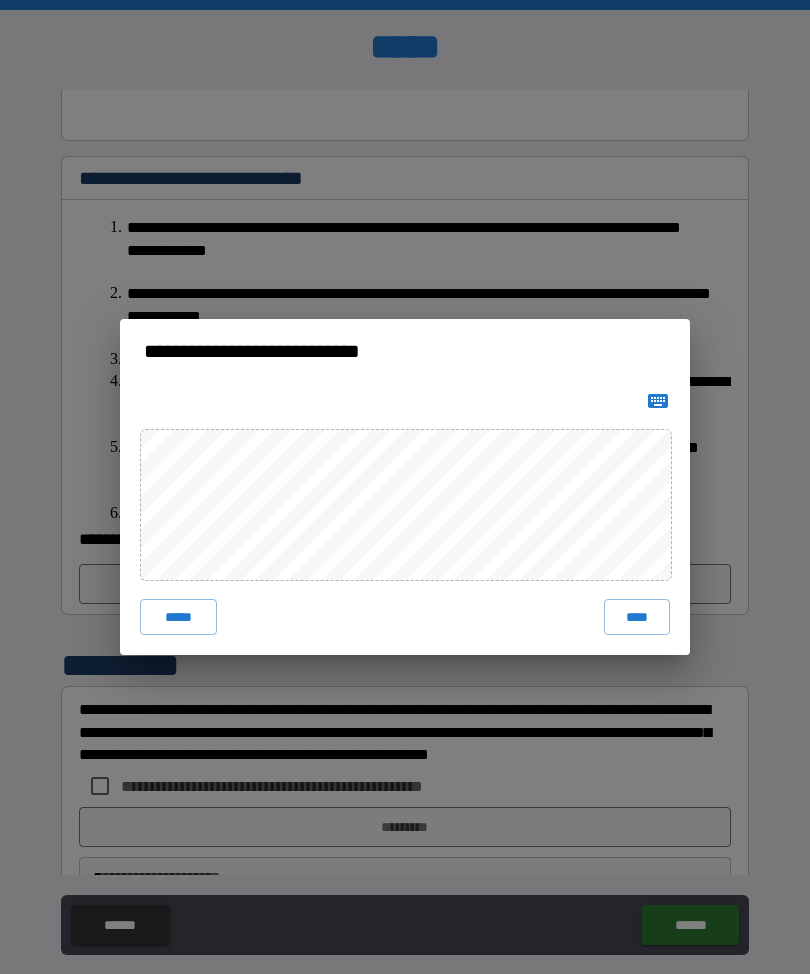 click on "****" at bounding box center (637, 617) 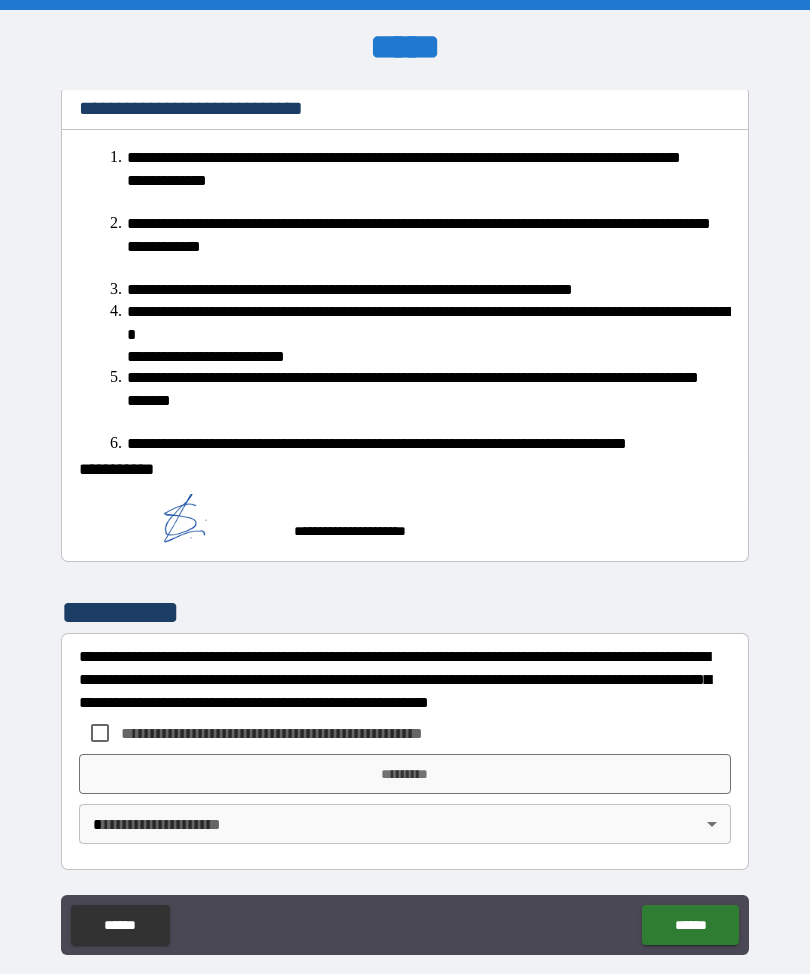 scroll, scrollTop: 802, scrollLeft: 0, axis: vertical 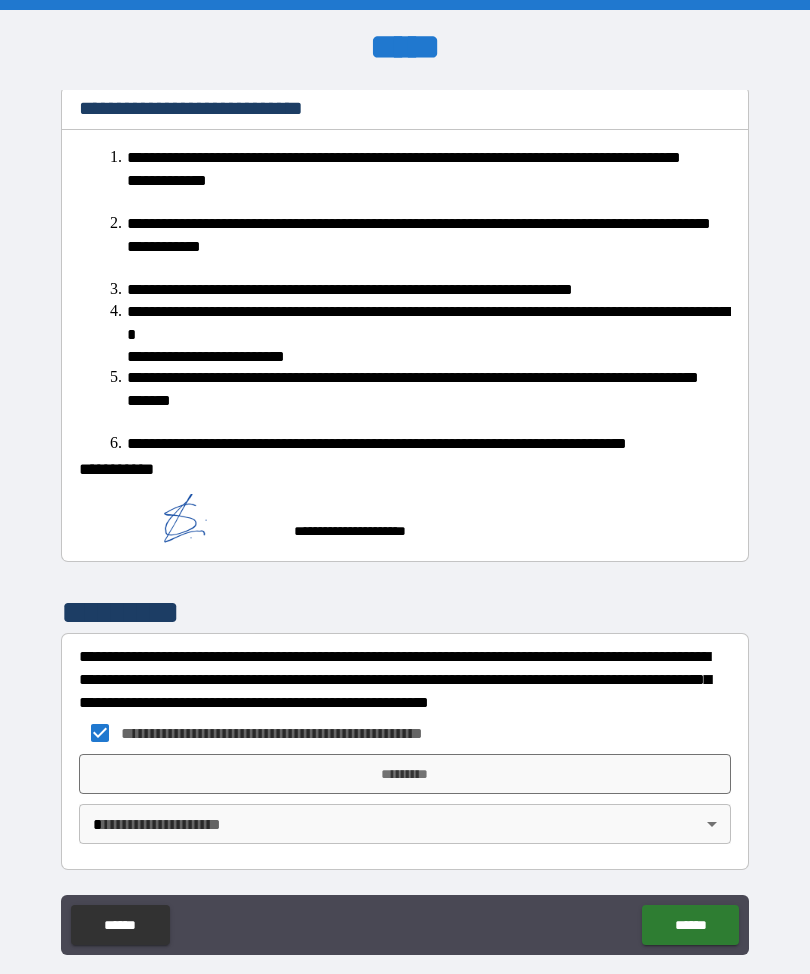 click on "*********" at bounding box center (405, 774) 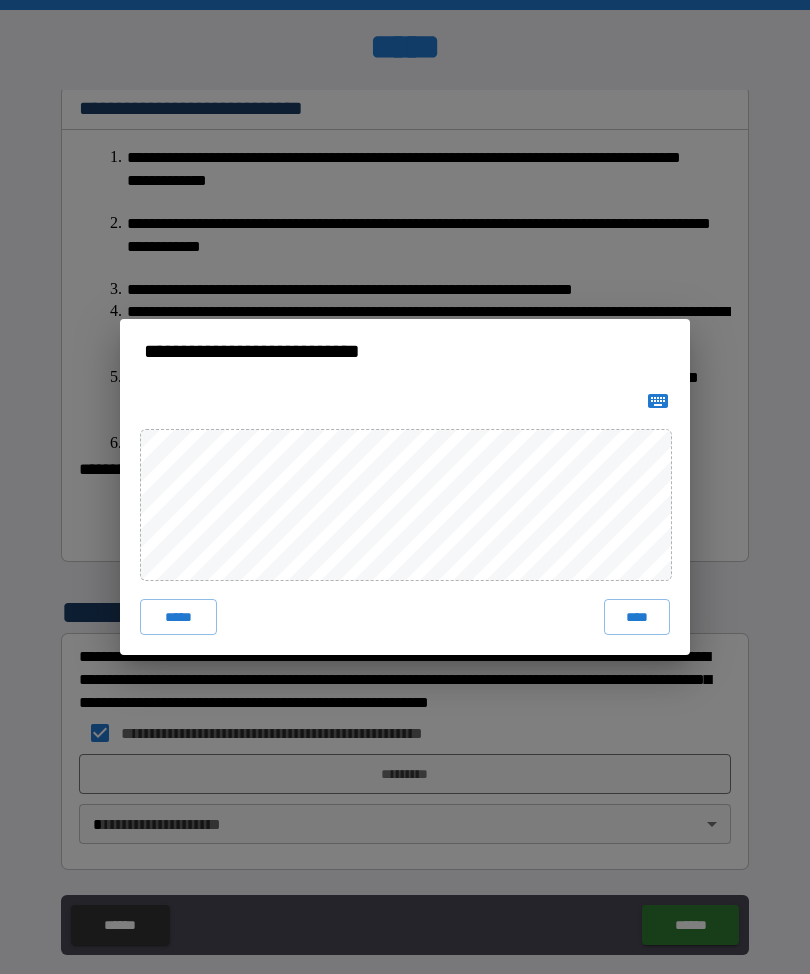 click on "****" at bounding box center [637, 617] 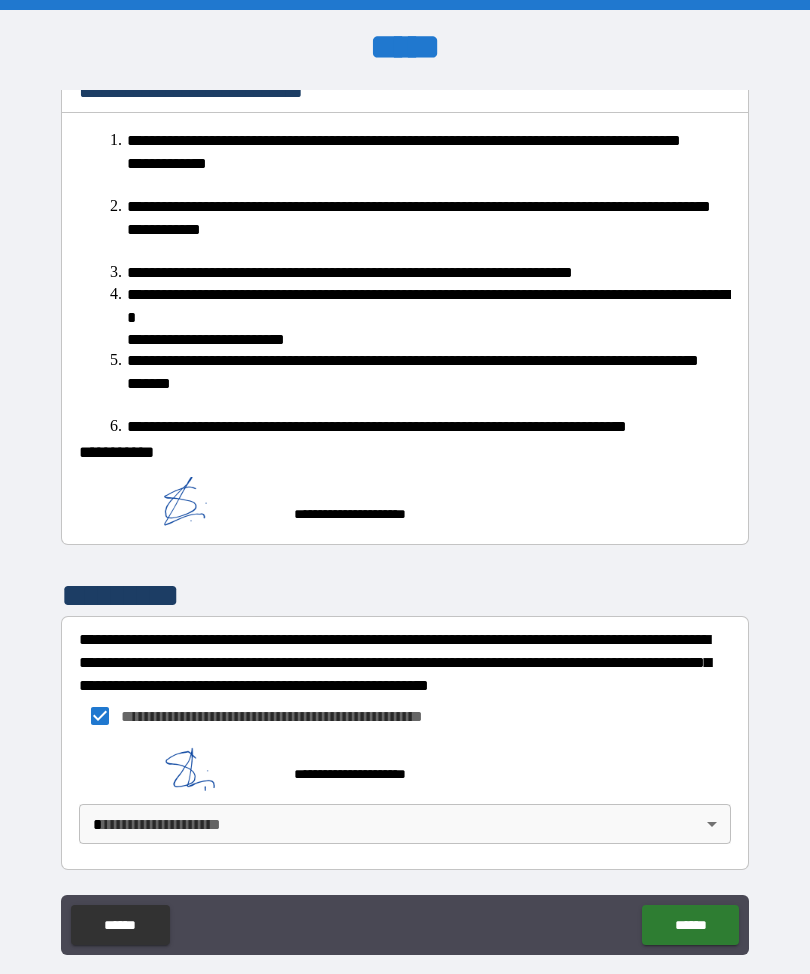 scroll, scrollTop: 819, scrollLeft: 0, axis: vertical 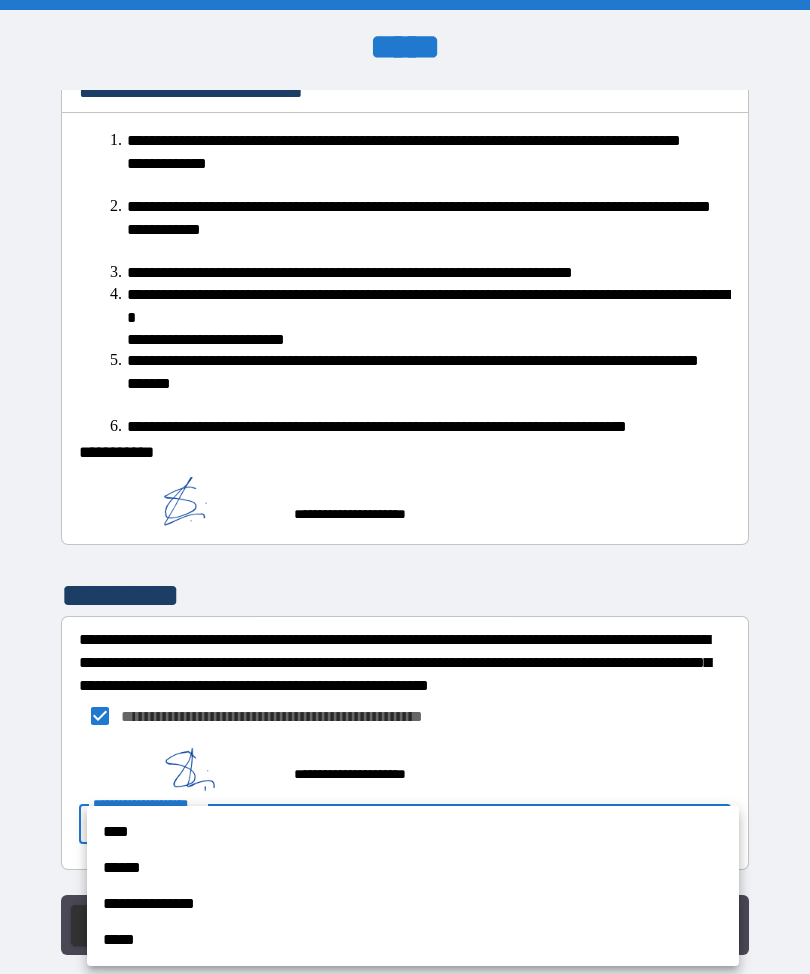 click on "****" at bounding box center (413, 832) 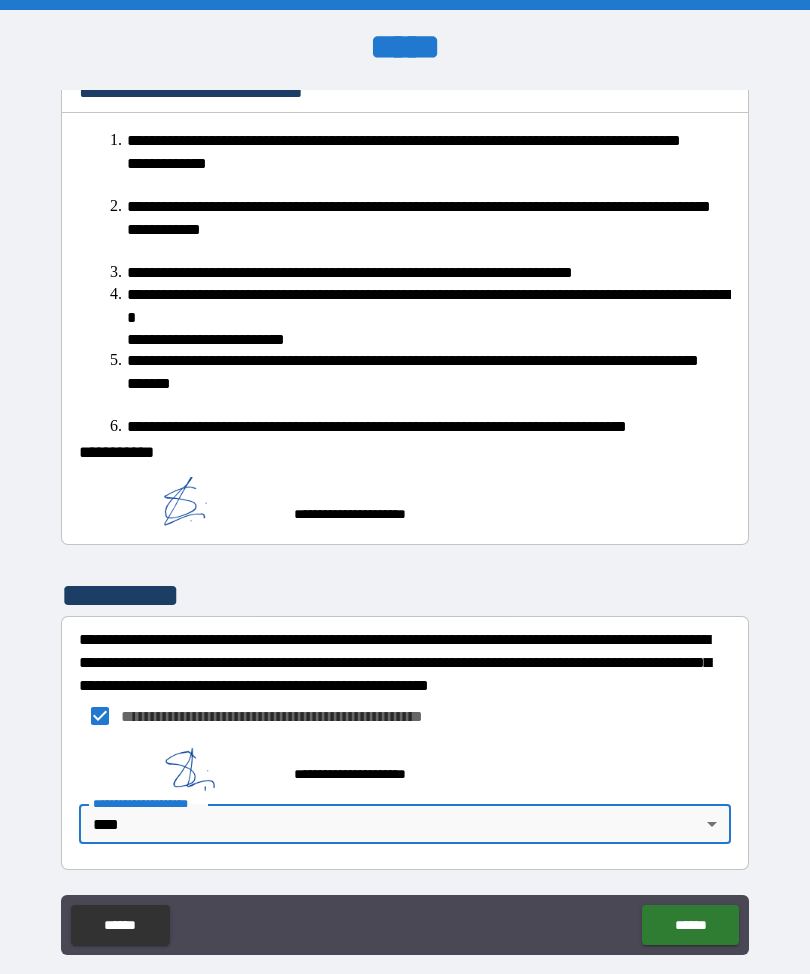 click on "******" at bounding box center [690, 925] 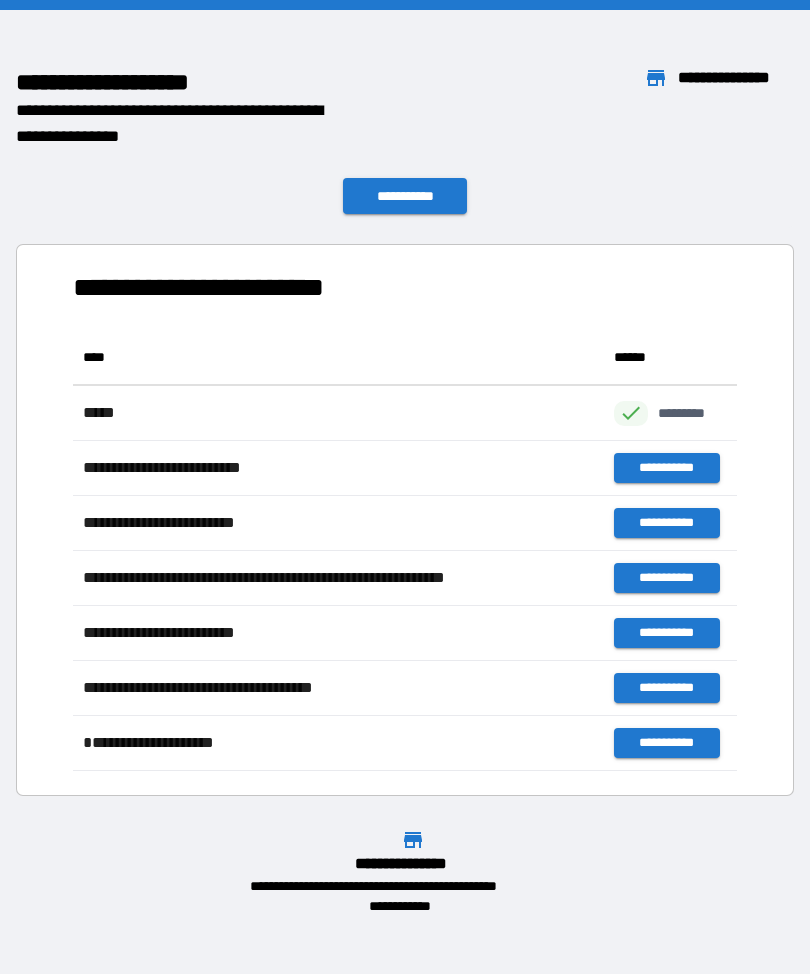scroll, scrollTop: 1, scrollLeft: 1, axis: both 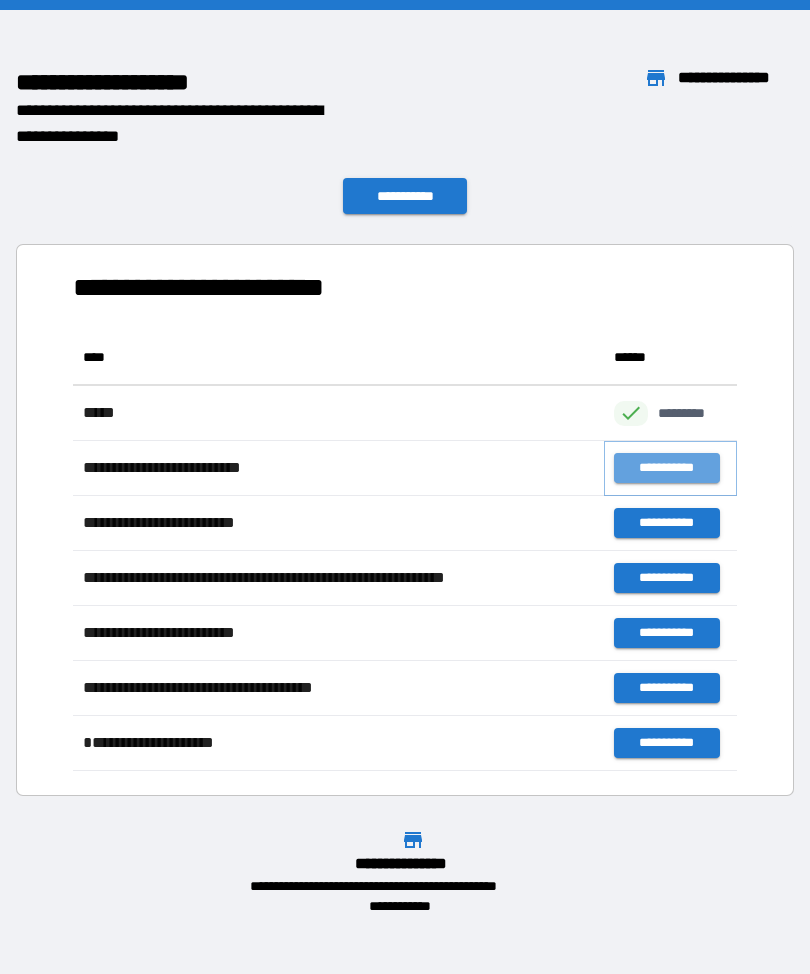 click on "**********" at bounding box center [666, 468] 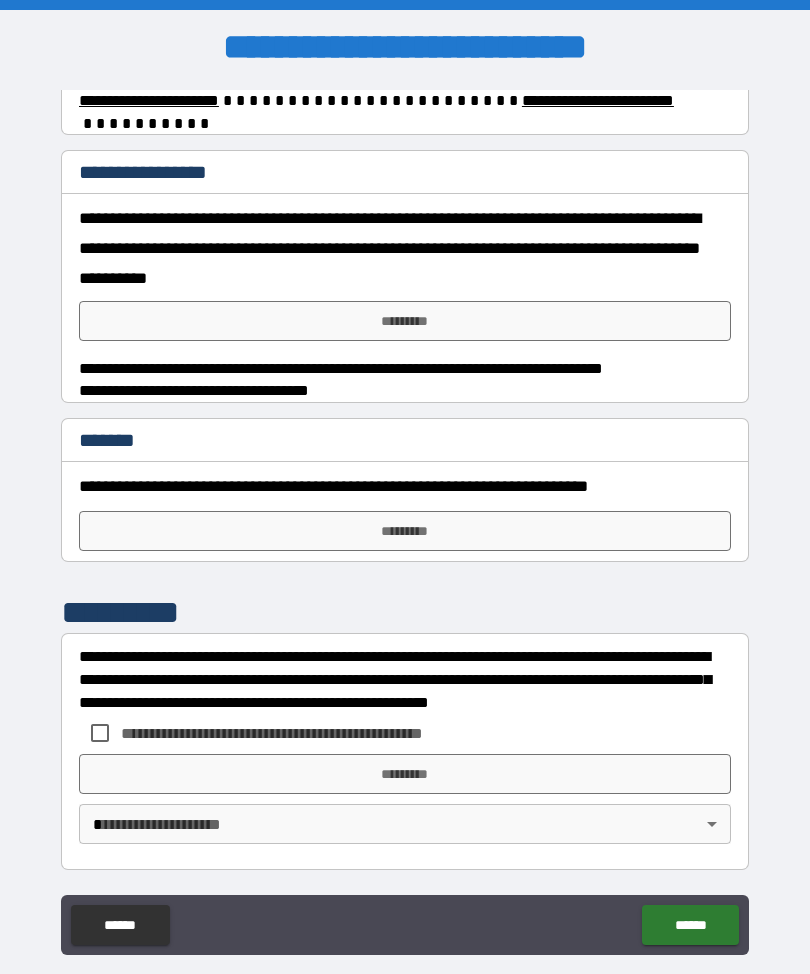 scroll, scrollTop: 628, scrollLeft: 0, axis: vertical 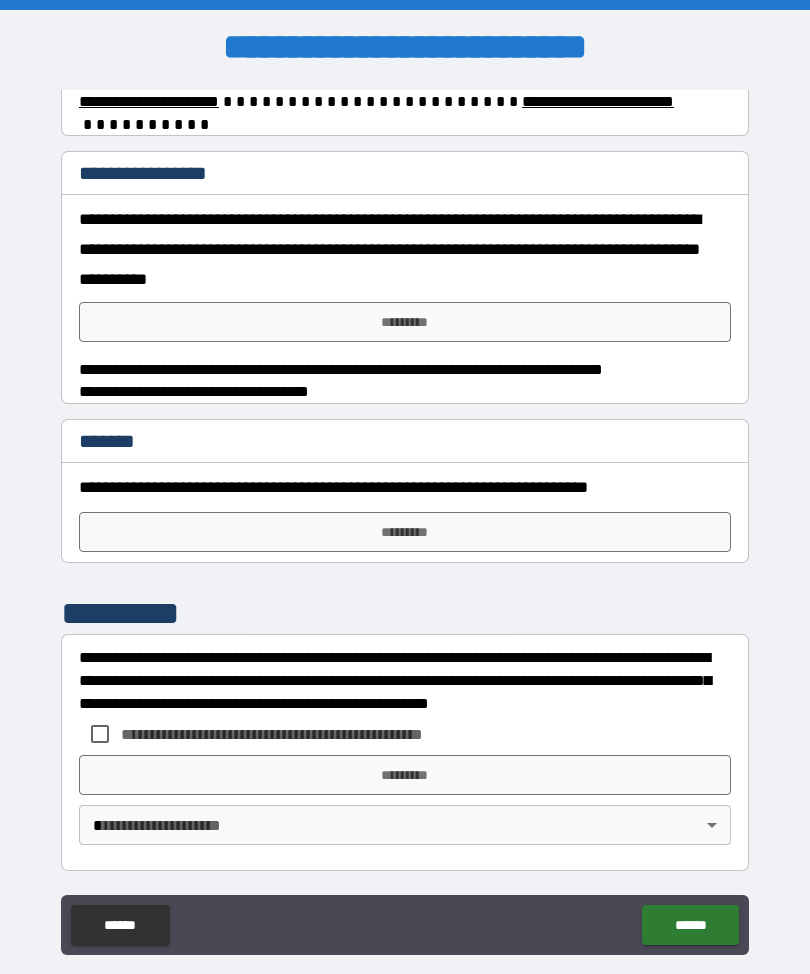 click on "*********" at bounding box center [405, 322] 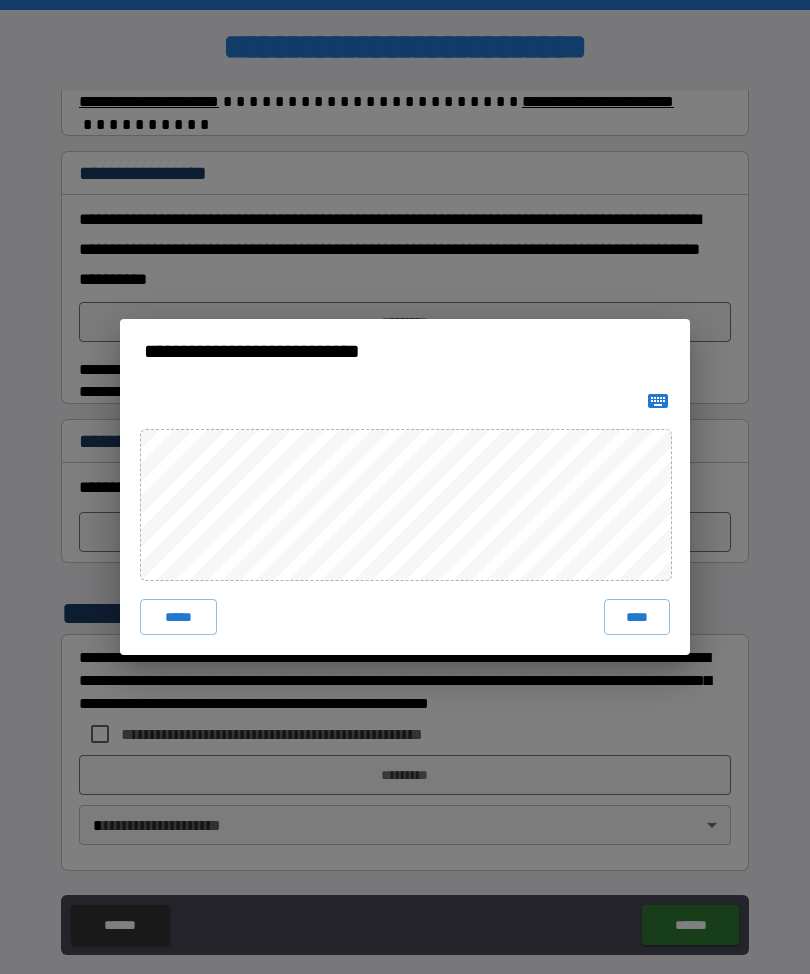 click on "****" at bounding box center (637, 617) 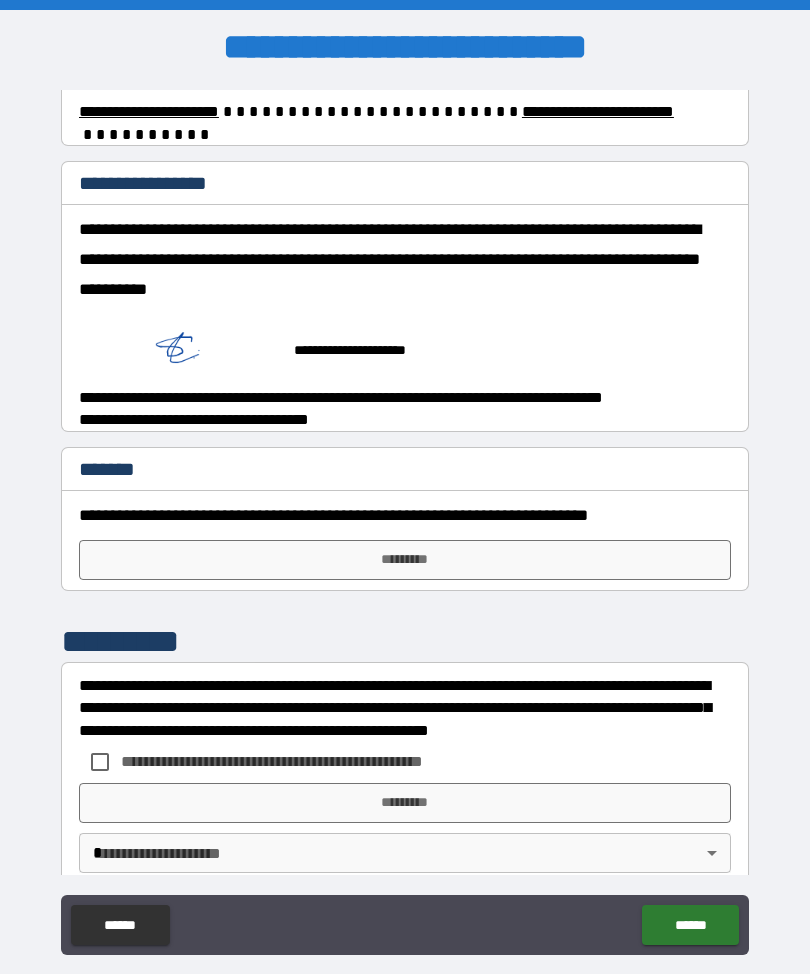 click on "*********" at bounding box center [405, 560] 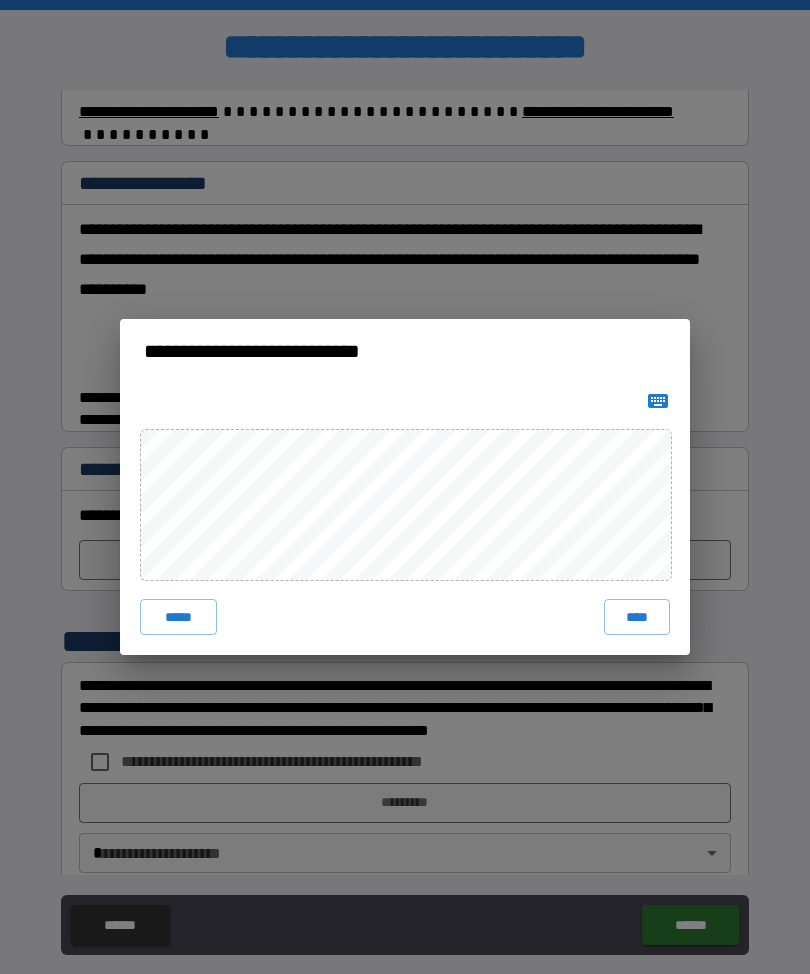 click on "****" at bounding box center [637, 617] 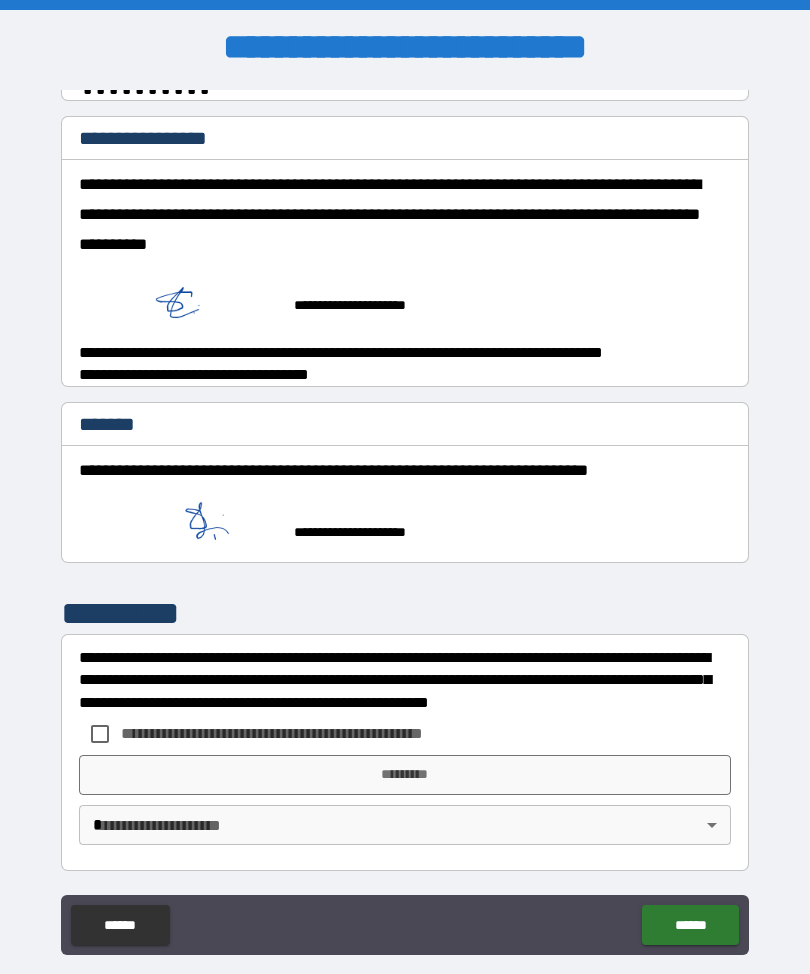 scroll, scrollTop: 662, scrollLeft: 0, axis: vertical 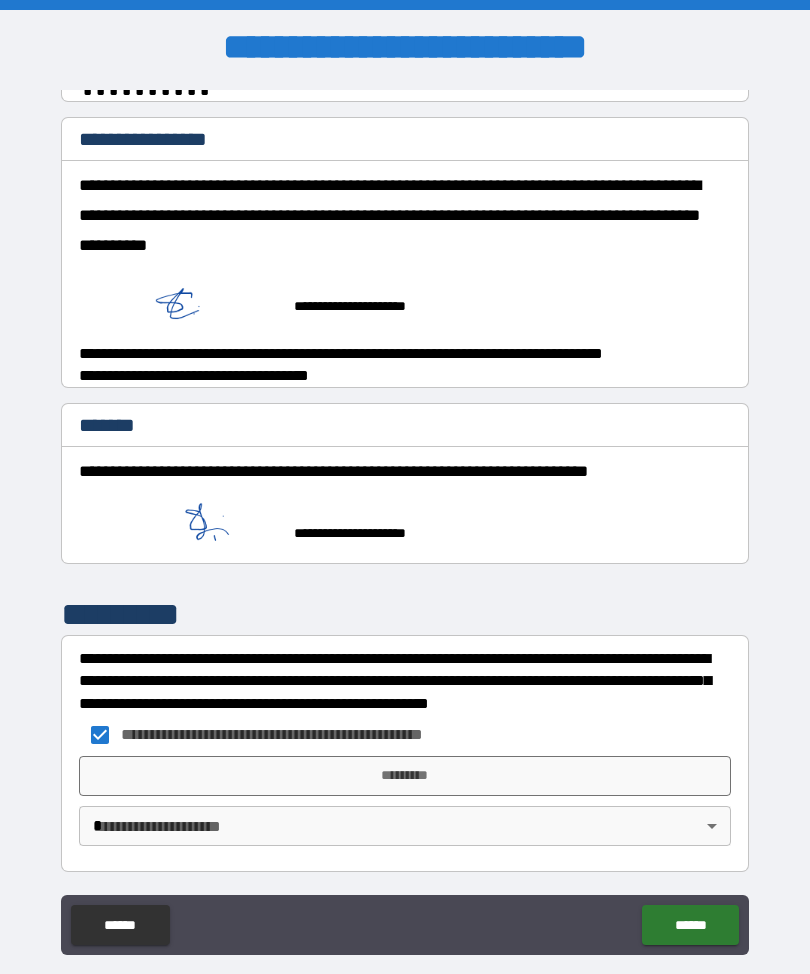 click on "*********" at bounding box center (405, 776) 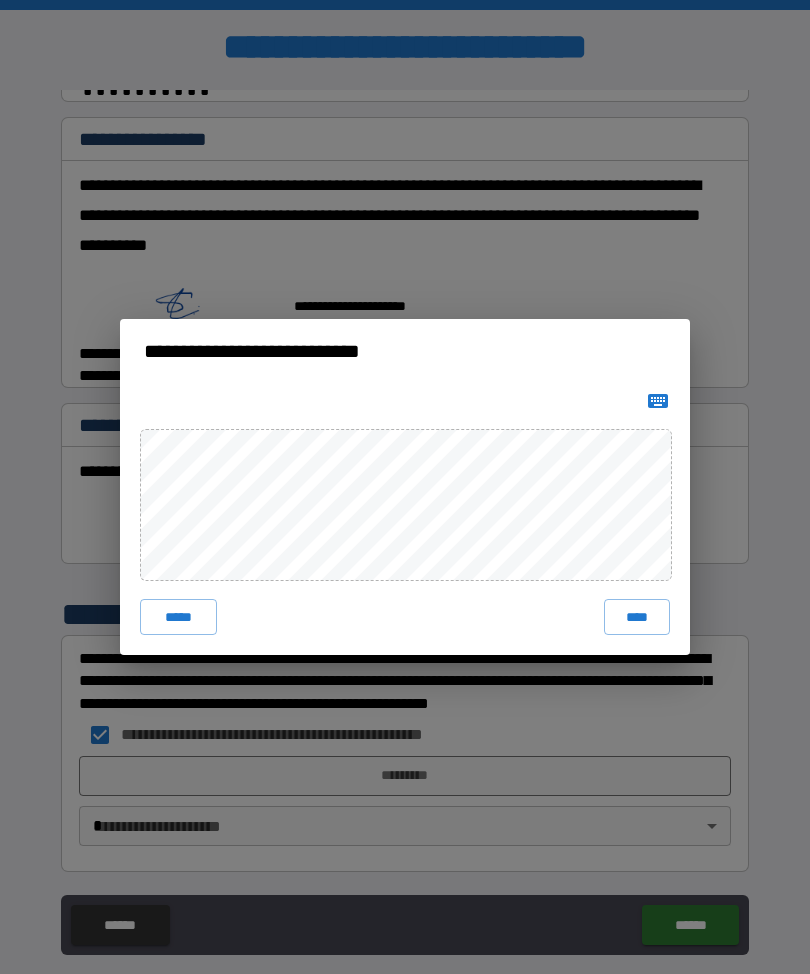 click on "****" at bounding box center (637, 617) 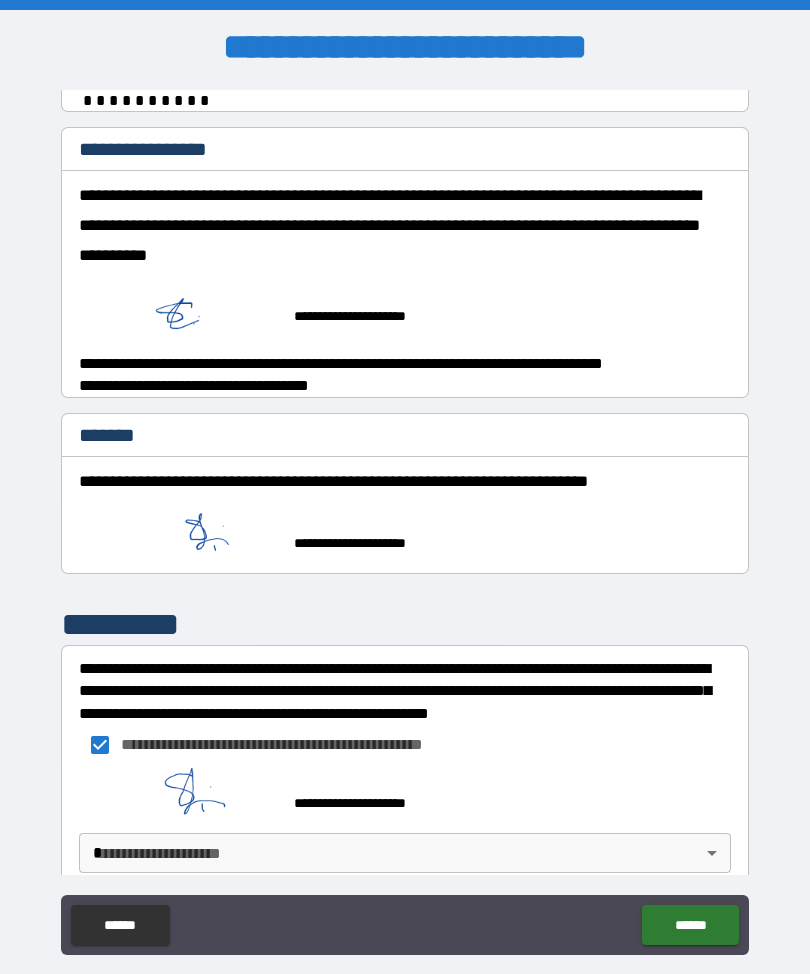 click on "**********" at bounding box center [405, 520] 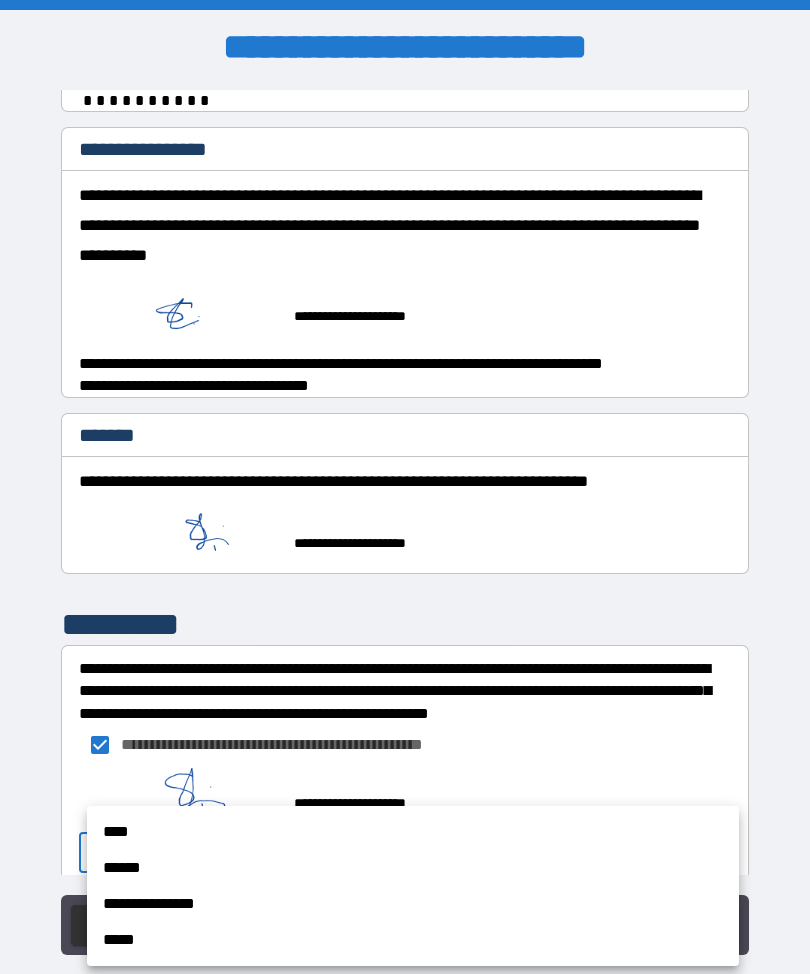 click on "****" at bounding box center (413, 832) 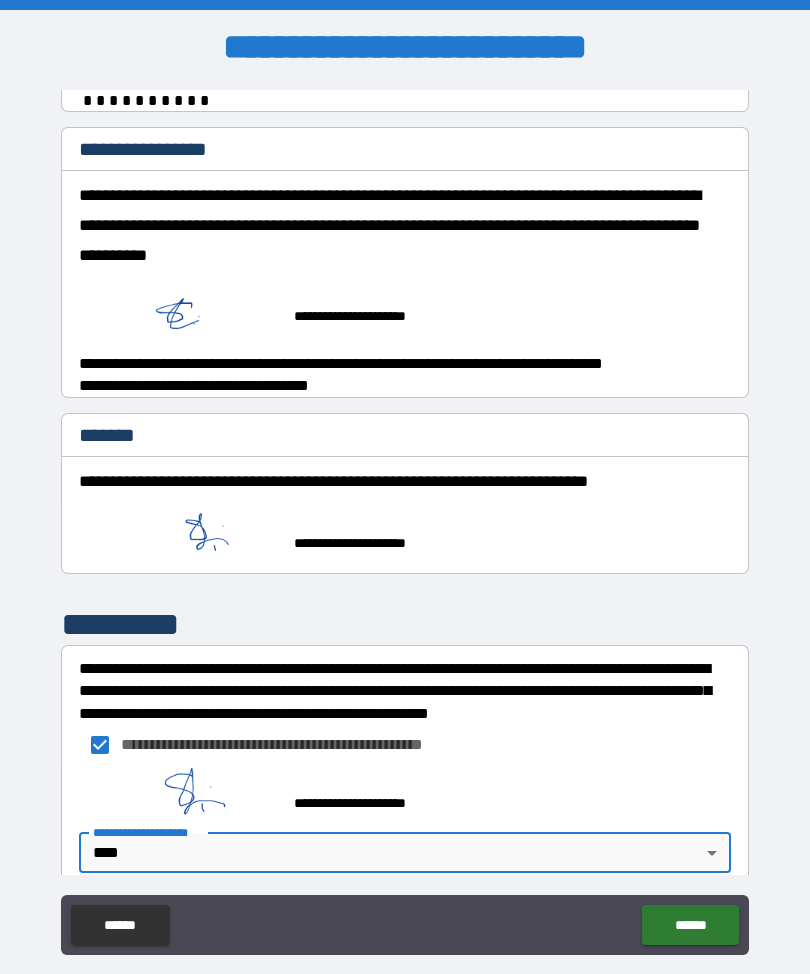click on "******" at bounding box center [690, 925] 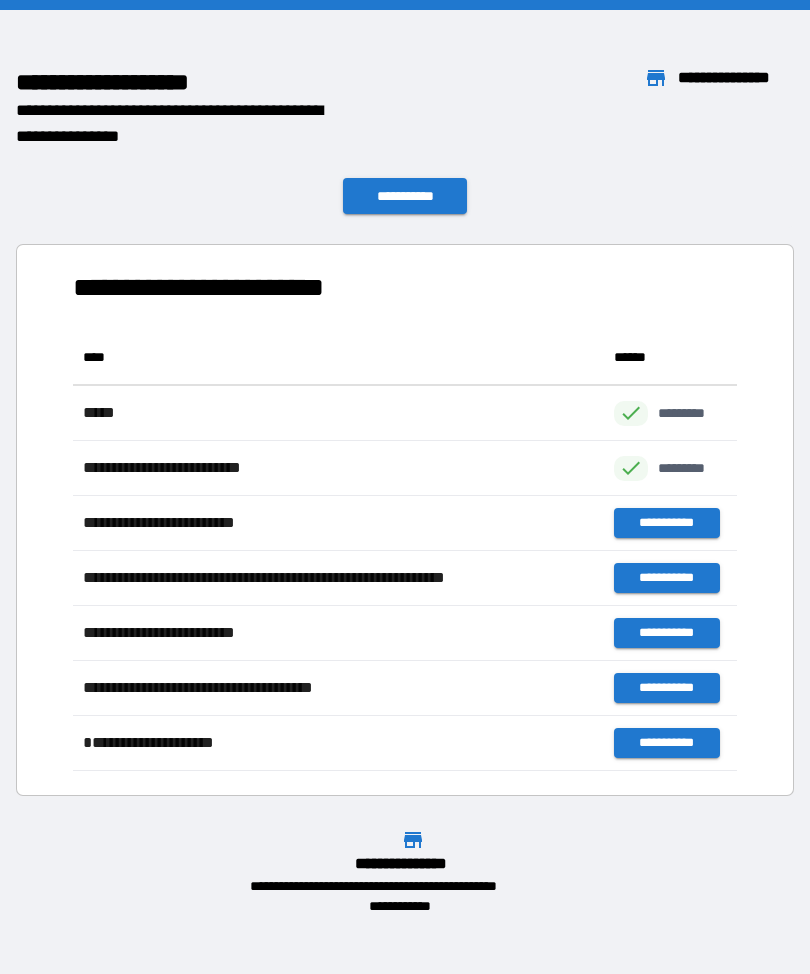 scroll, scrollTop: 441, scrollLeft: 664, axis: both 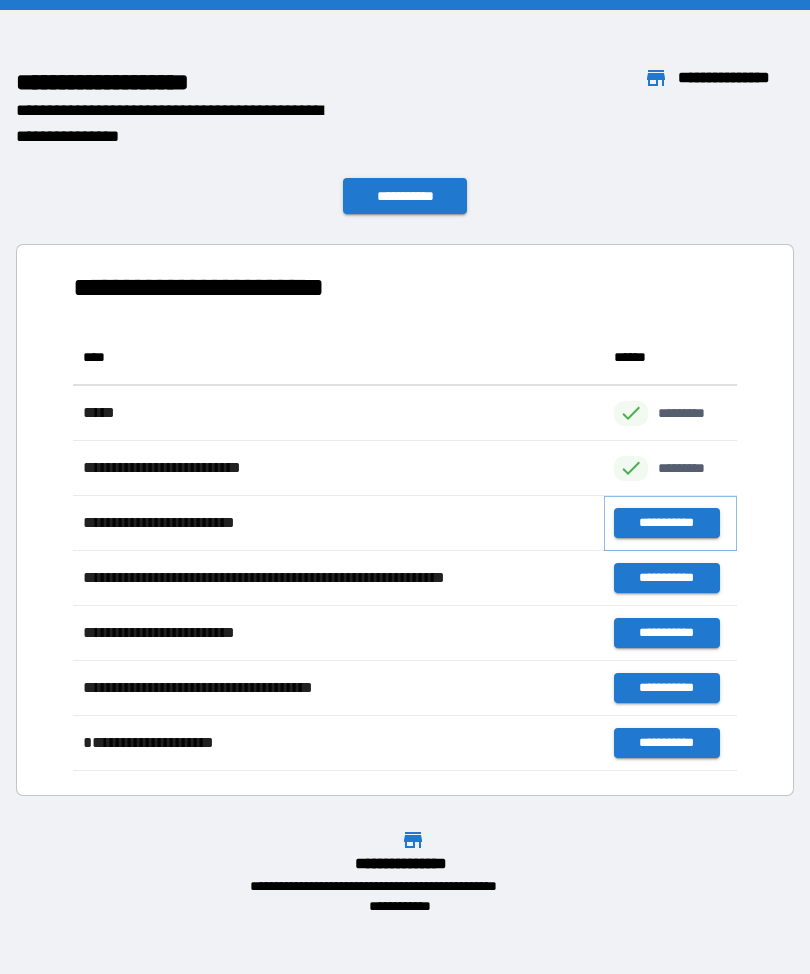 click on "**********" at bounding box center [666, 523] 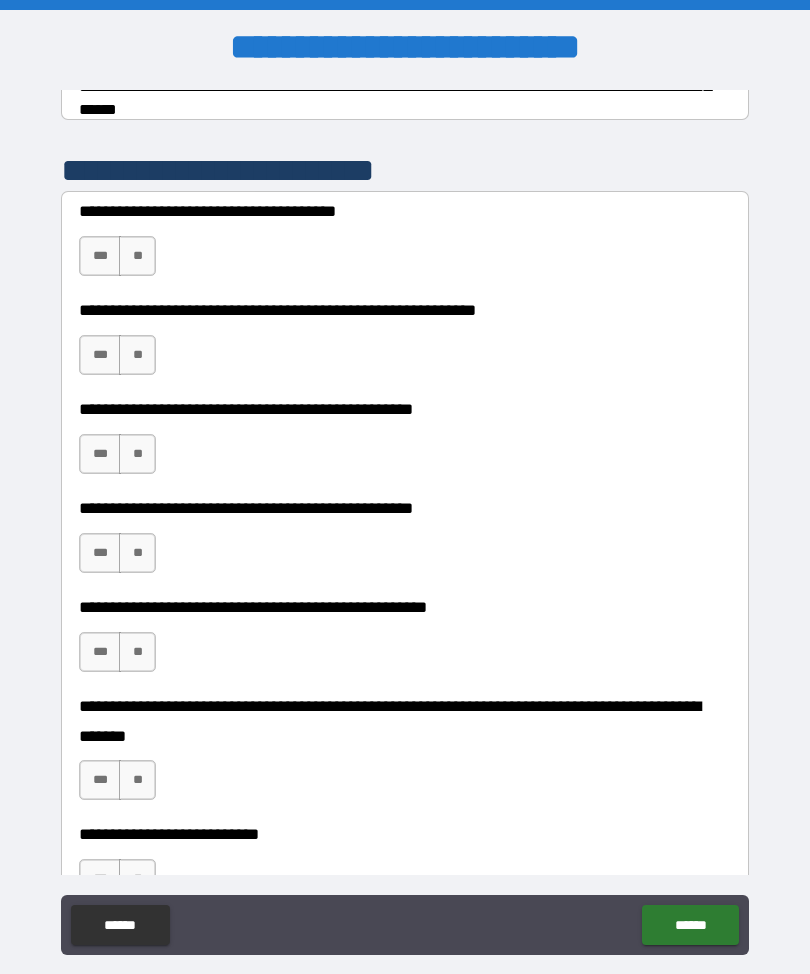 scroll, scrollTop: 383, scrollLeft: 0, axis: vertical 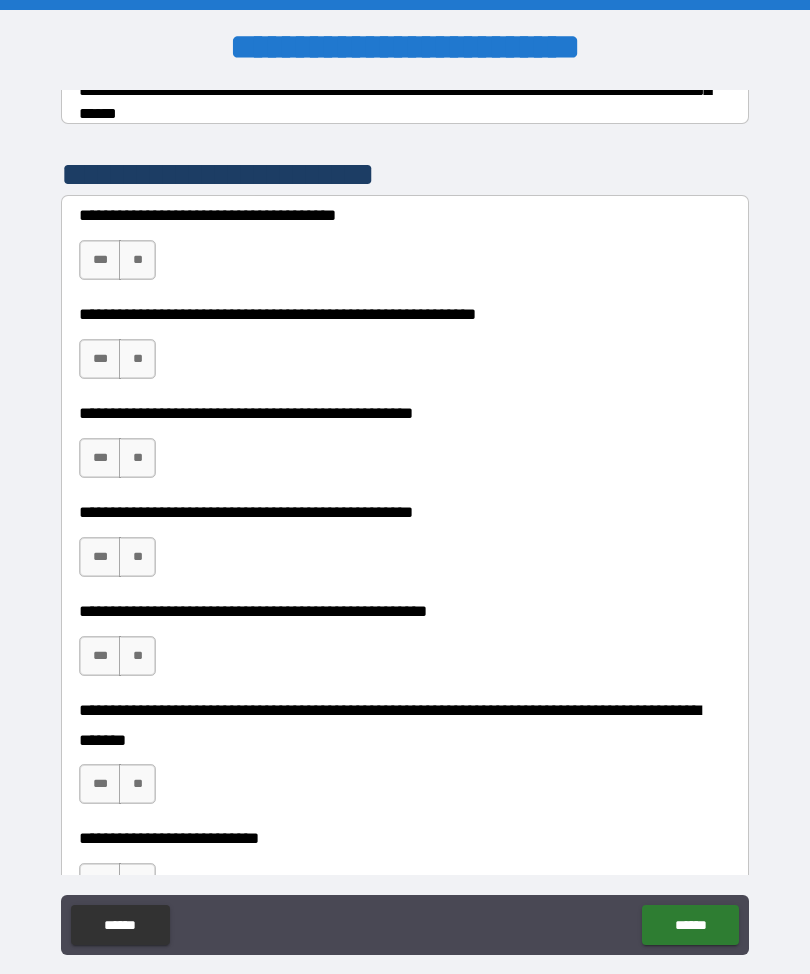 click on "***" at bounding box center (100, 260) 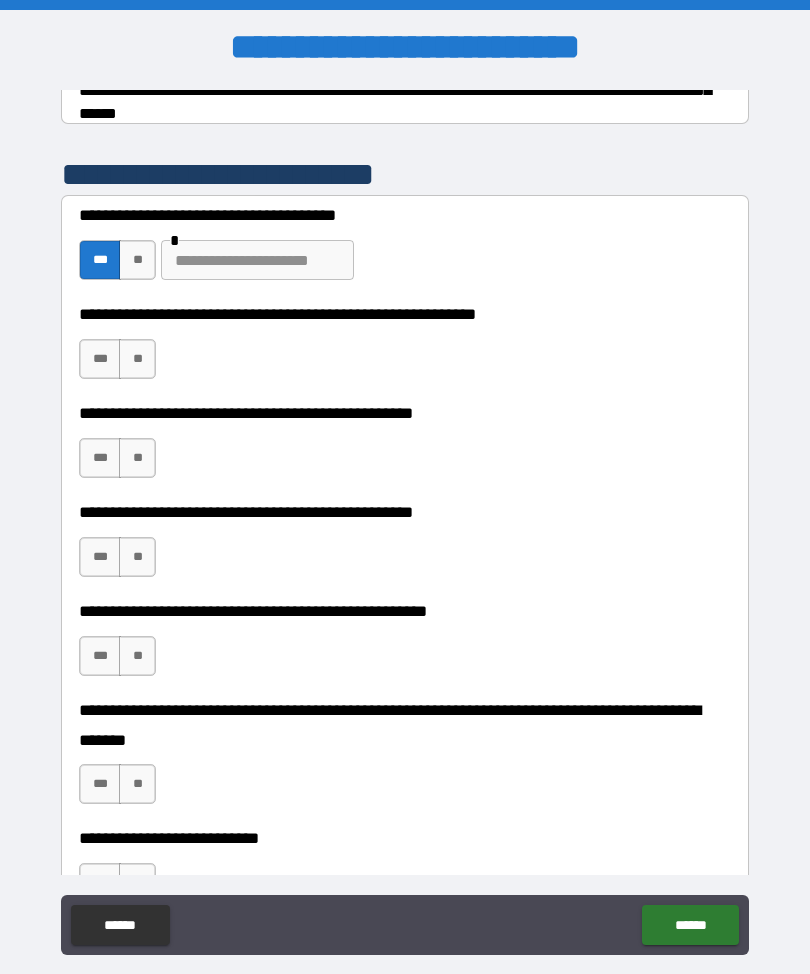 click on "**" at bounding box center (137, 260) 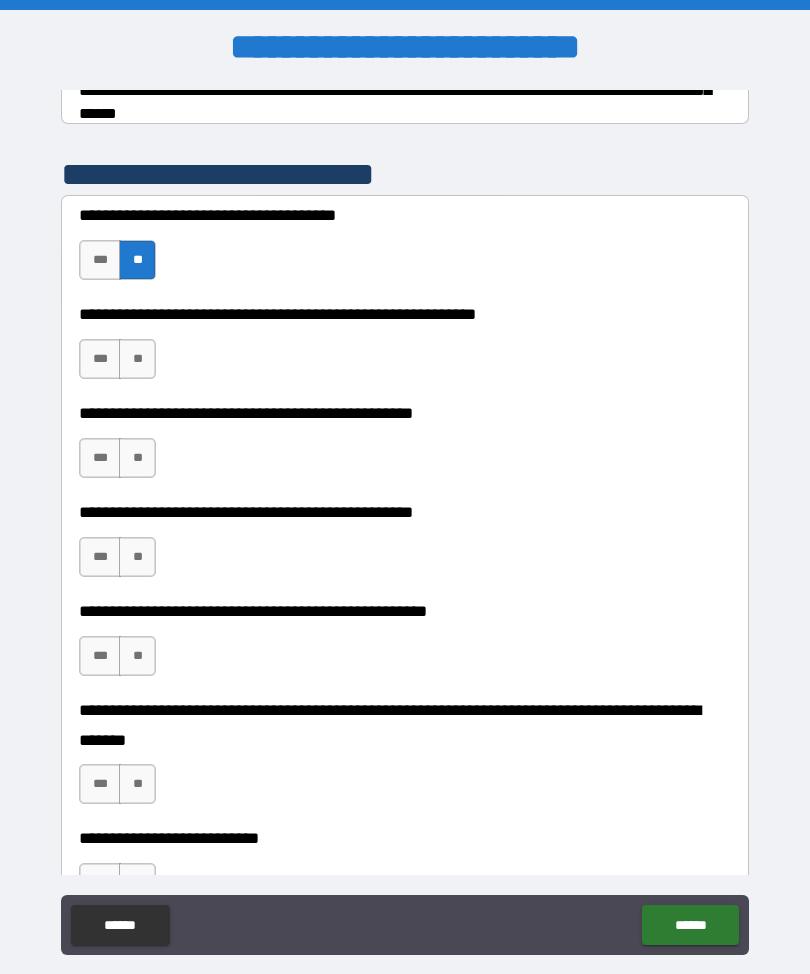 click on "**" at bounding box center [137, 359] 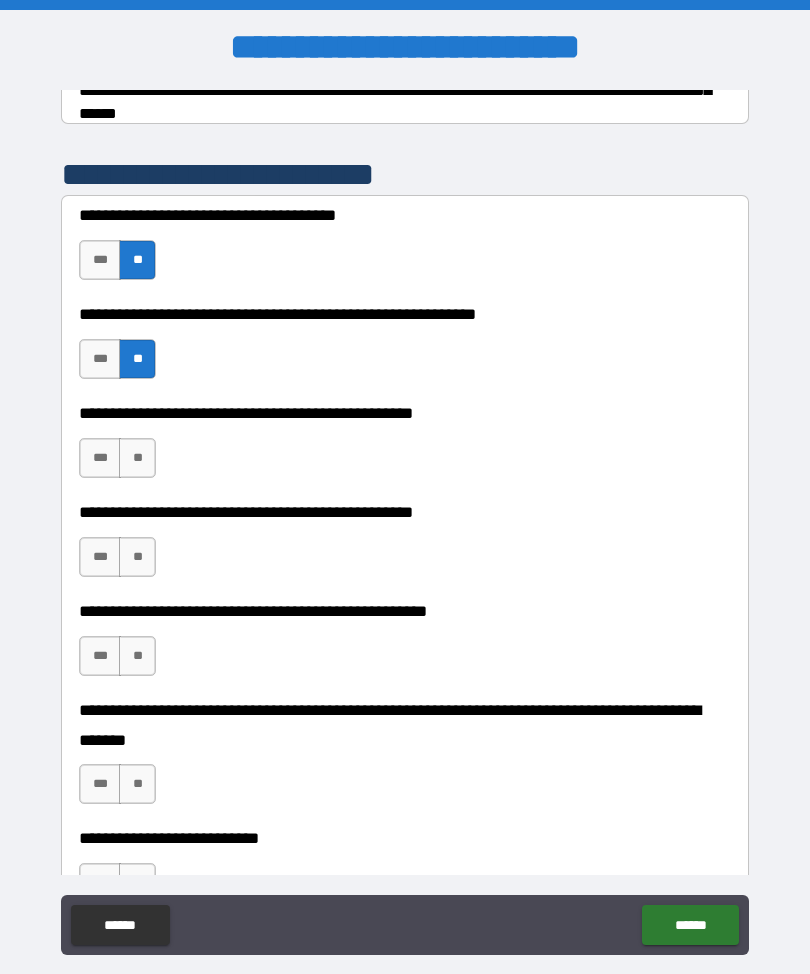 click on "**" at bounding box center (137, 458) 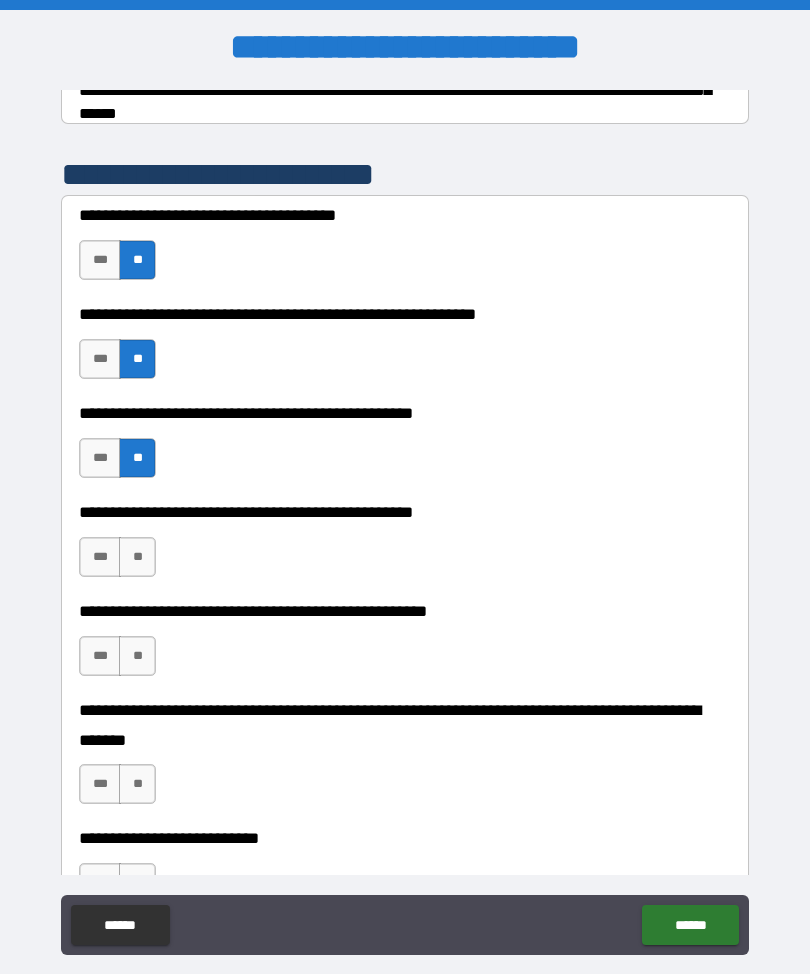 click on "**" at bounding box center (137, 557) 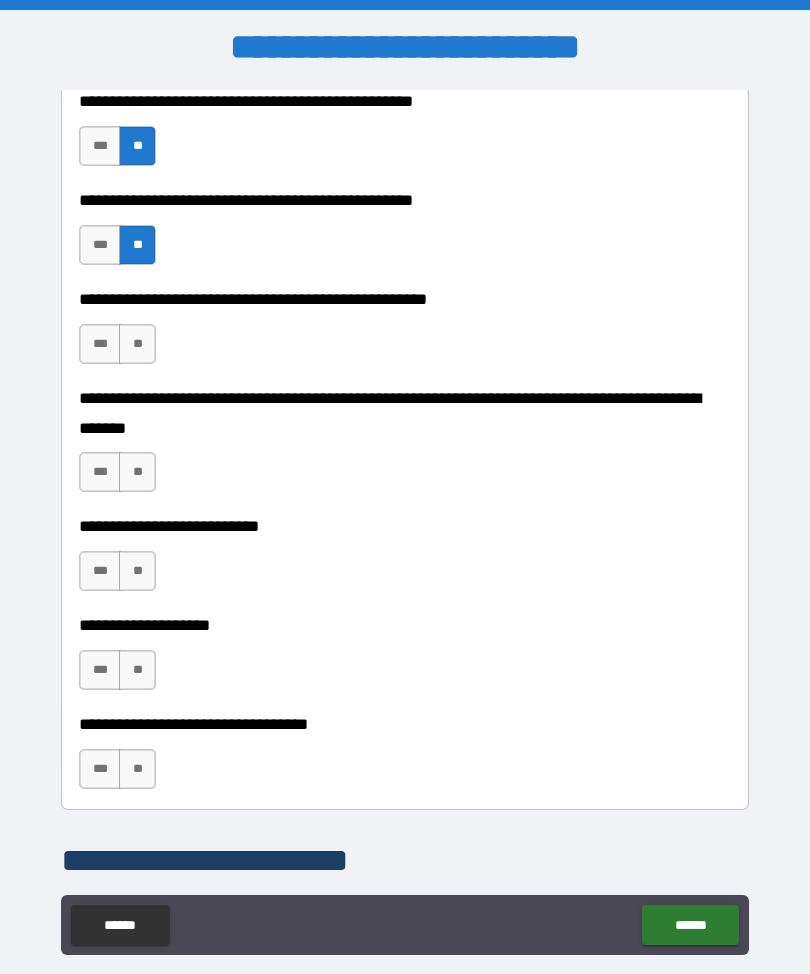 scroll, scrollTop: 683, scrollLeft: 0, axis: vertical 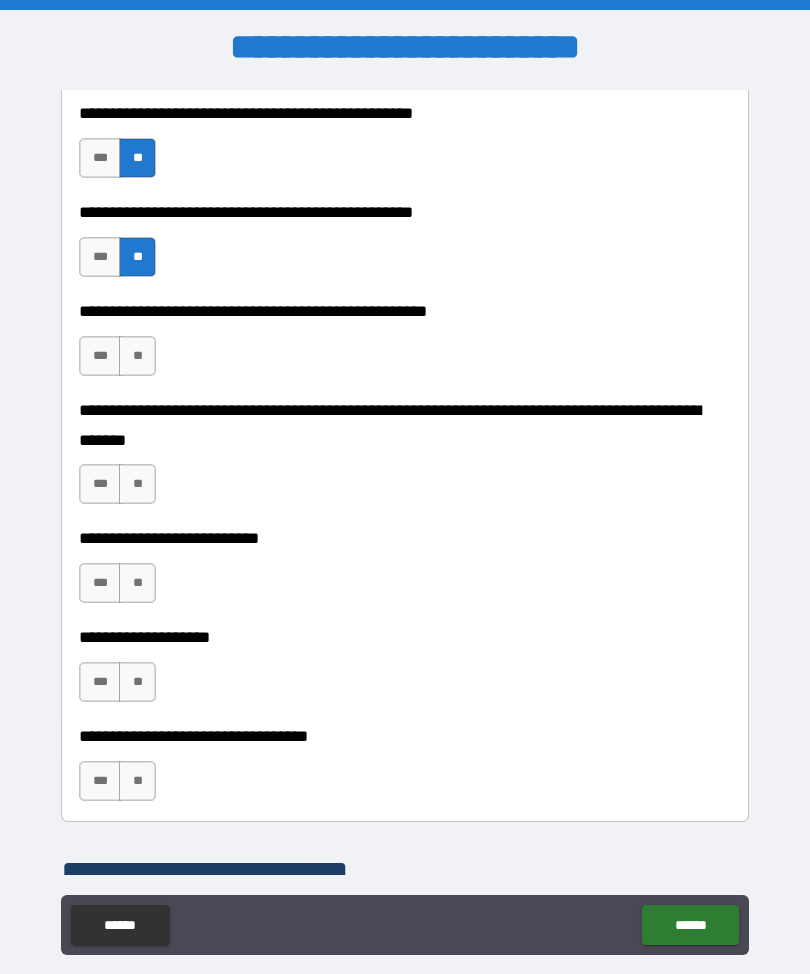 click on "**" at bounding box center [137, 356] 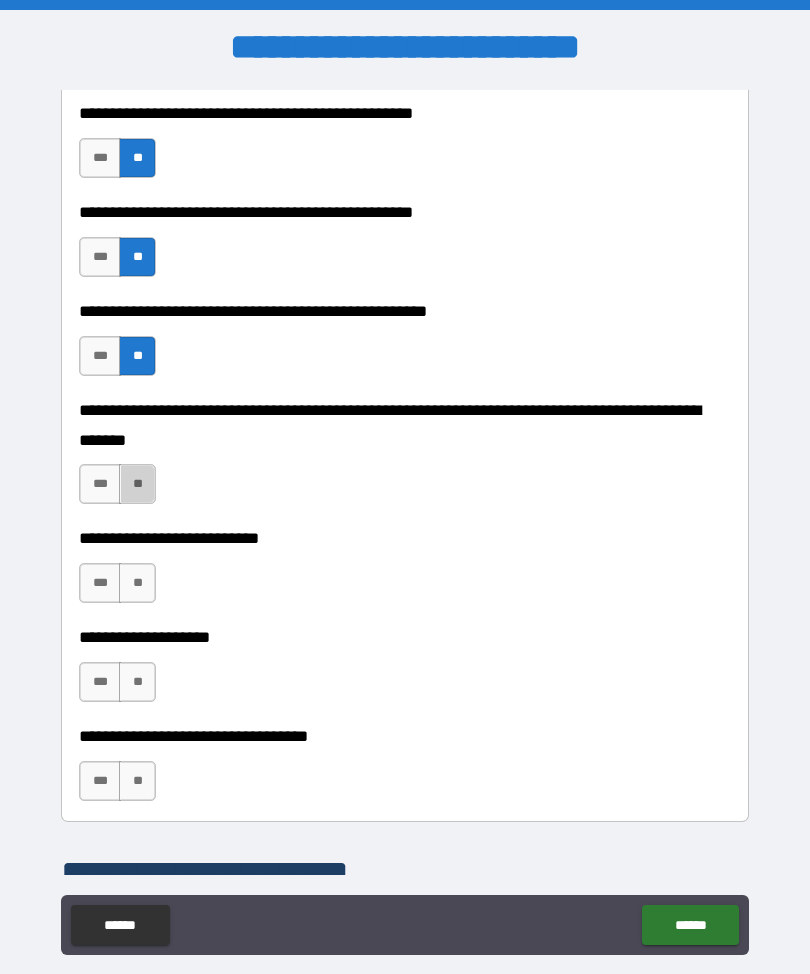 click on "**" at bounding box center (137, 484) 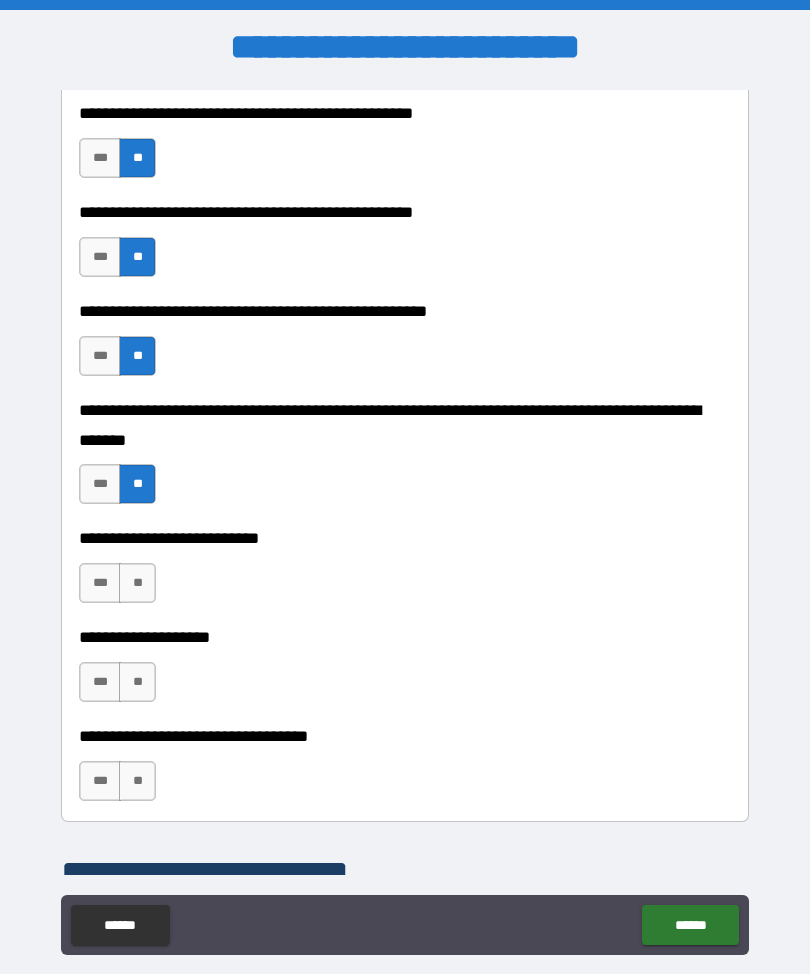 click on "**" at bounding box center (137, 583) 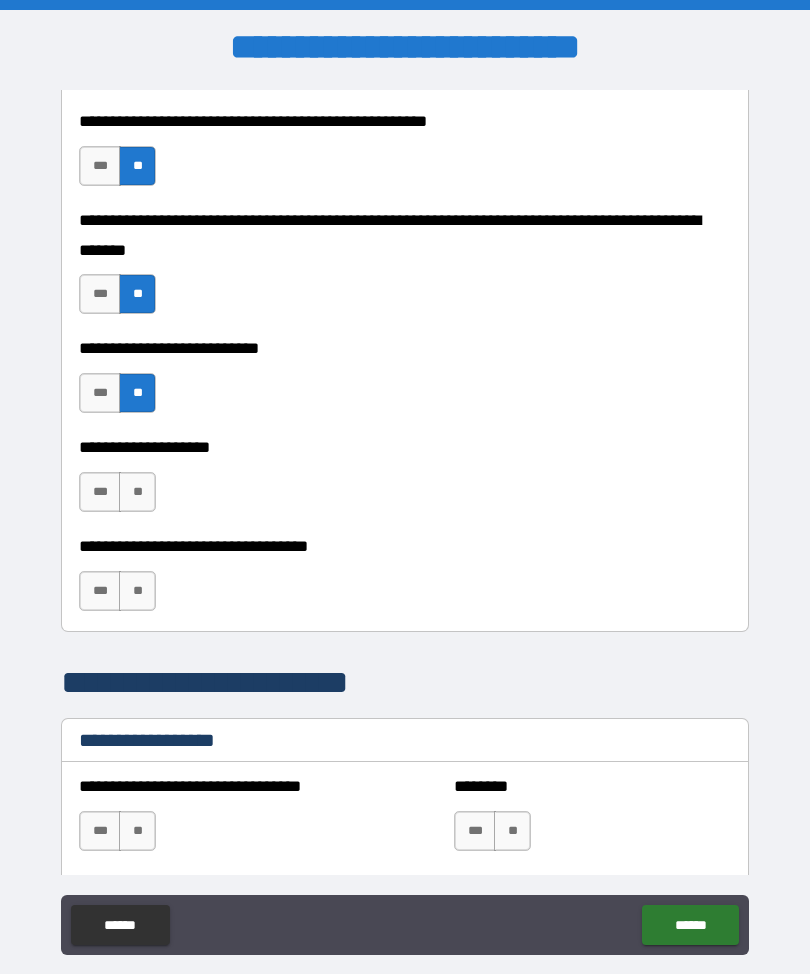 scroll, scrollTop: 873, scrollLeft: 0, axis: vertical 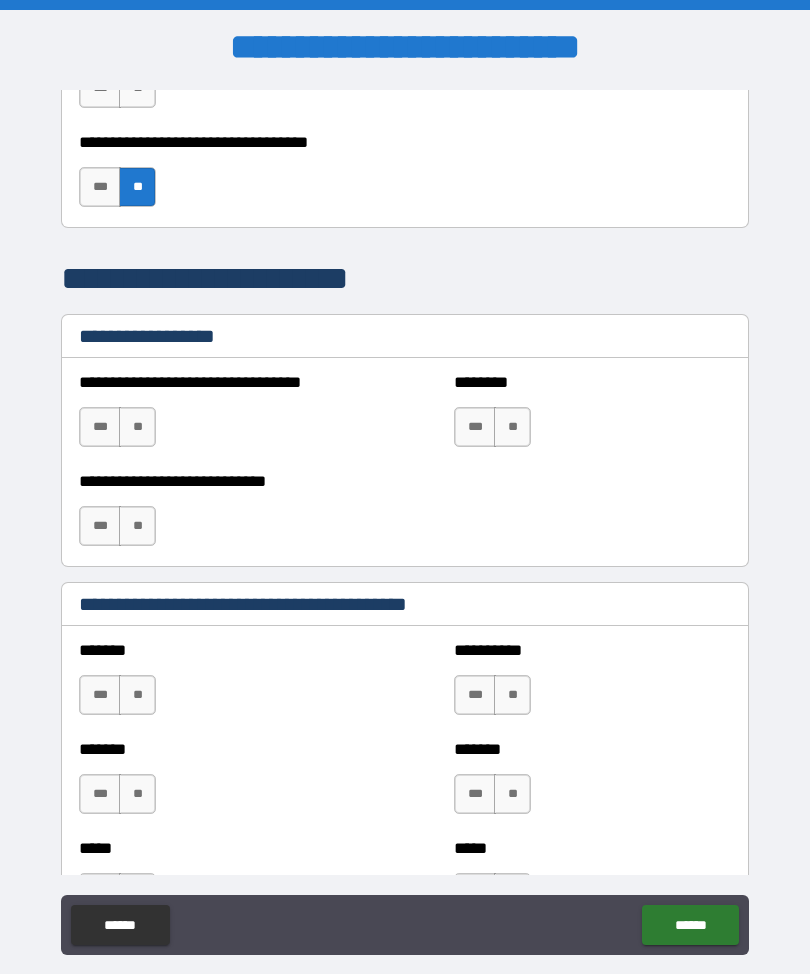 click on "**" at bounding box center [137, 427] 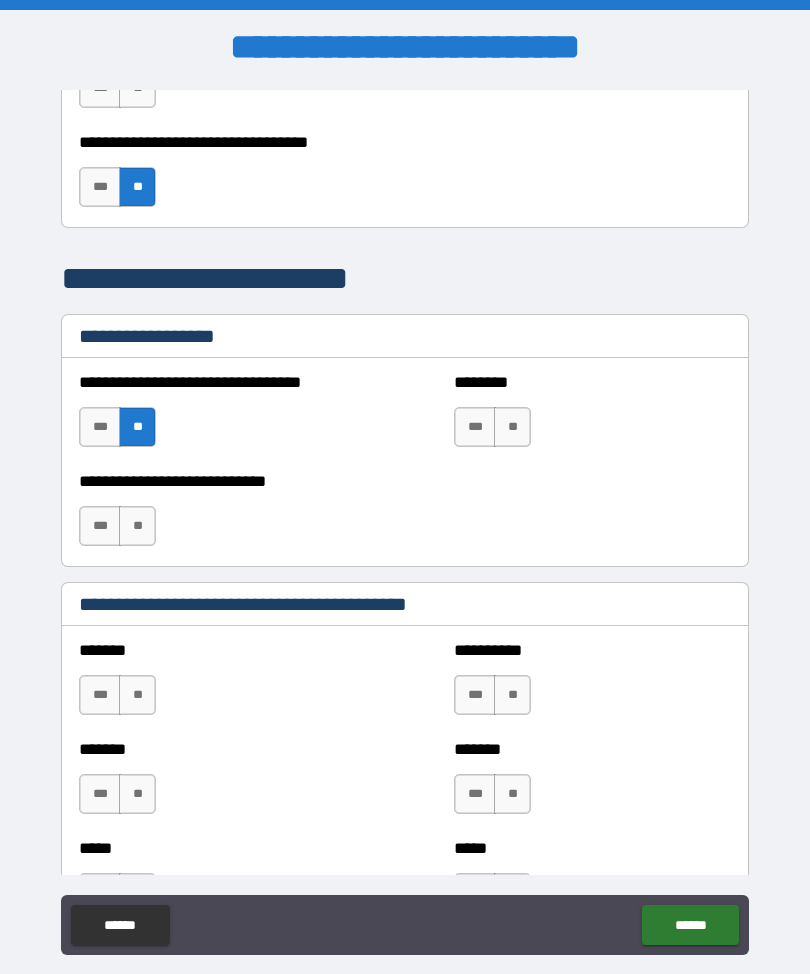 click on "**" at bounding box center (512, 427) 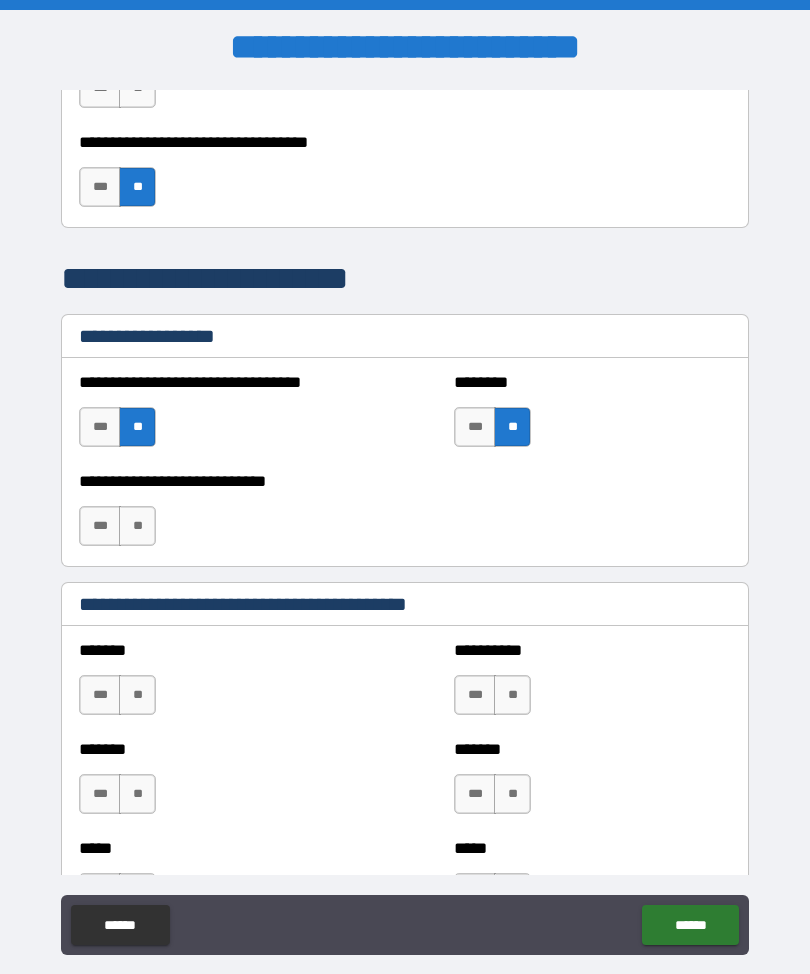 click on "**" at bounding box center [137, 526] 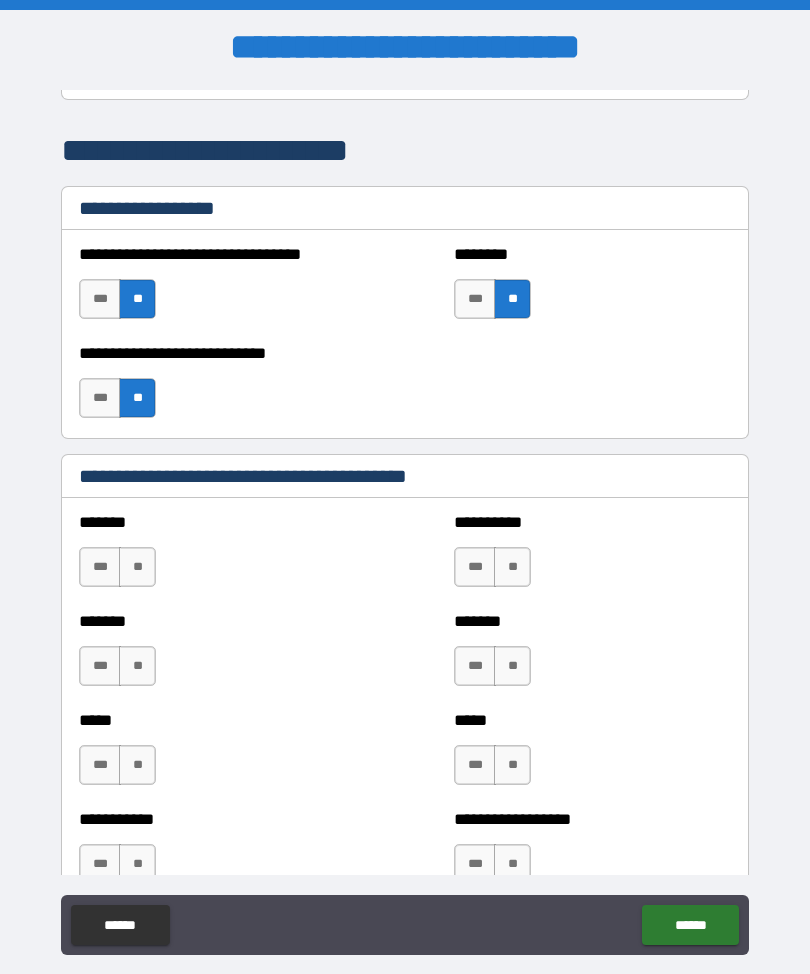 scroll, scrollTop: 1445, scrollLeft: 0, axis: vertical 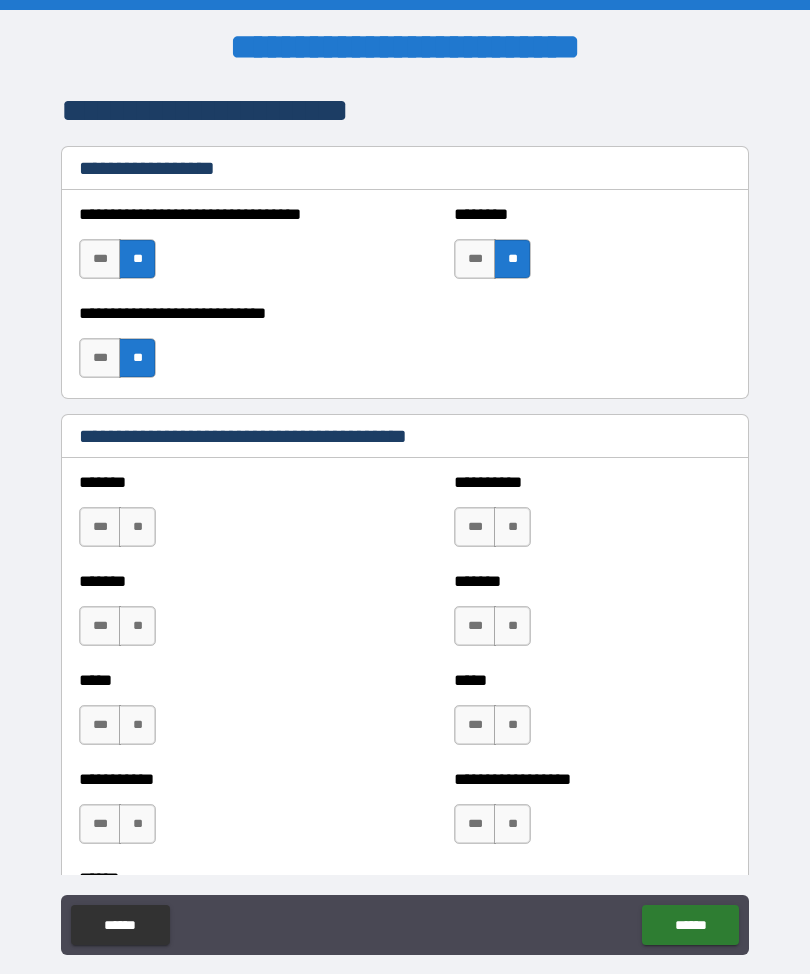 click on "**" at bounding box center [137, 527] 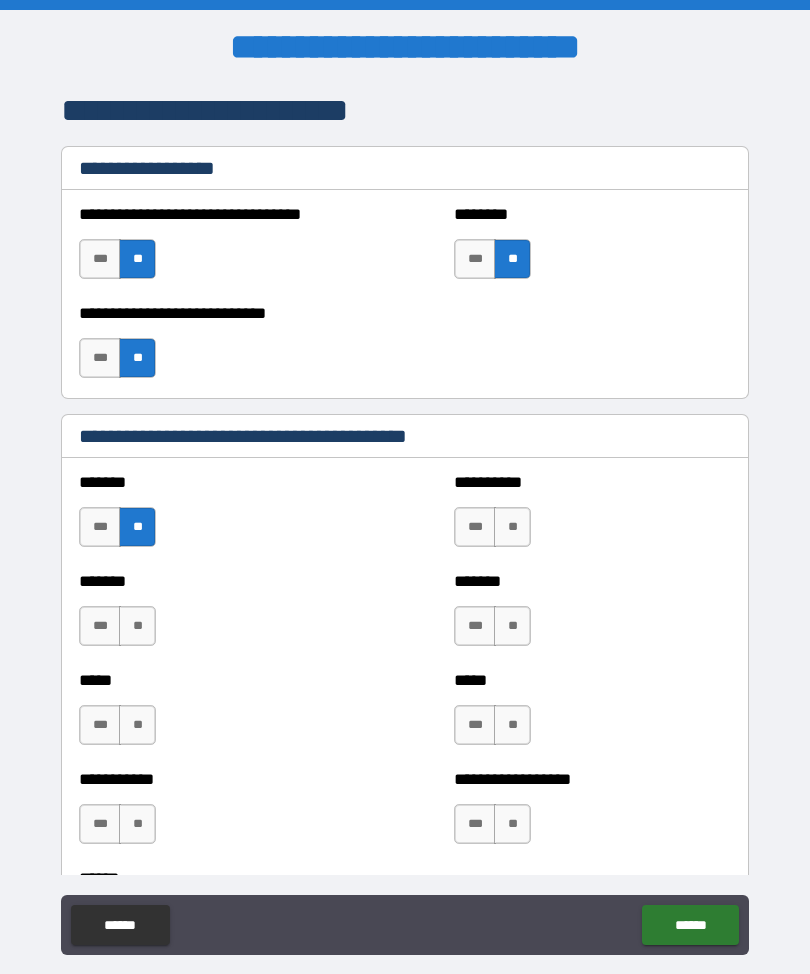 click on "**" at bounding box center (512, 527) 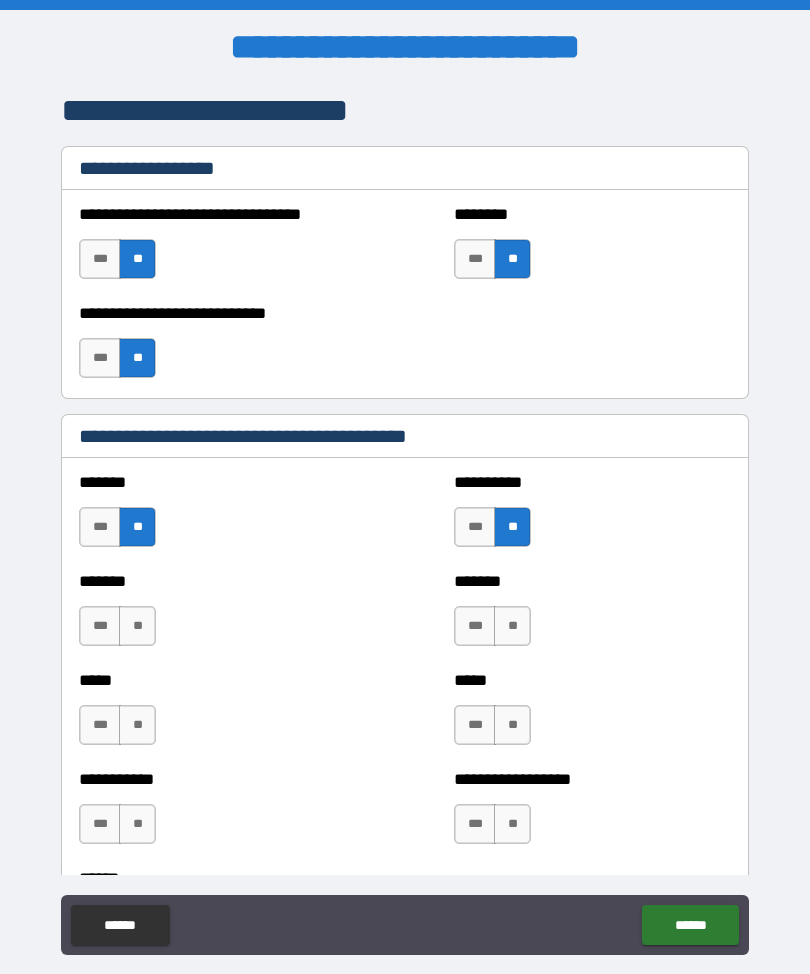 click on "**" at bounding box center [512, 626] 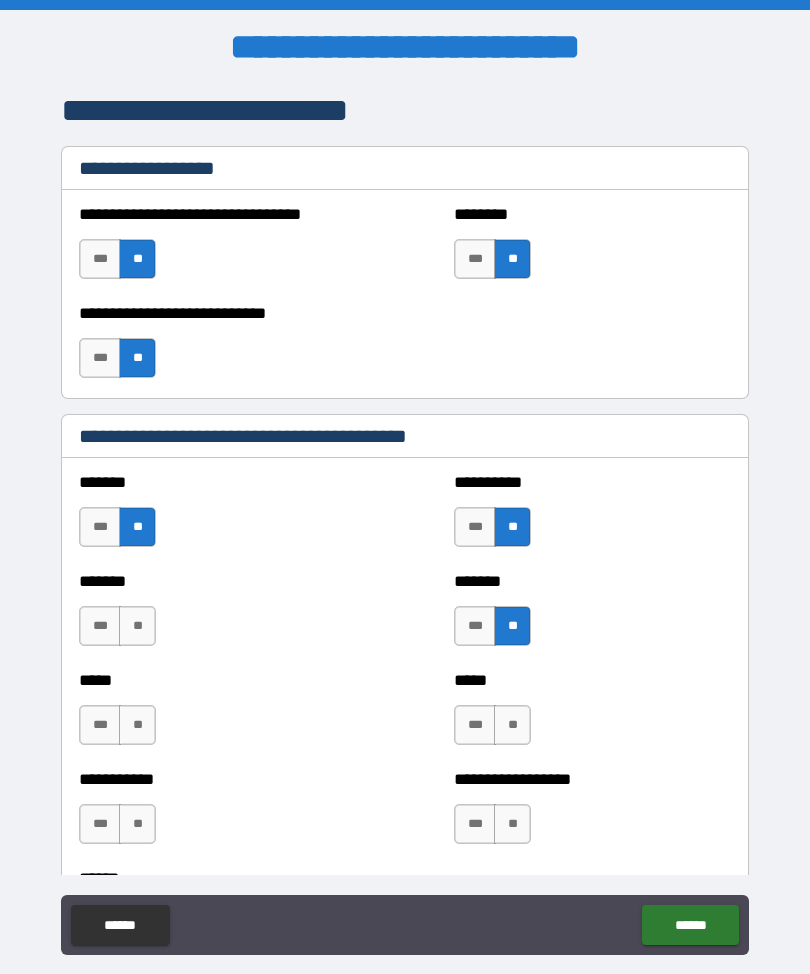 click on "**" at bounding box center [137, 626] 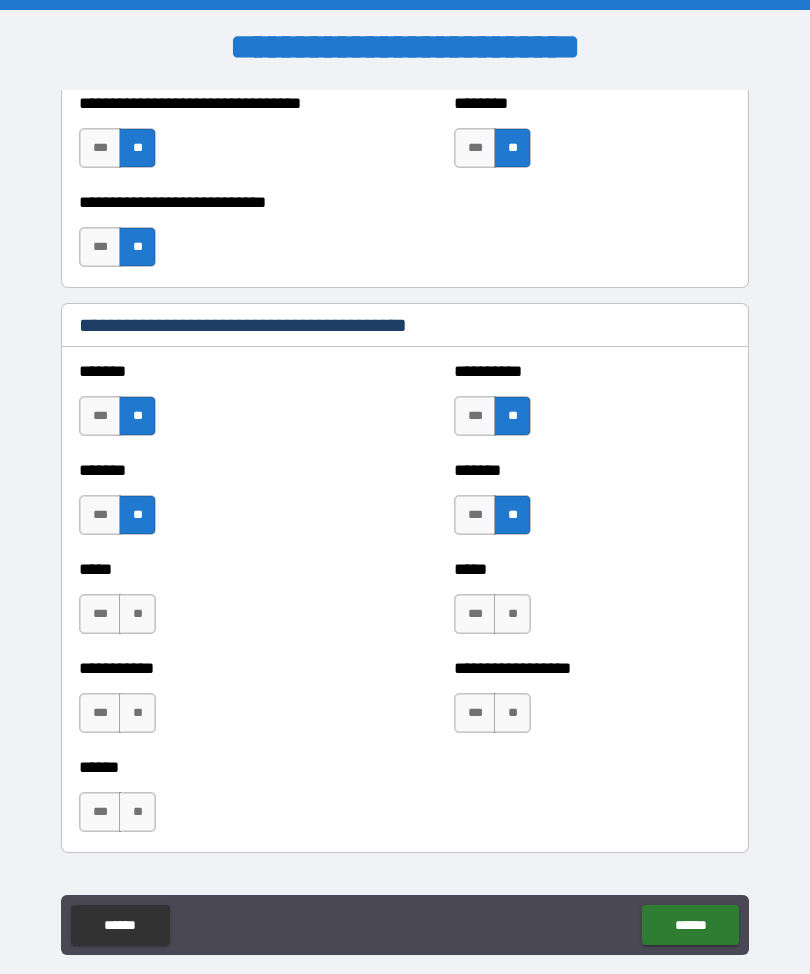 scroll, scrollTop: 1554, scrollLeft: 0, axis: vertical 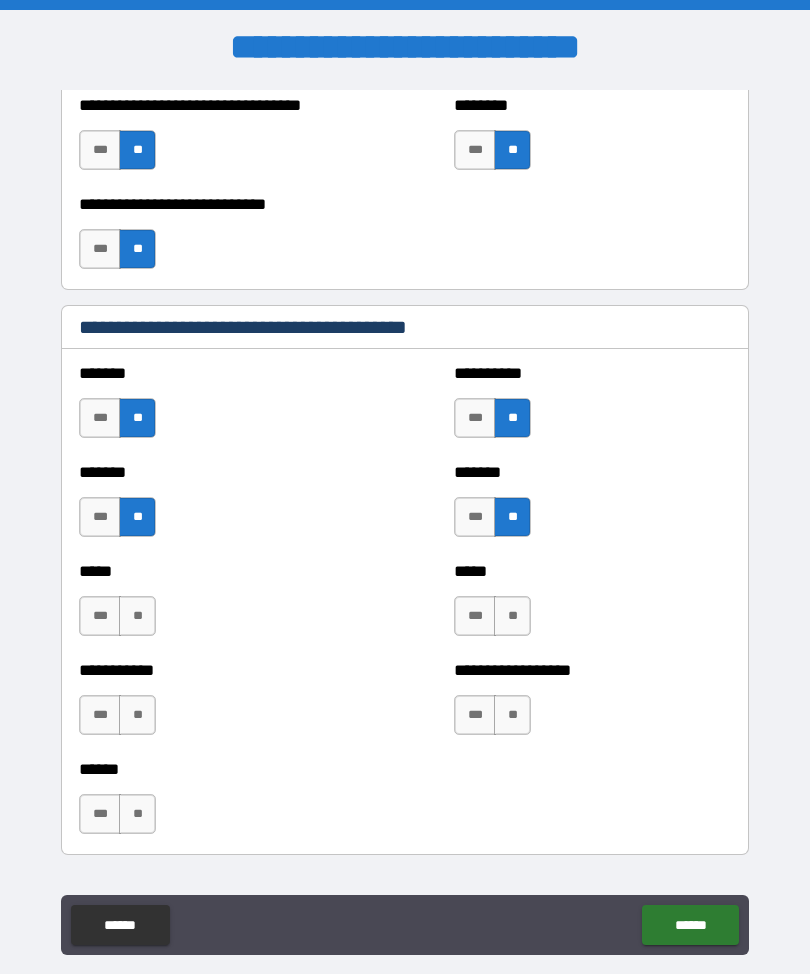 click on "**" at bounding box center [137, 616] 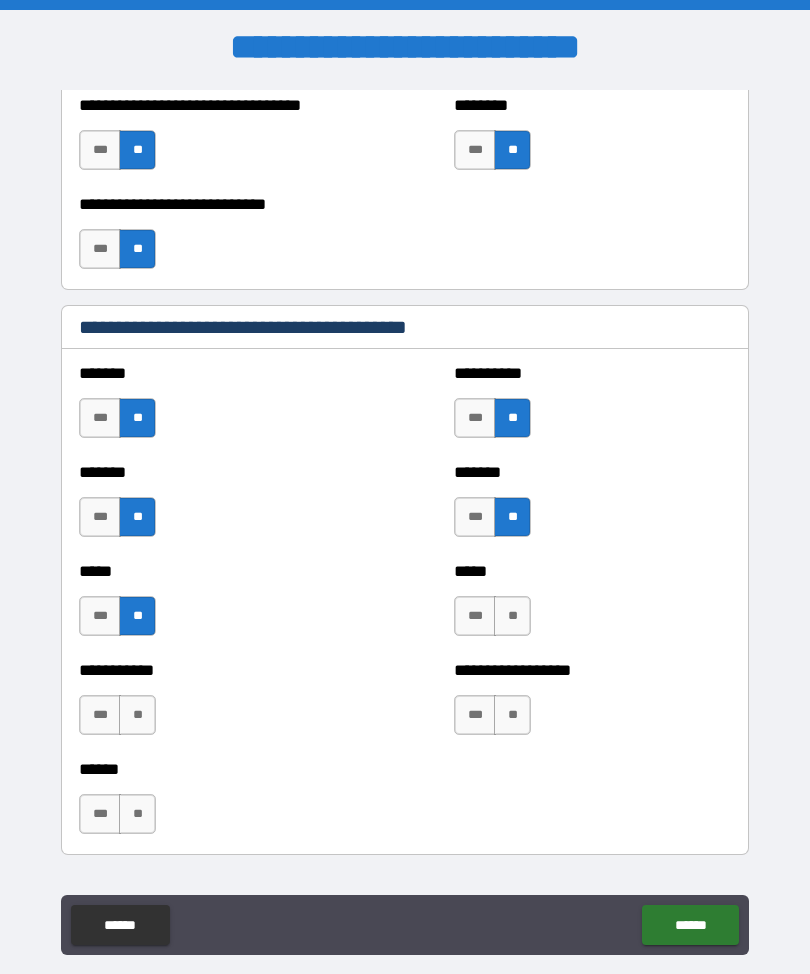 click on "**" at bounding box center (512, 616) 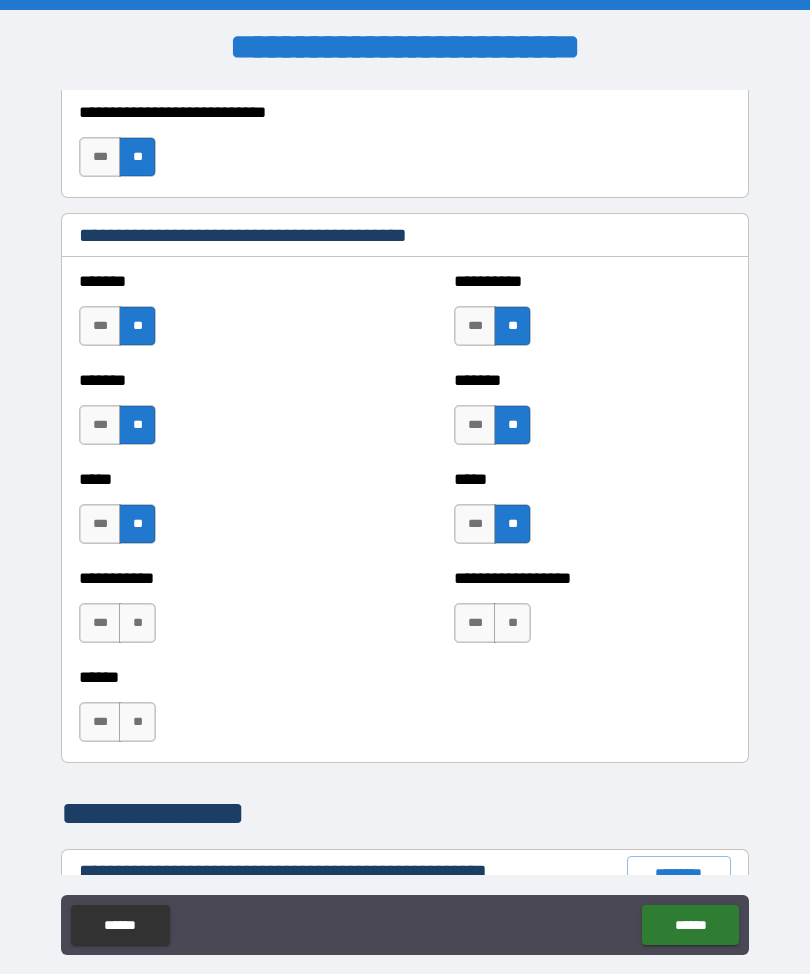 scroll, scrollTop: 1650, scrollLeft: 0, axis: vertical 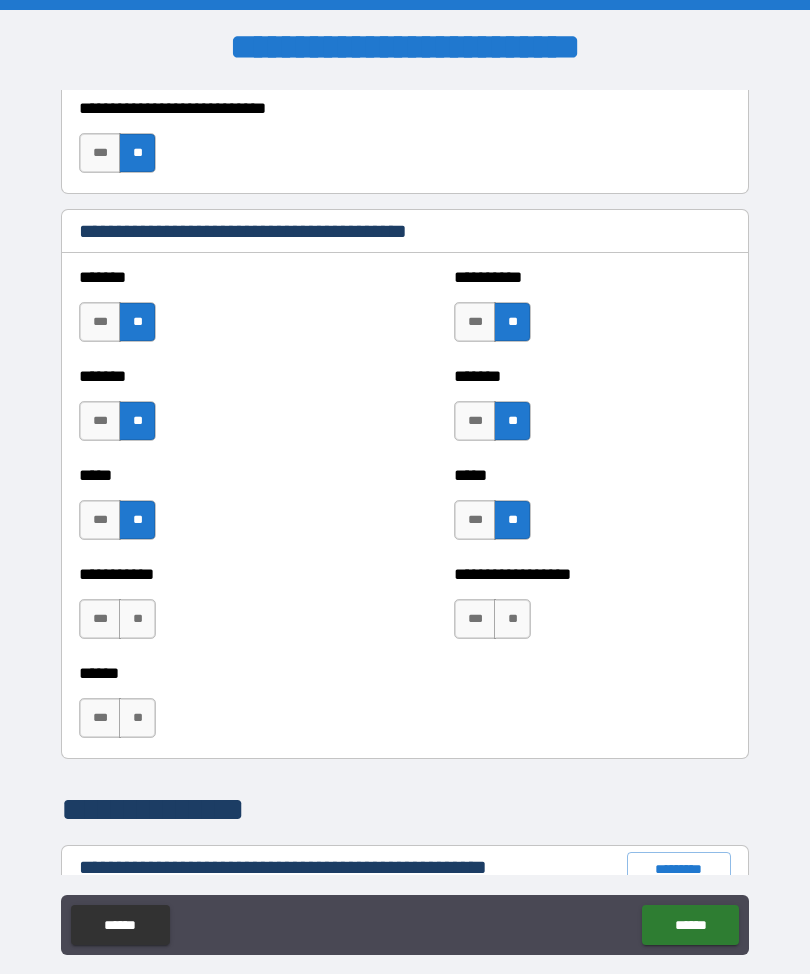 click on "**" at bounding box center [512, 619] 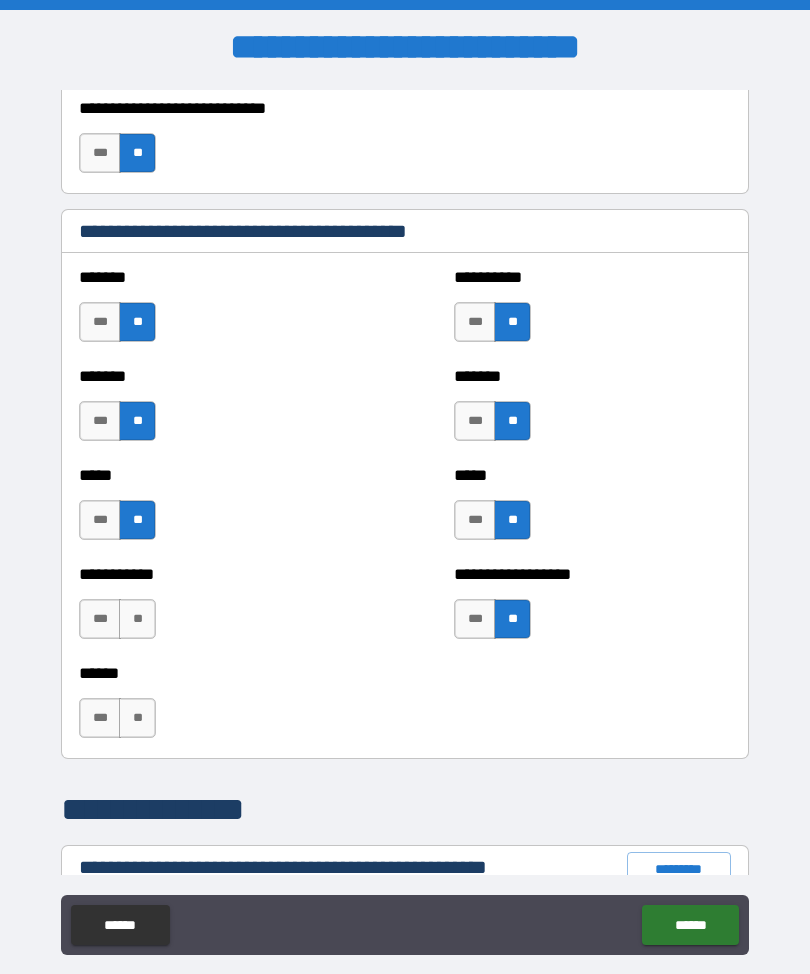 click on "**" at bounding box center [137, 619] 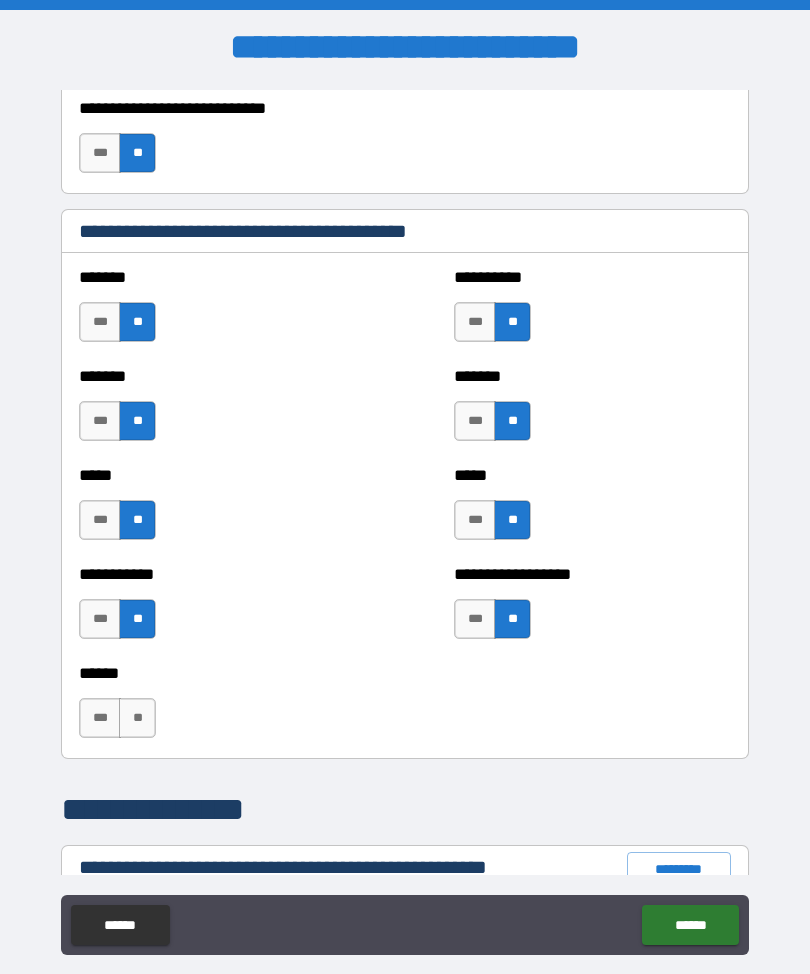 click on "**" at bounding box center [137, 718] 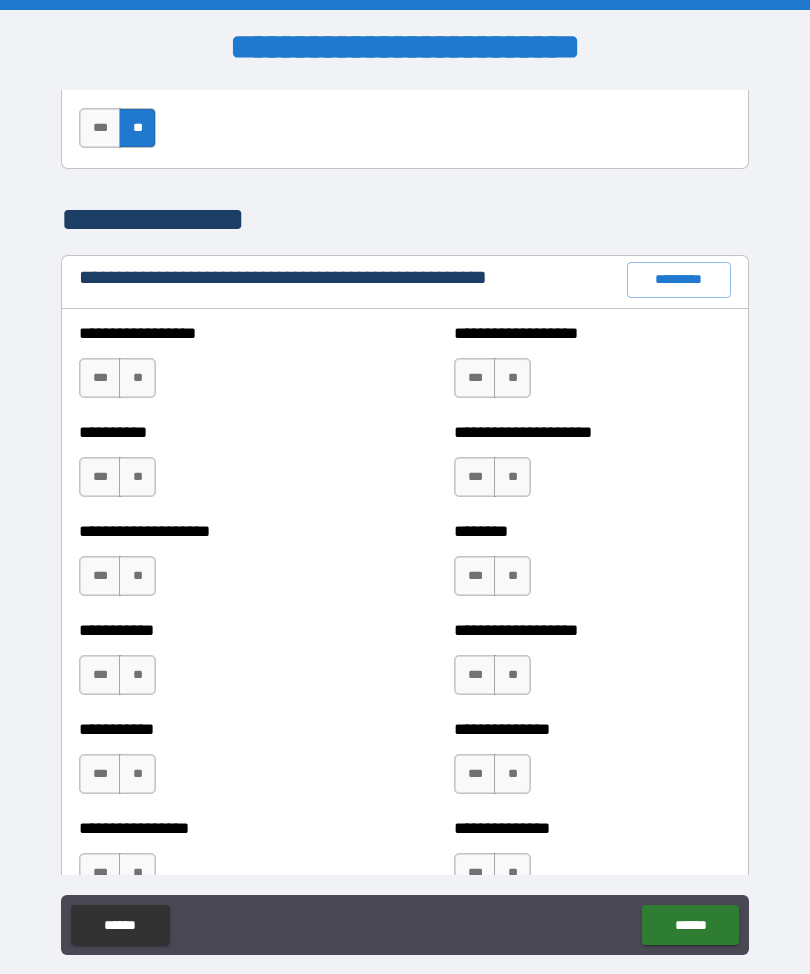 scroll, scrollTop: 2241, scrollLeft: 0, axis: vertical 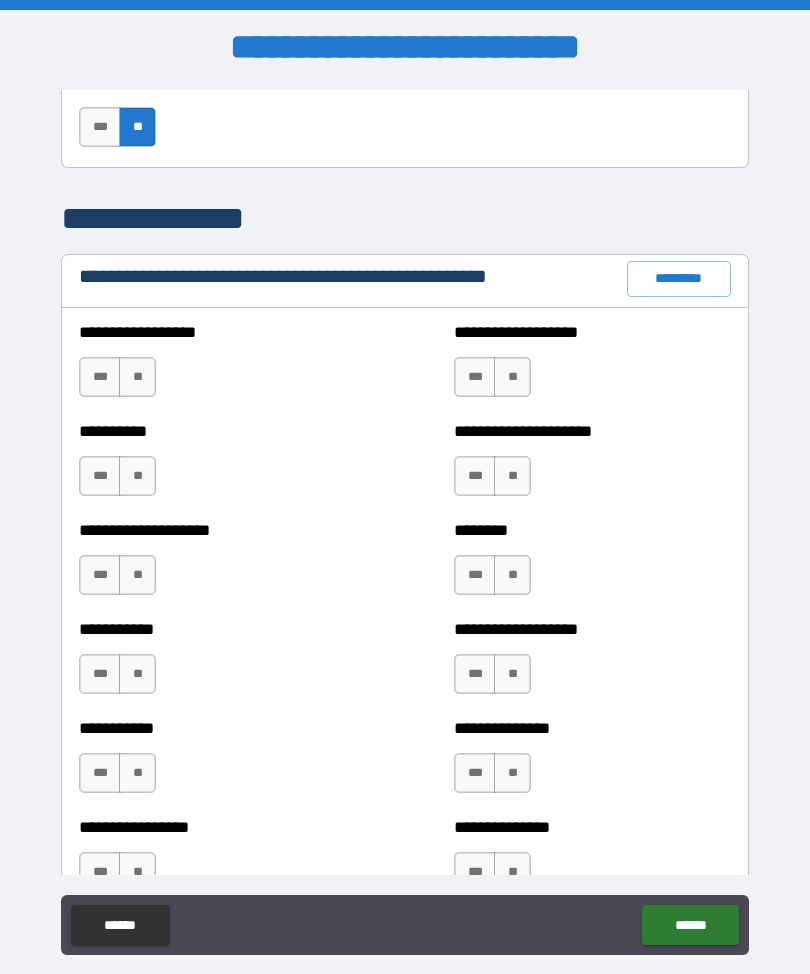 click on "**" at bounding box center [137, 377] 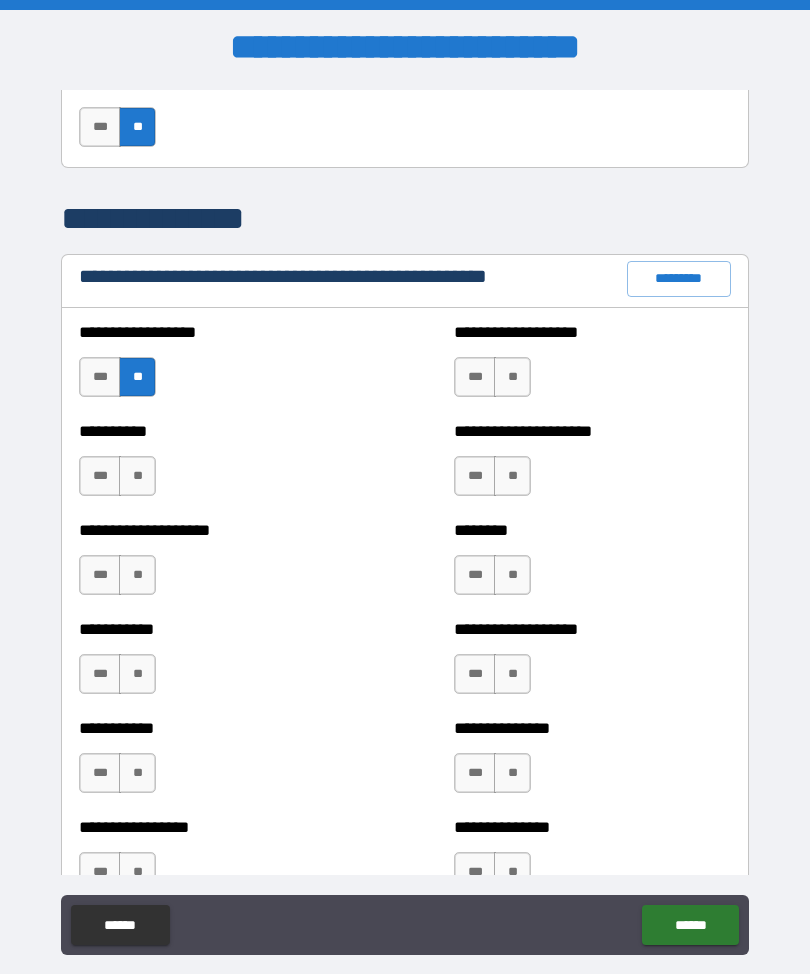 click on "**" at bounding box center (512, 377) 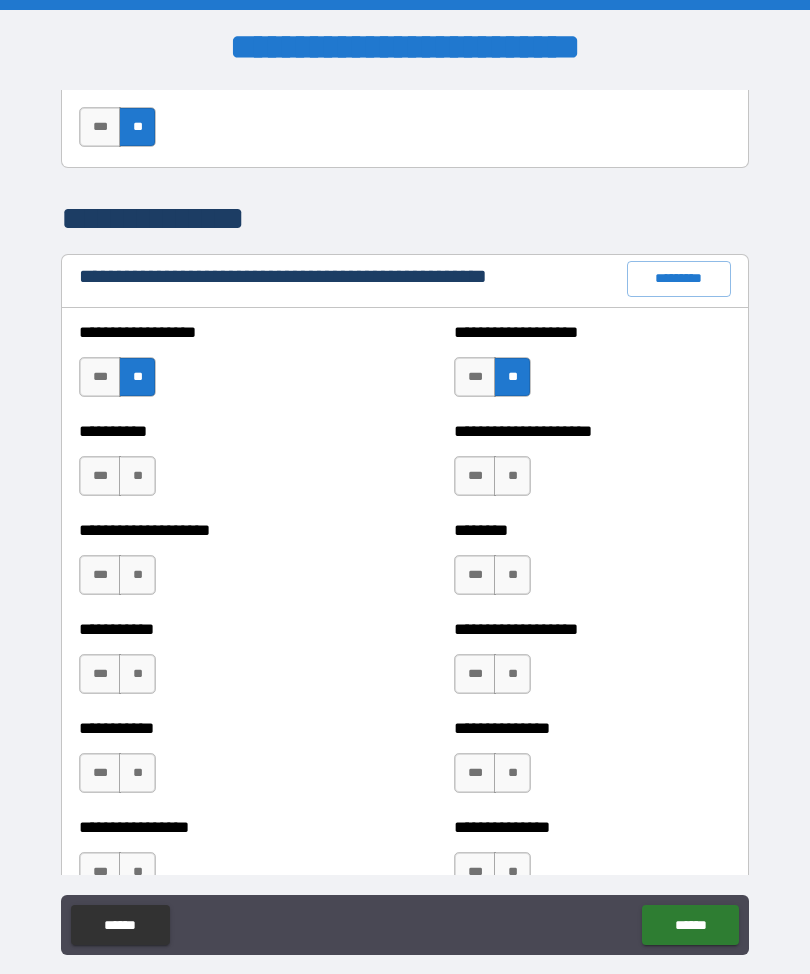 click on "**" at bounding box center [512, 476] 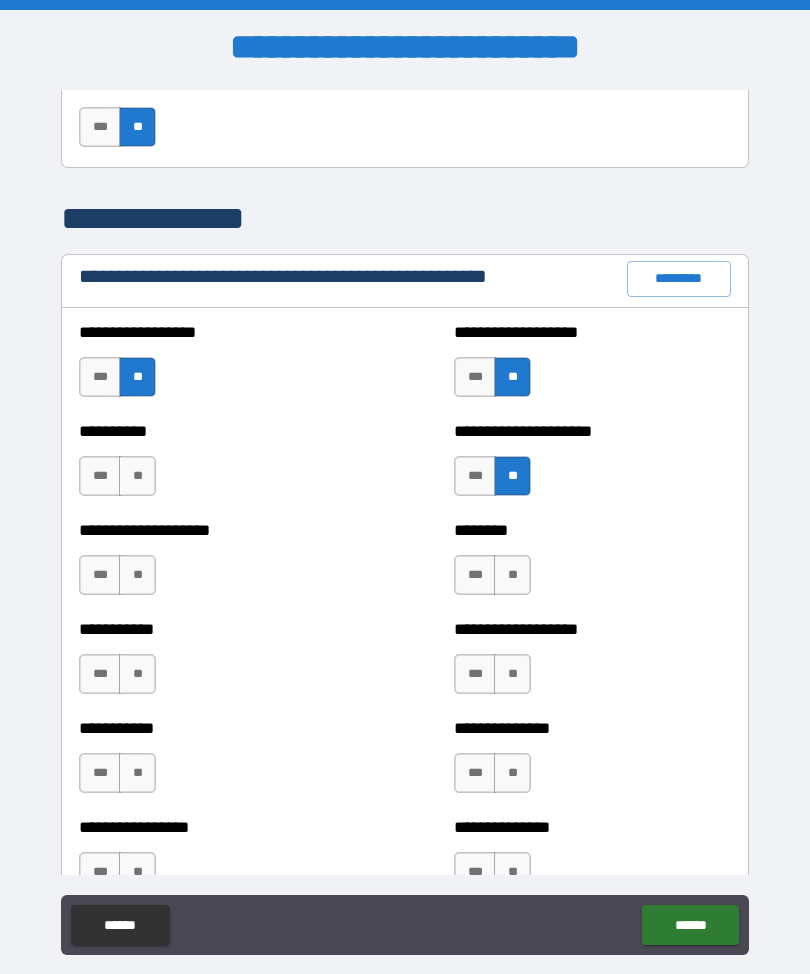 click on "**" at bounding box center [137, 476] 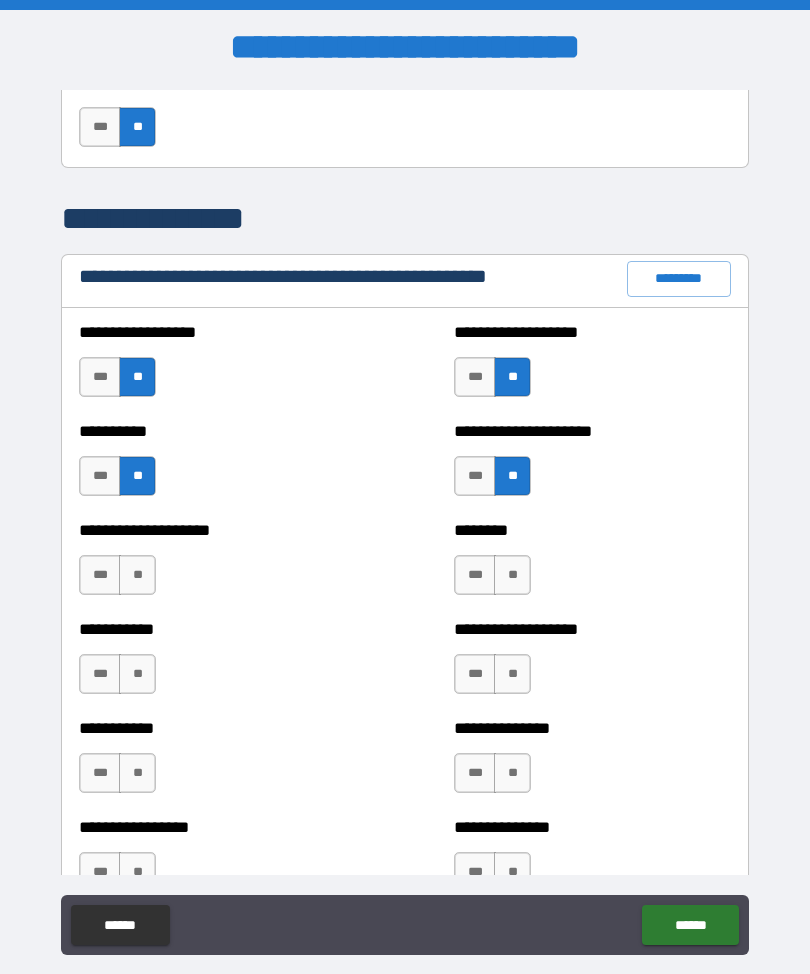 click on "**" at bounding box center [137, 575] 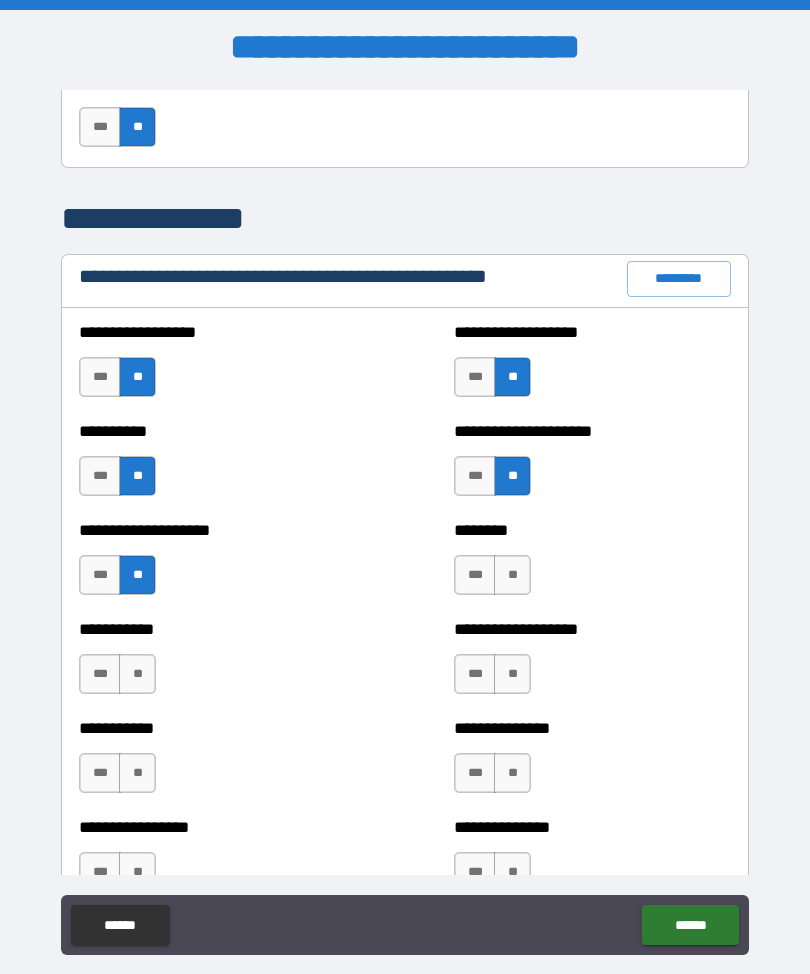 click on "**" at bounding box center (512, 575) 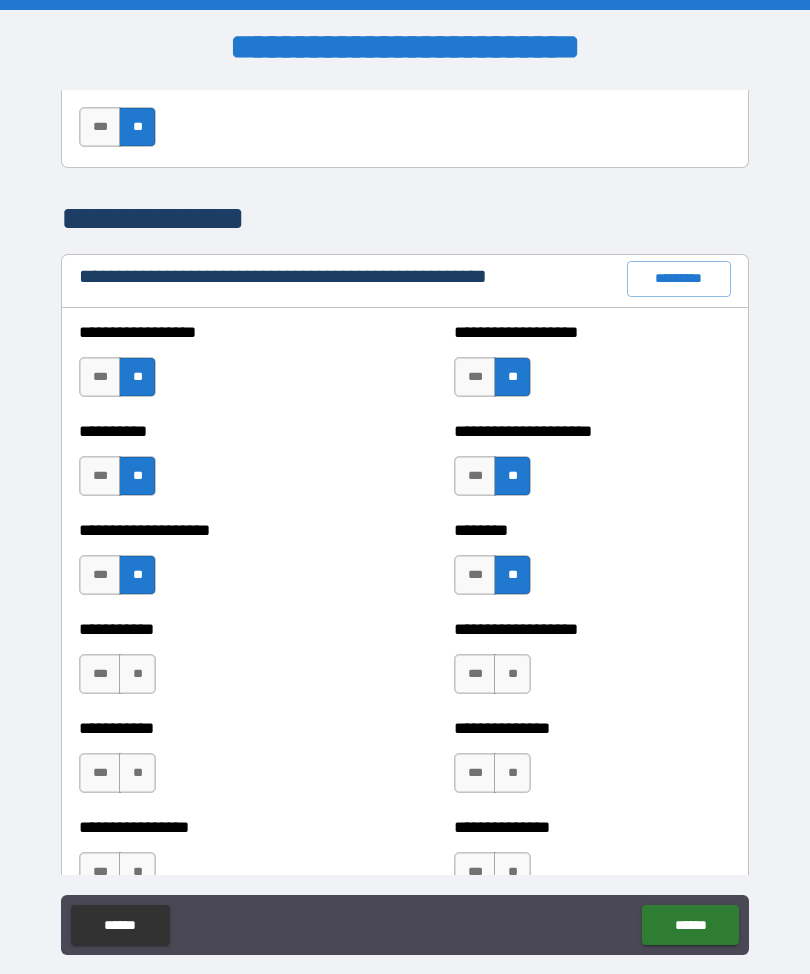 click on "**" at bounding box center [512, 674] 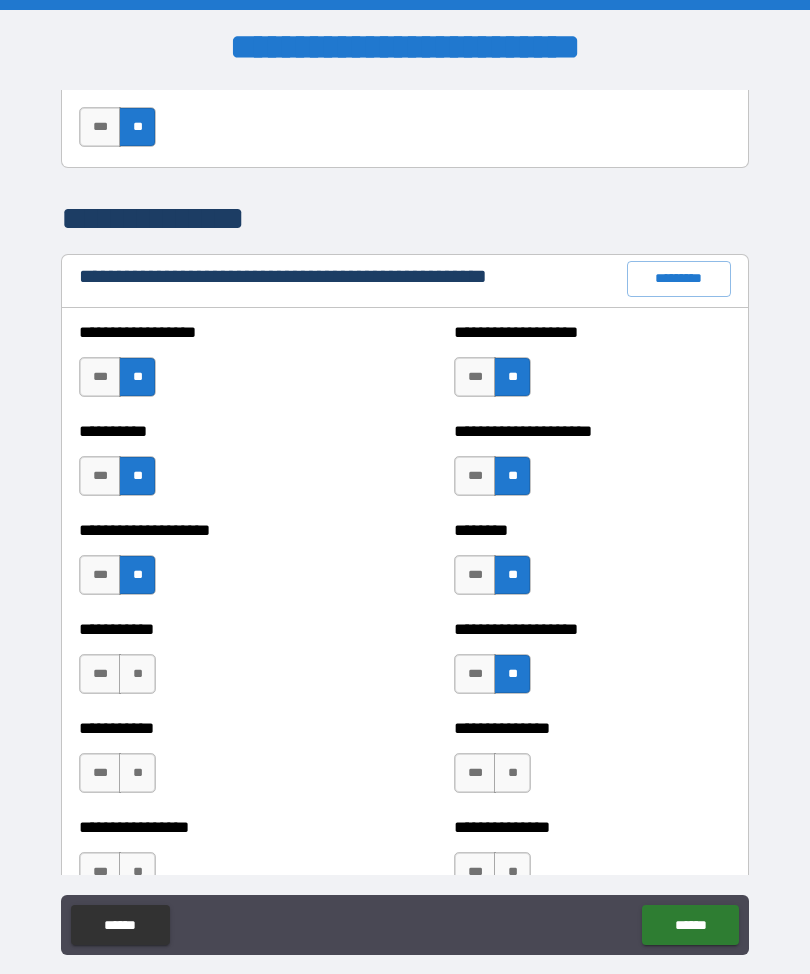 click on "**" at bounding box center (137, 674) 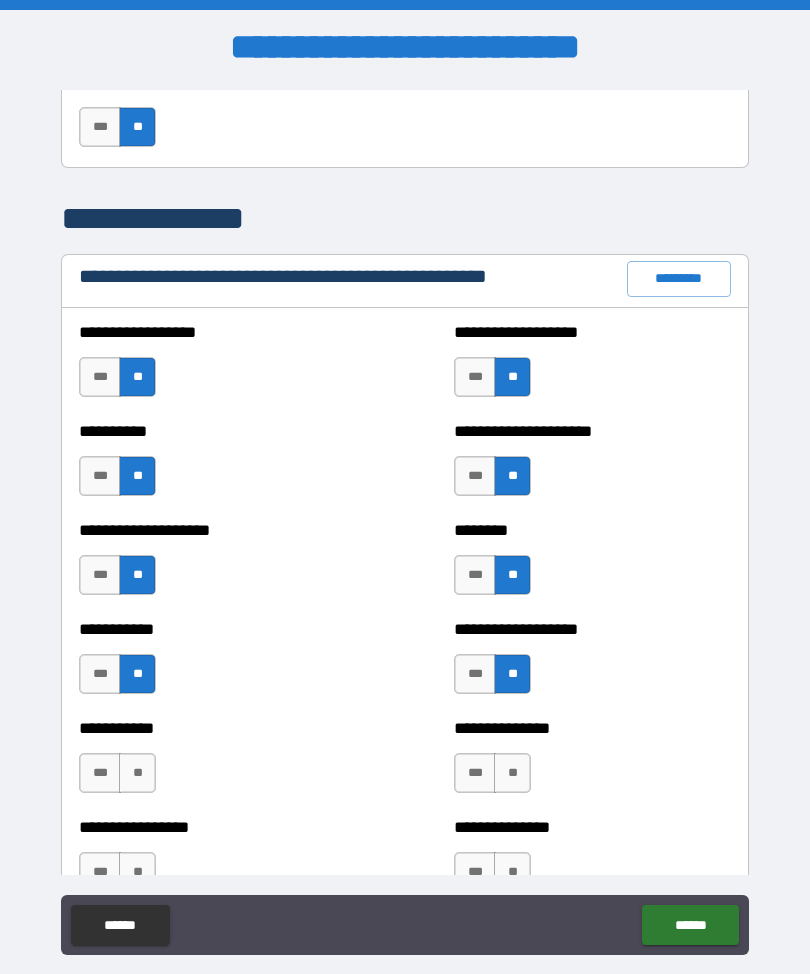 click on "**" at bounding box center (137, 773) 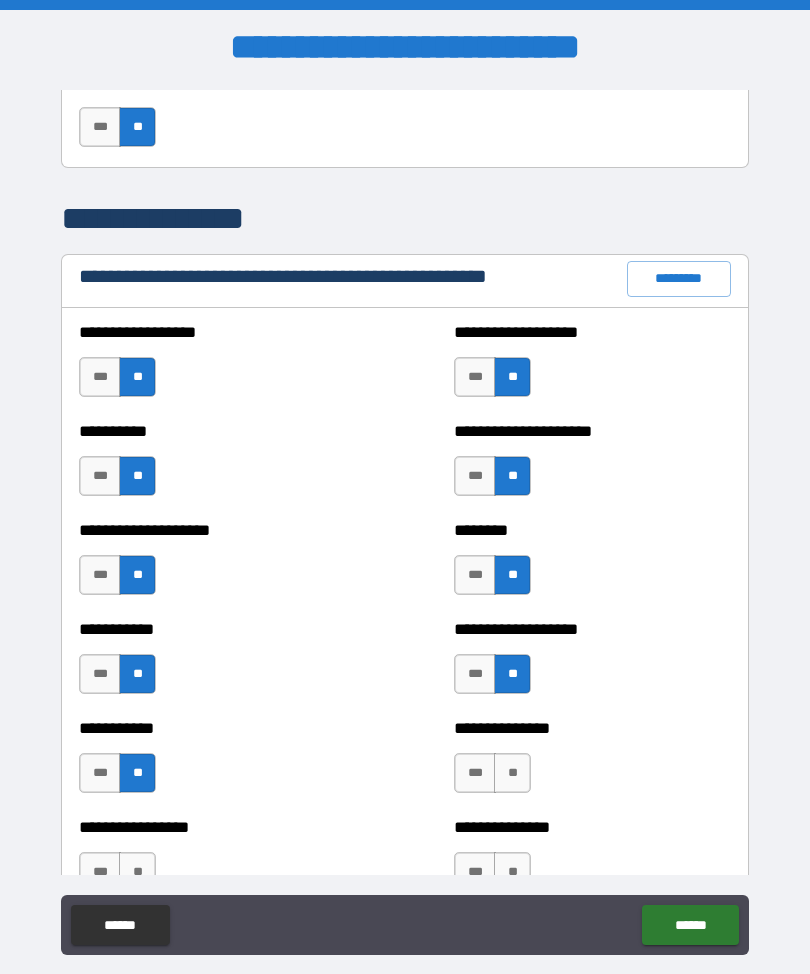 click on "**" at bounding box center (512, 773) 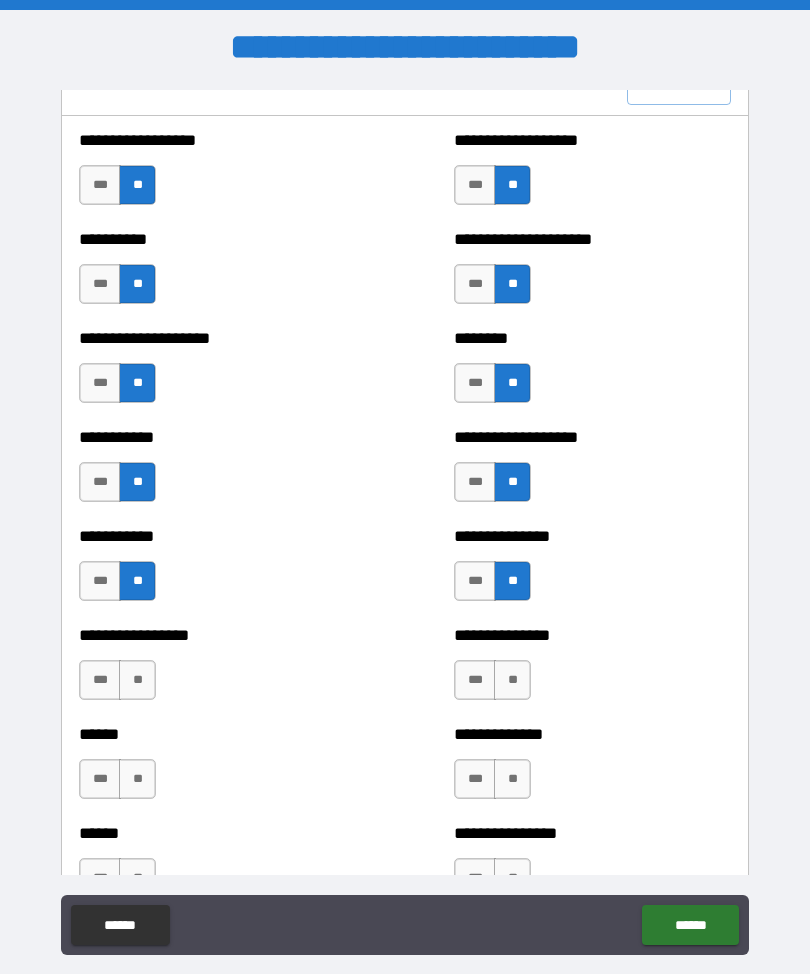 scroll, scrollTop: 2458, scrollLeft: 0, axis: vertical 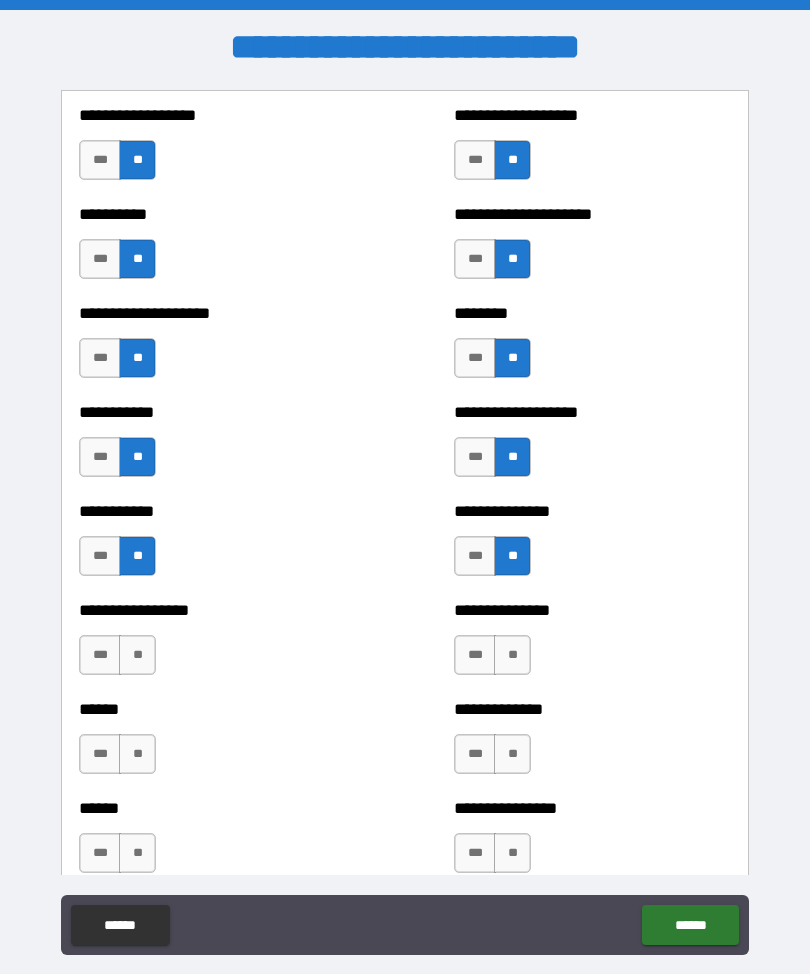 click on "**" at bounding box center [512, 655] 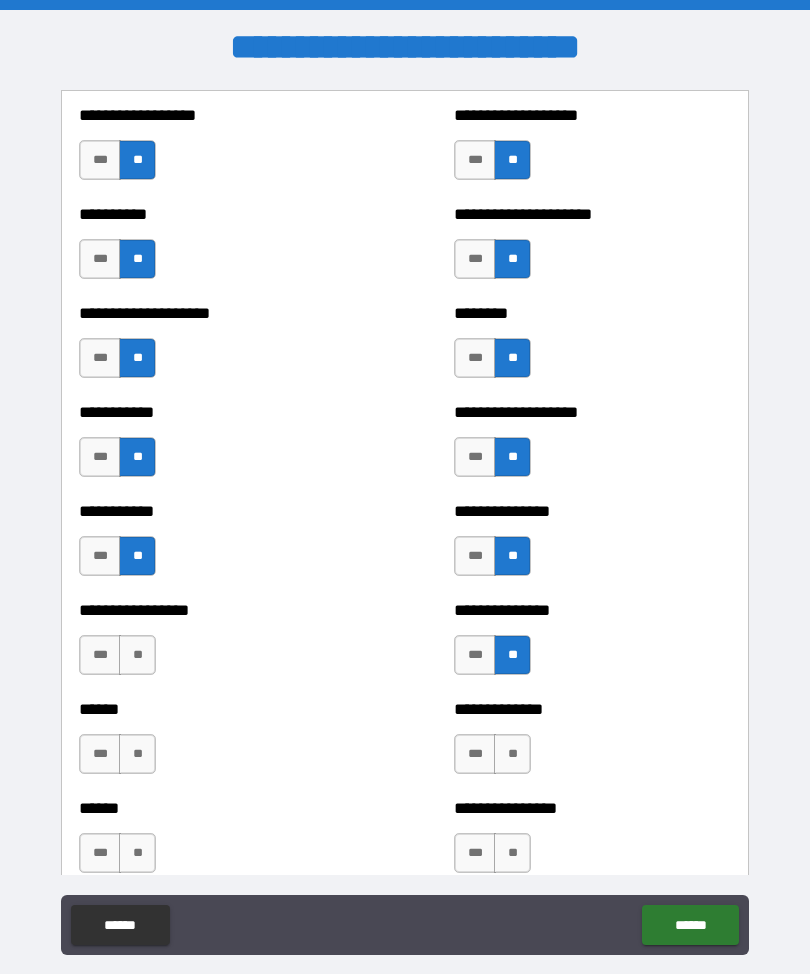 click on "**" at bounding box center [137, 655] 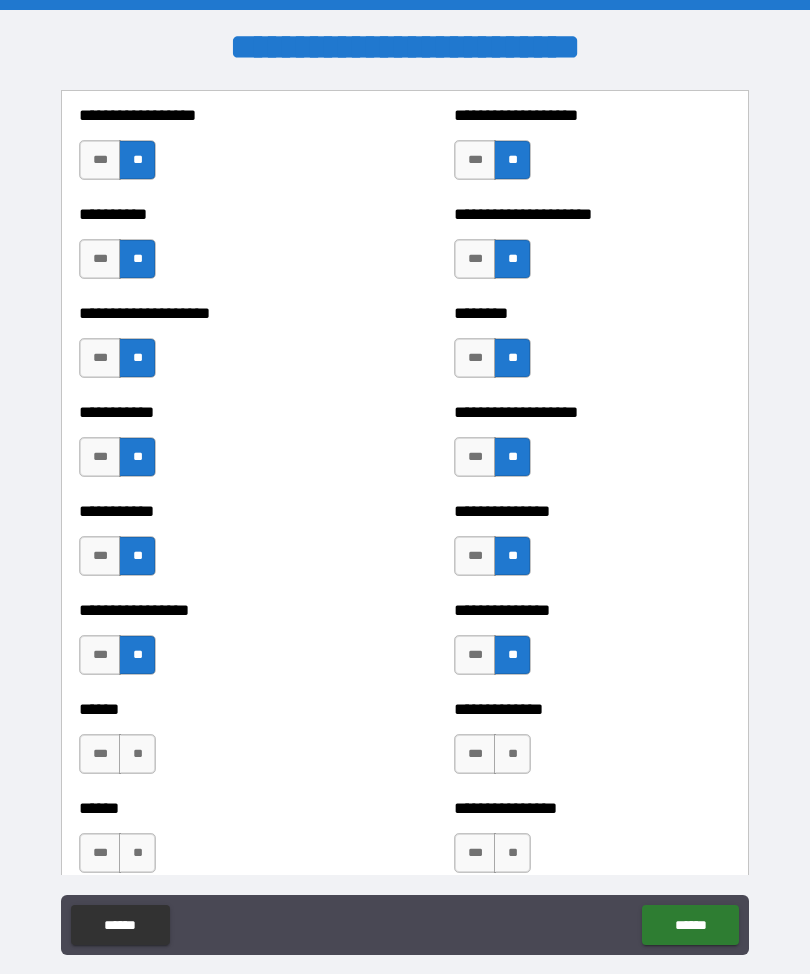 click on "**" at bounding box center (137, 754) 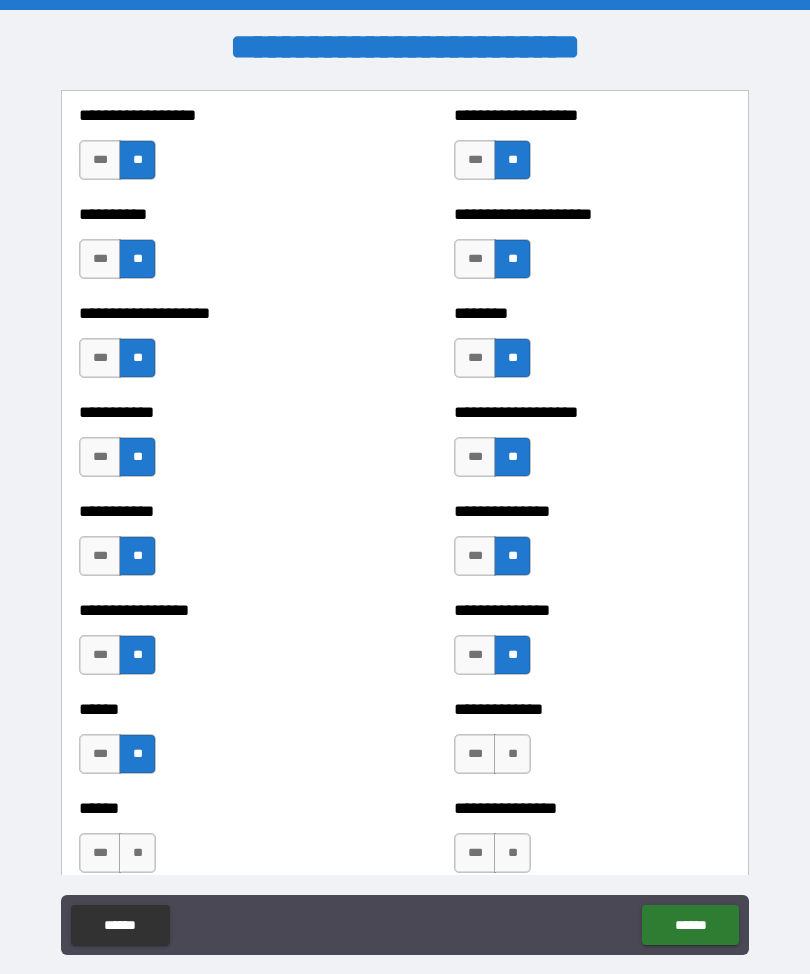 click on "**" at bounding box center [512, 754] 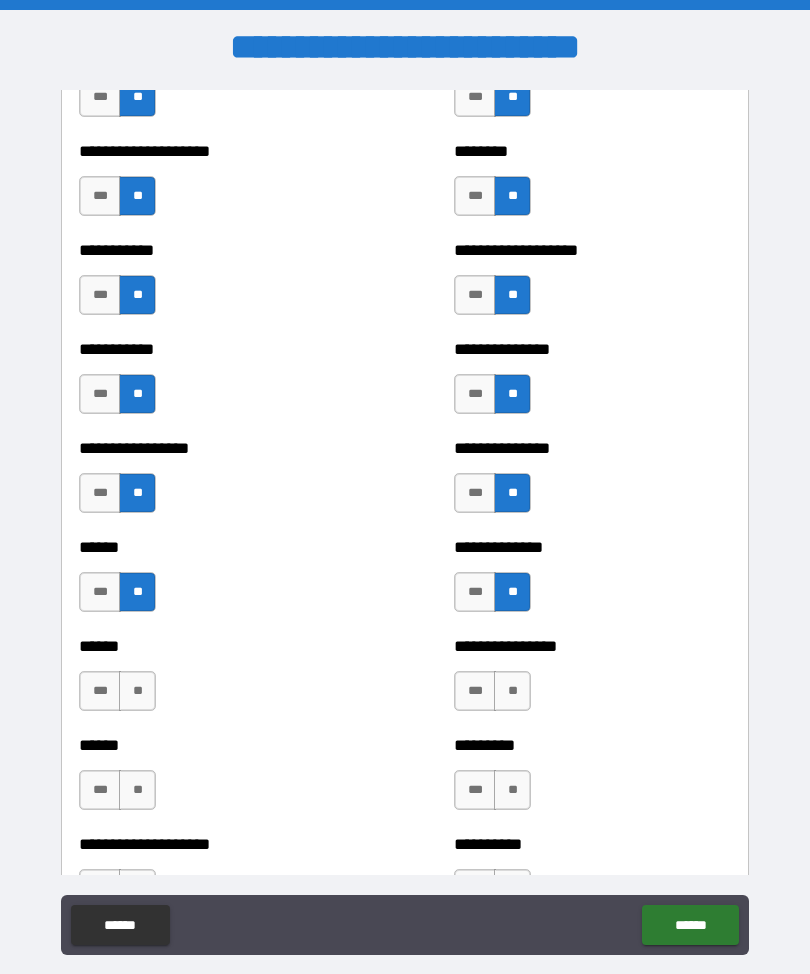 scroll, scrollTop: 2629, scrollLeft: 0, axis: vertical 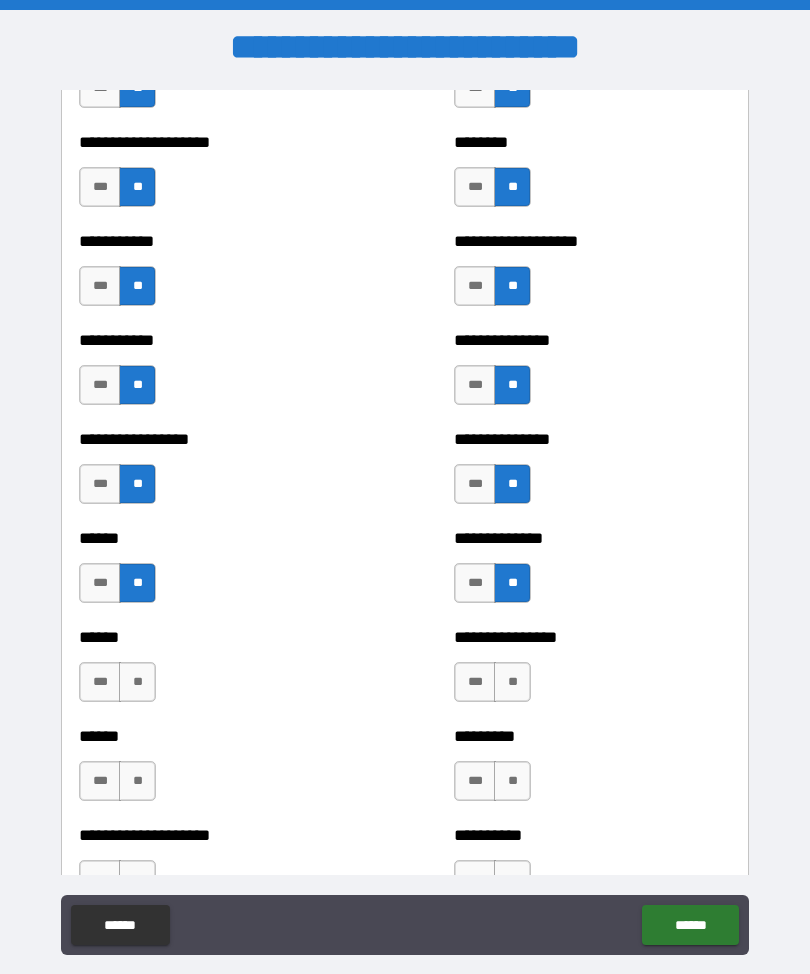 click on "**" at bounding box center [512, 682] 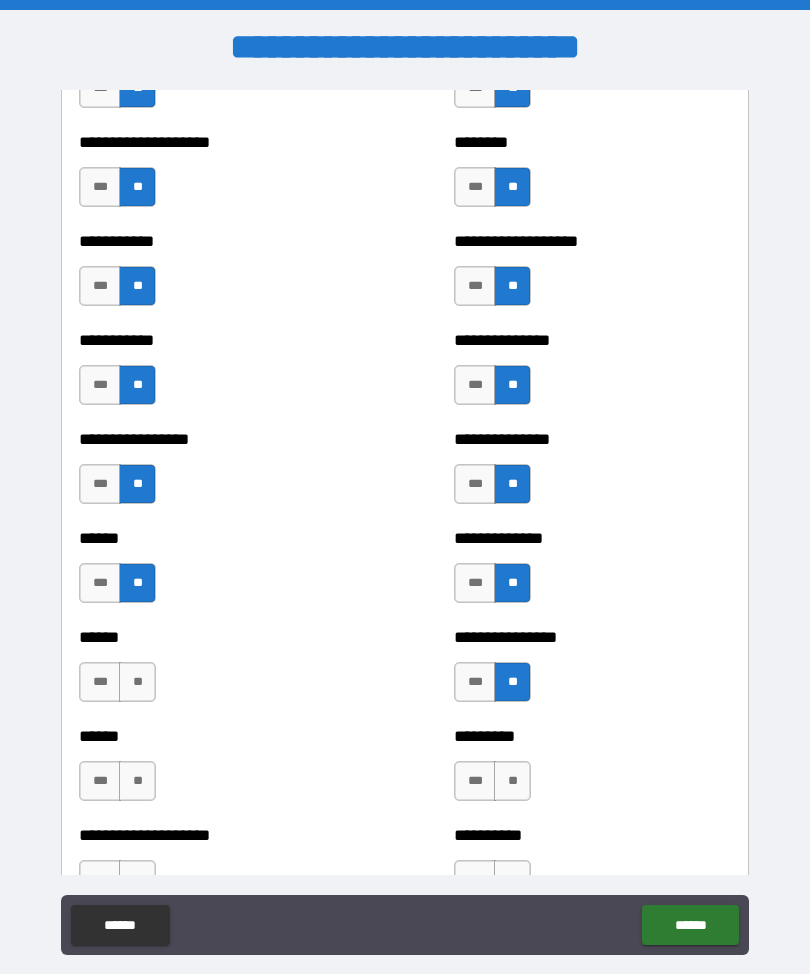 click on "**" at bounding box center (137, 682) 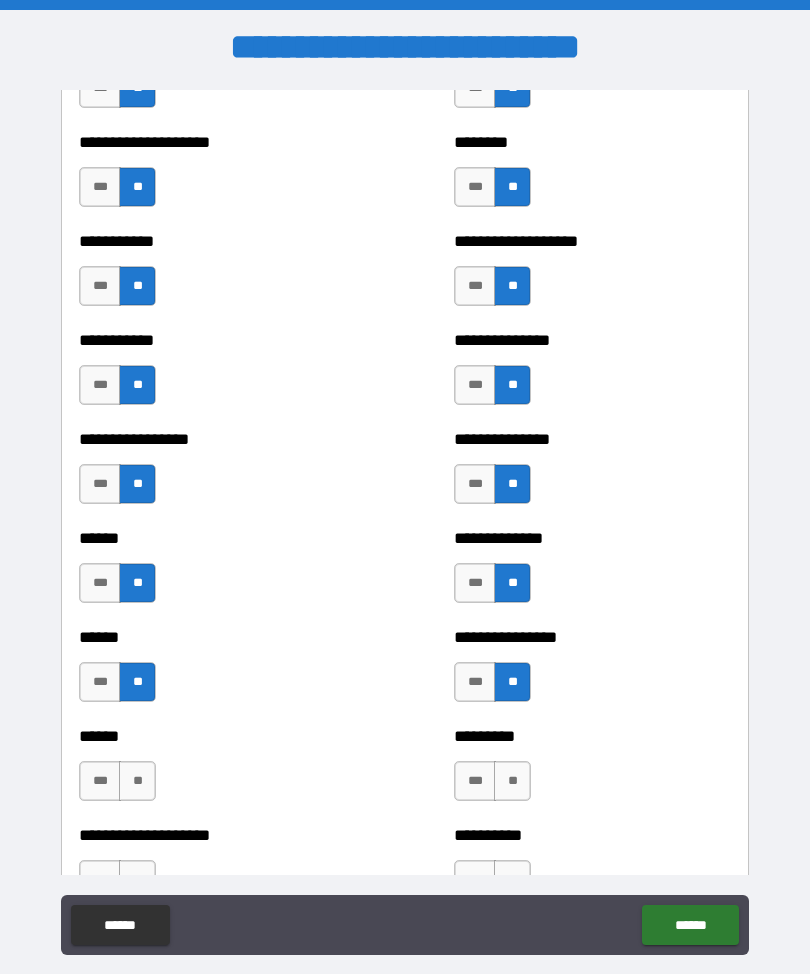 click on "**" at bounding box center (137, 781) 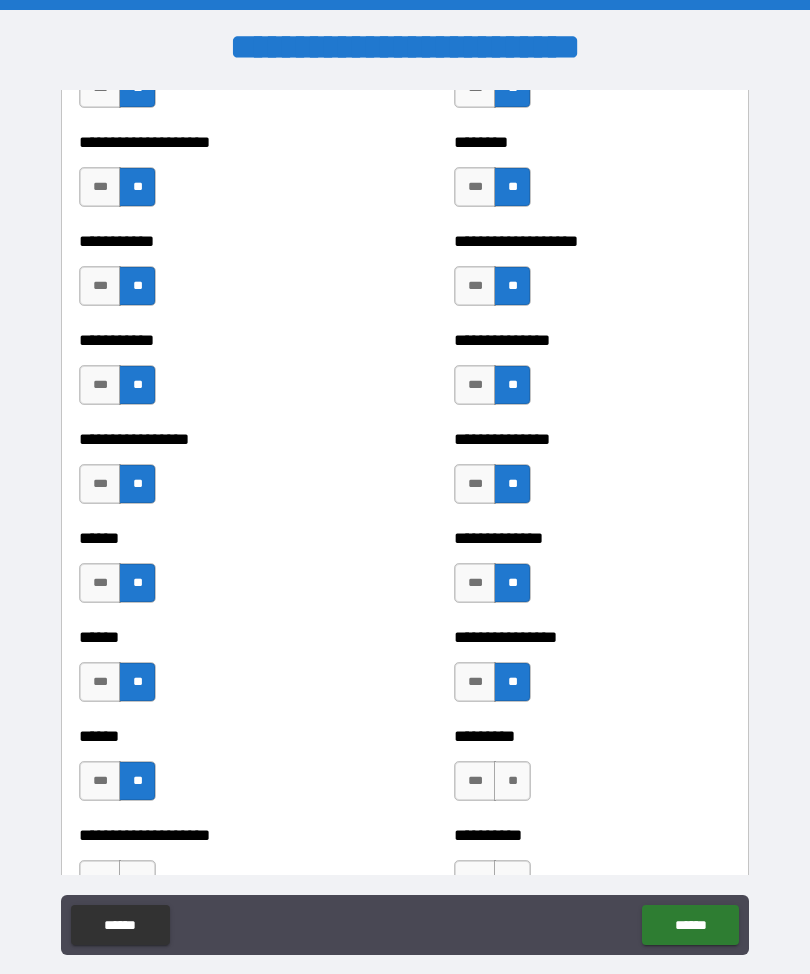 click on "**" at bounding box center [512, 781] 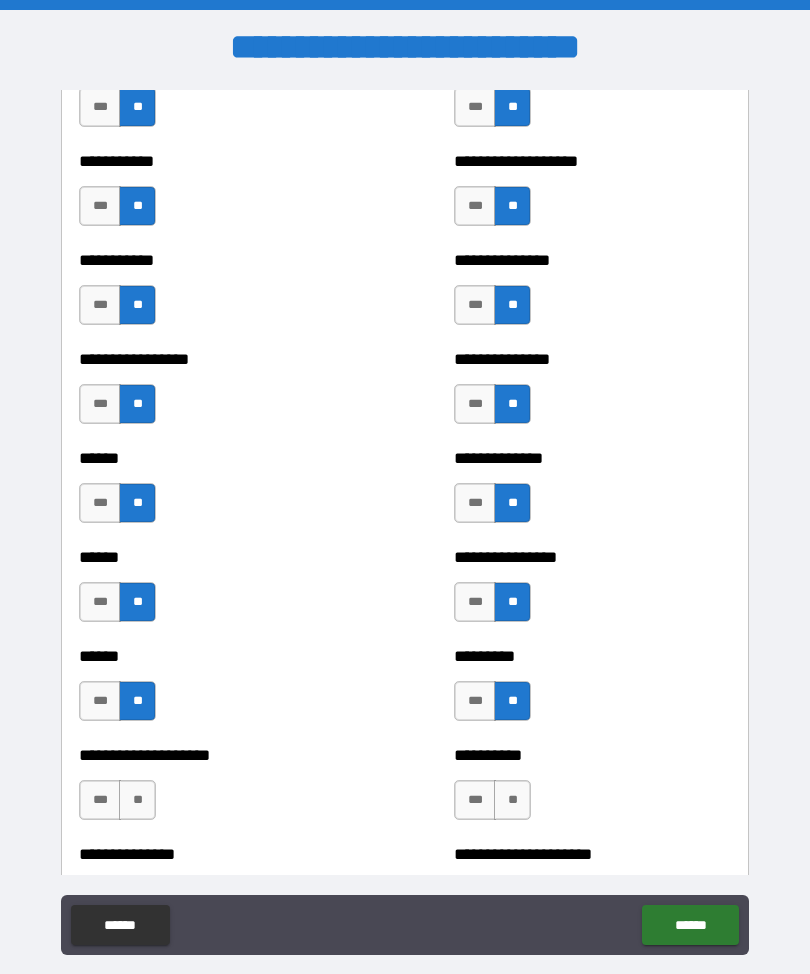 scroll, scrollTop: 2770, scrollLeft: 0, axis: vertical 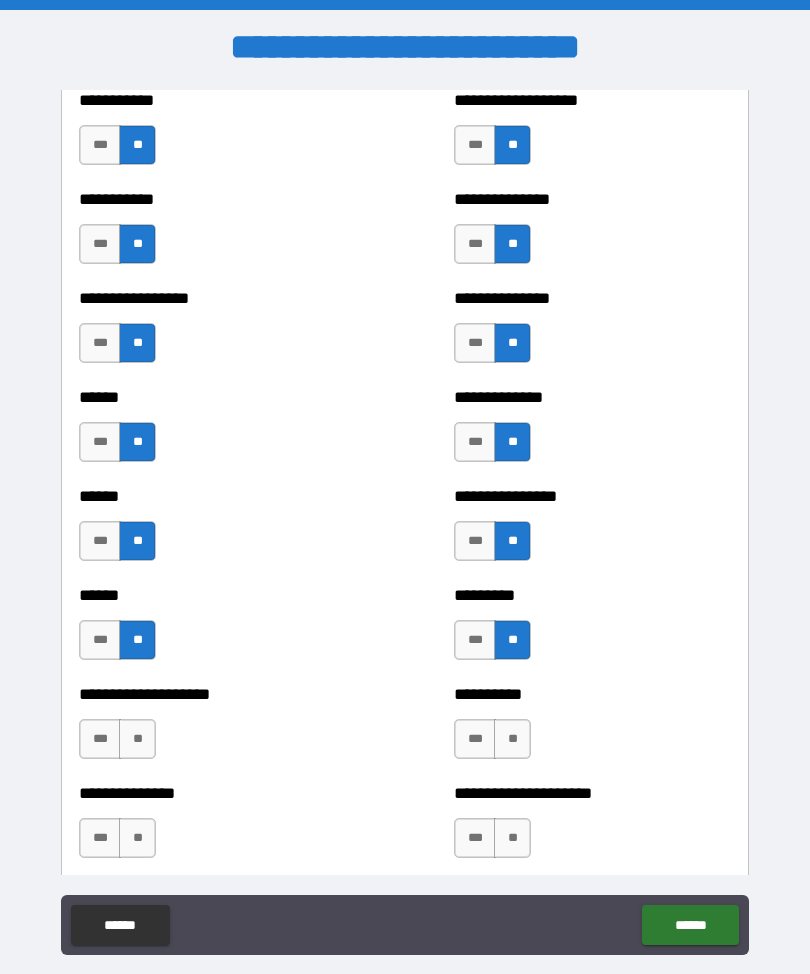 click on "**" at bounding box center [137, 739] 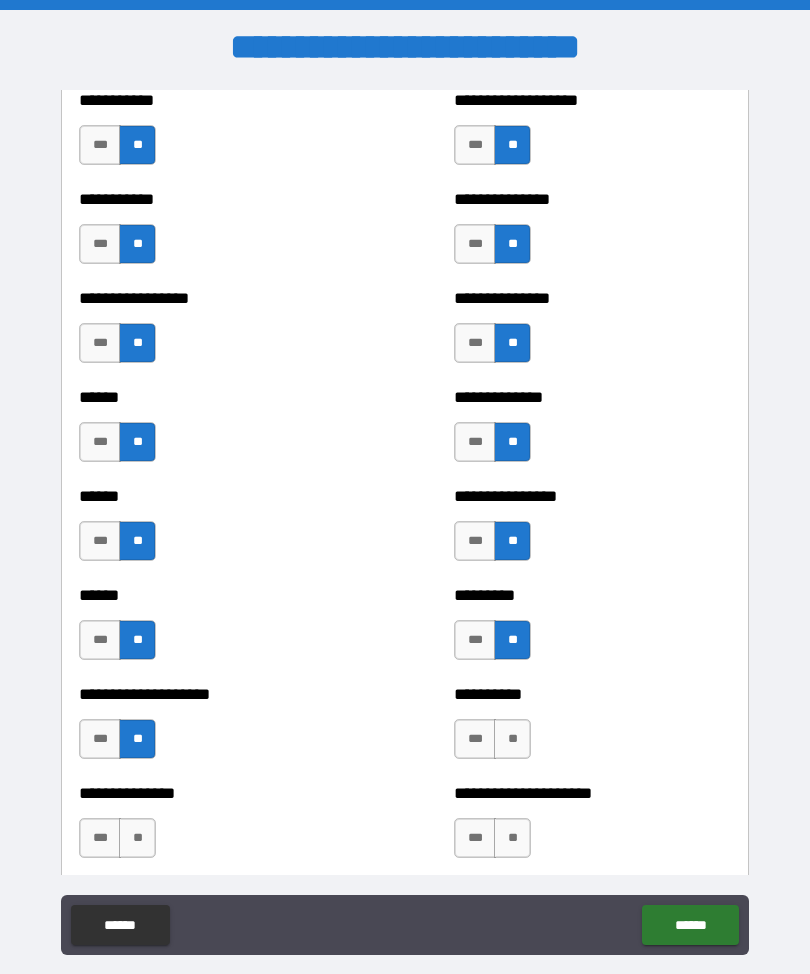 click on "**" at bounding box center (512, 739) 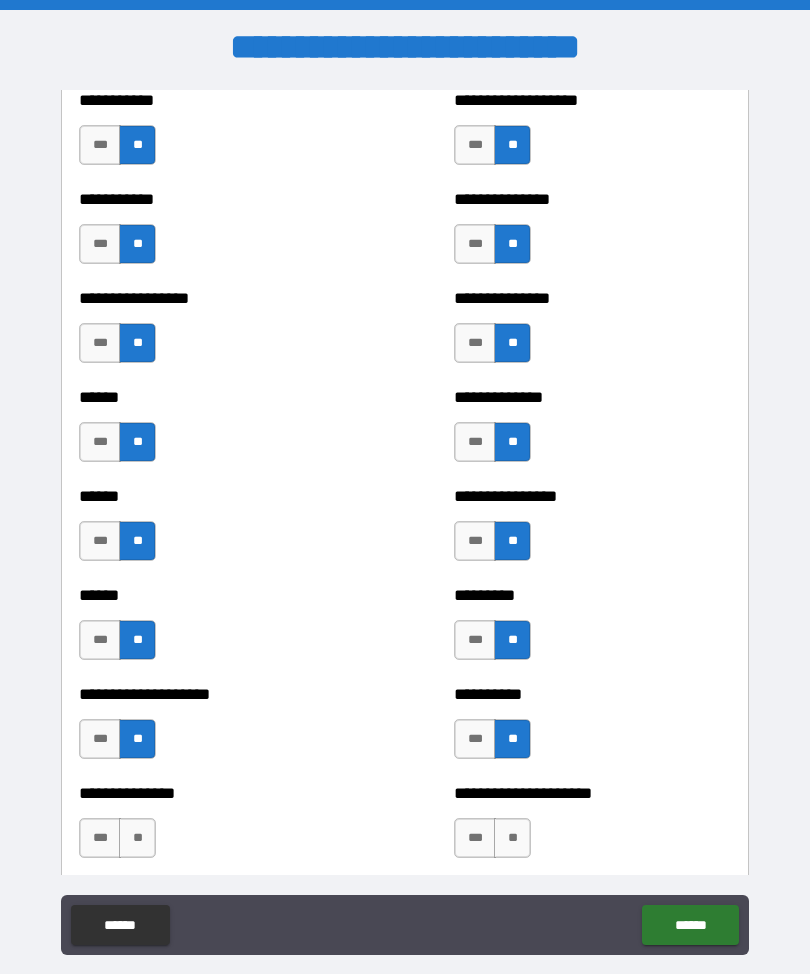 click on "**" at bounding box center [512, 838] 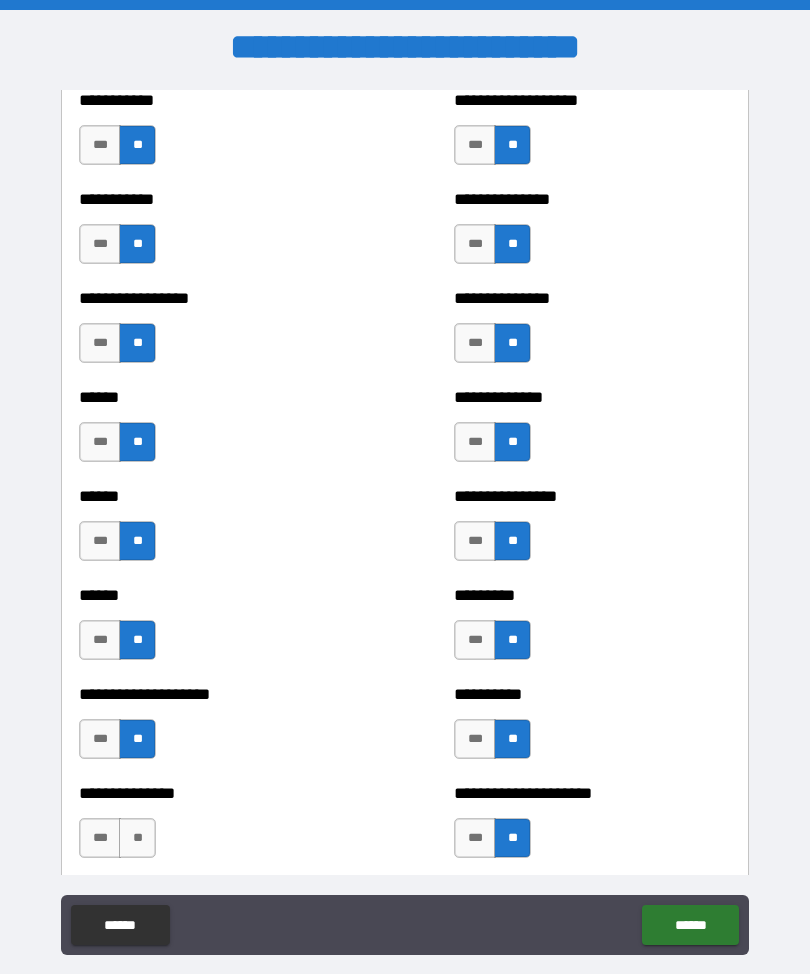 click on "**" at bounding box center (137, 838) 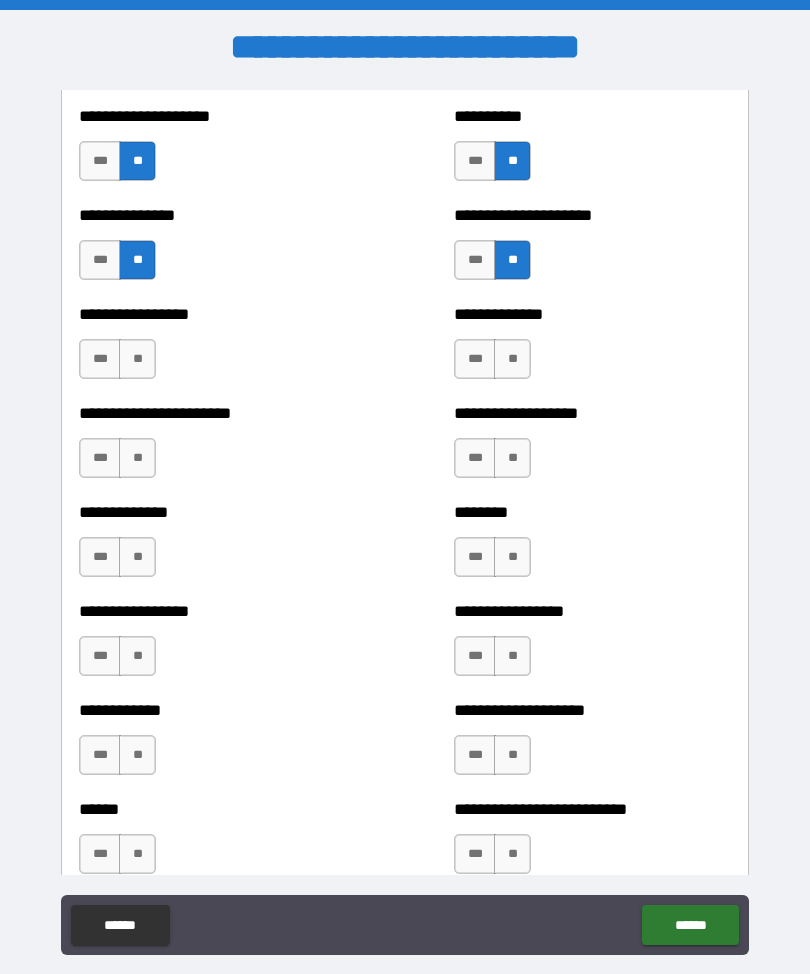 scroll, scrollTop: 3353, scrollLeft: 0, axis: vertical 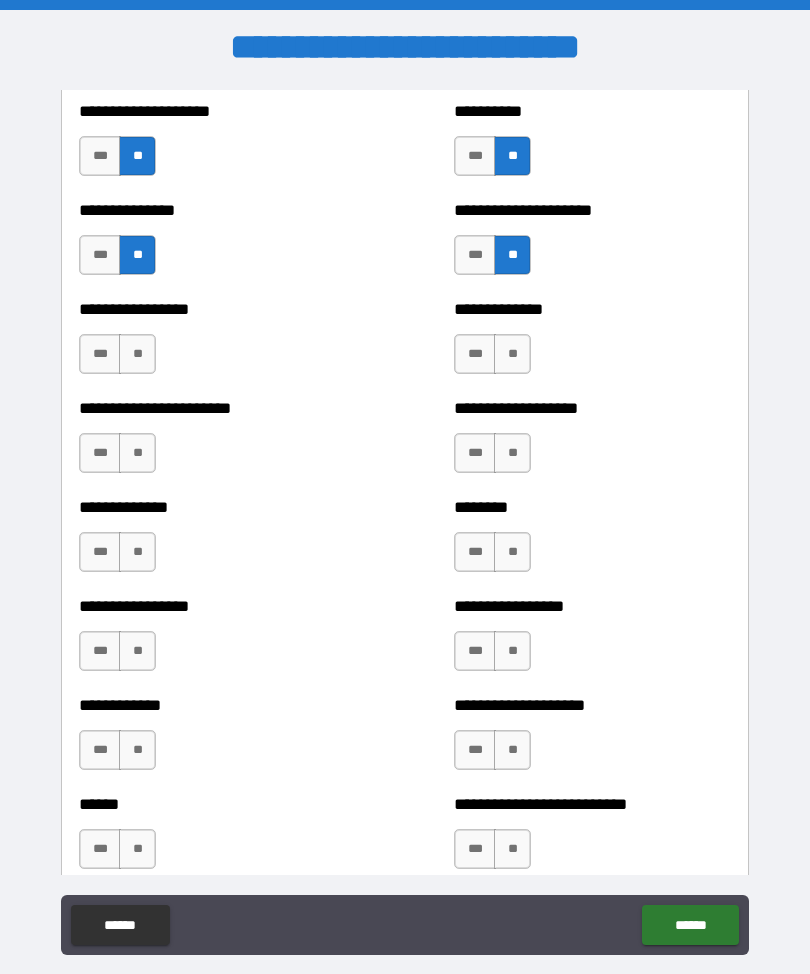 click on "**" at bounding box center [512, 354] 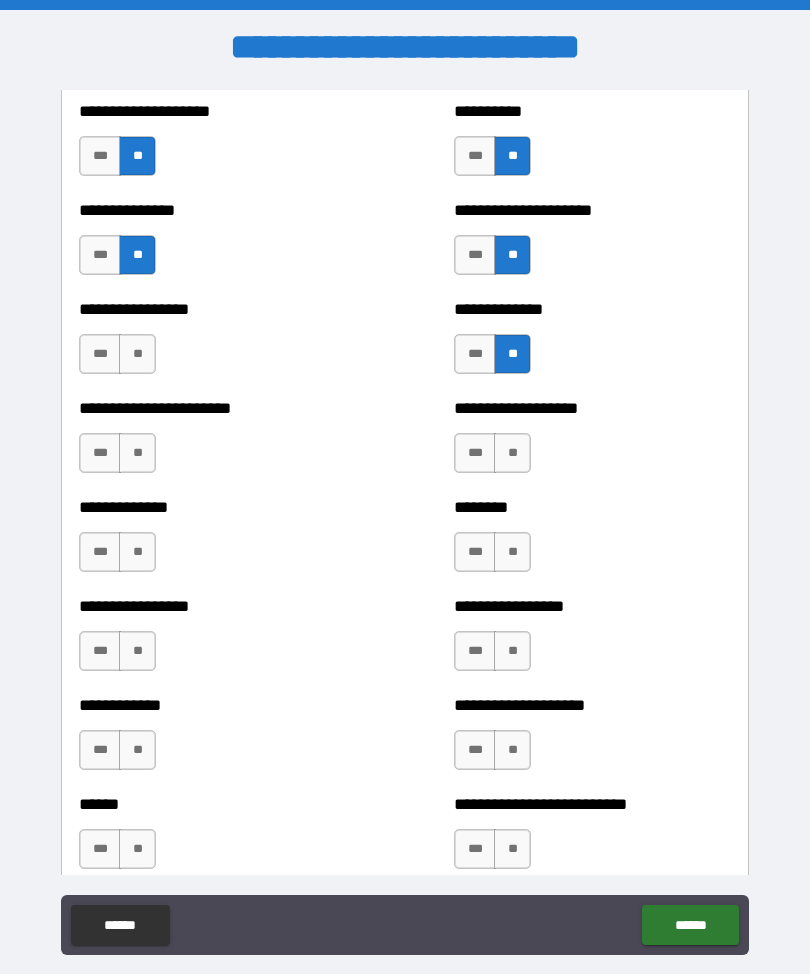 click on "**" at bounding box center [137, 354] 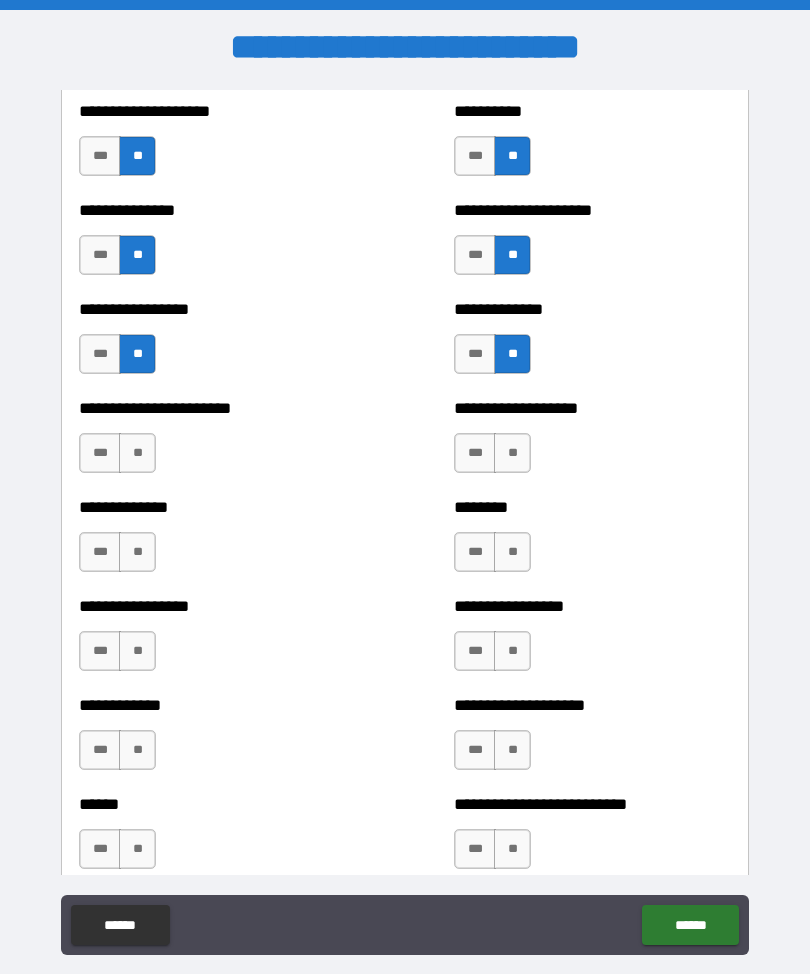 click on "**" at bounding box center [137, 453] 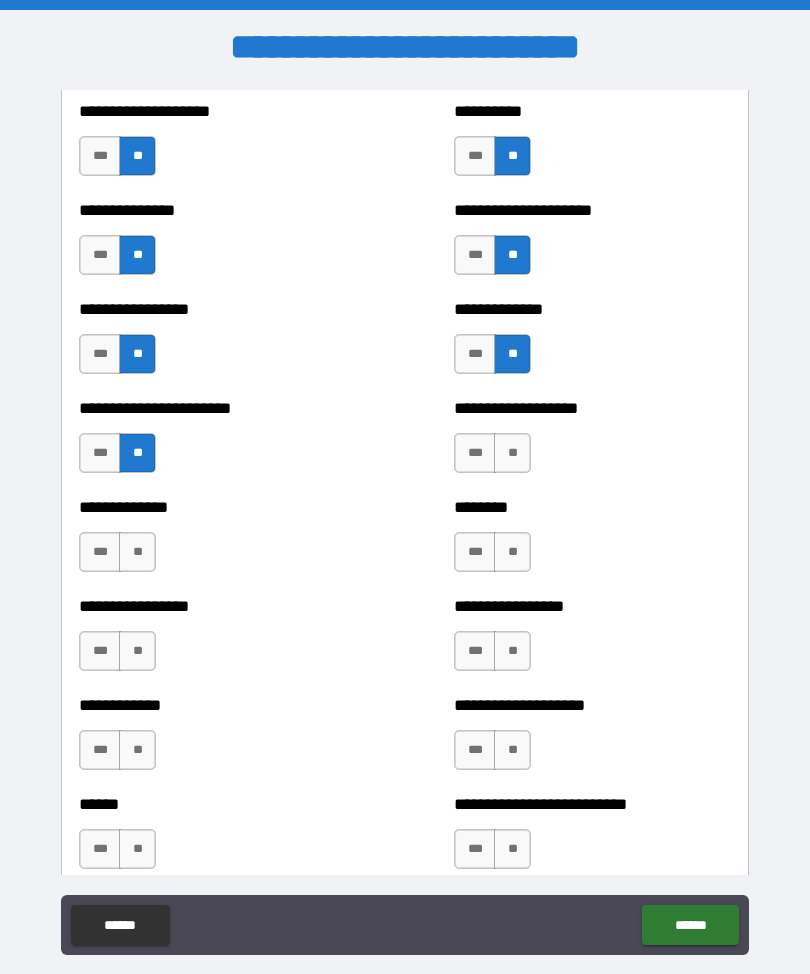 click on "**" at bounding box center (512, 453) 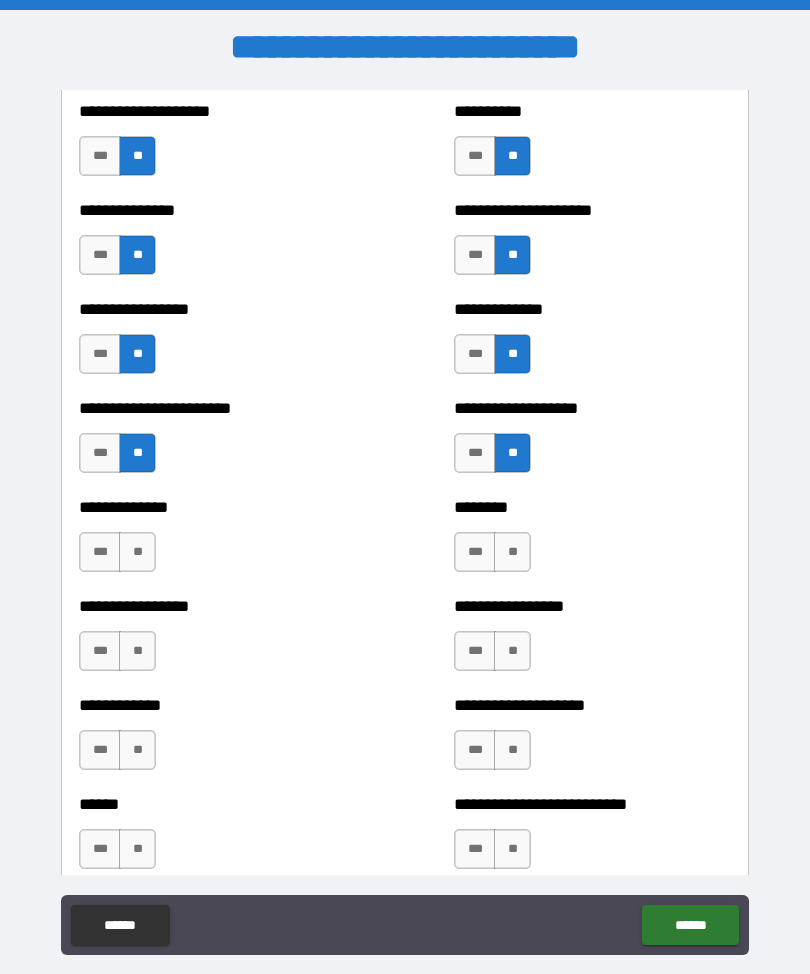click on "**" at bounding box center [137, 552] 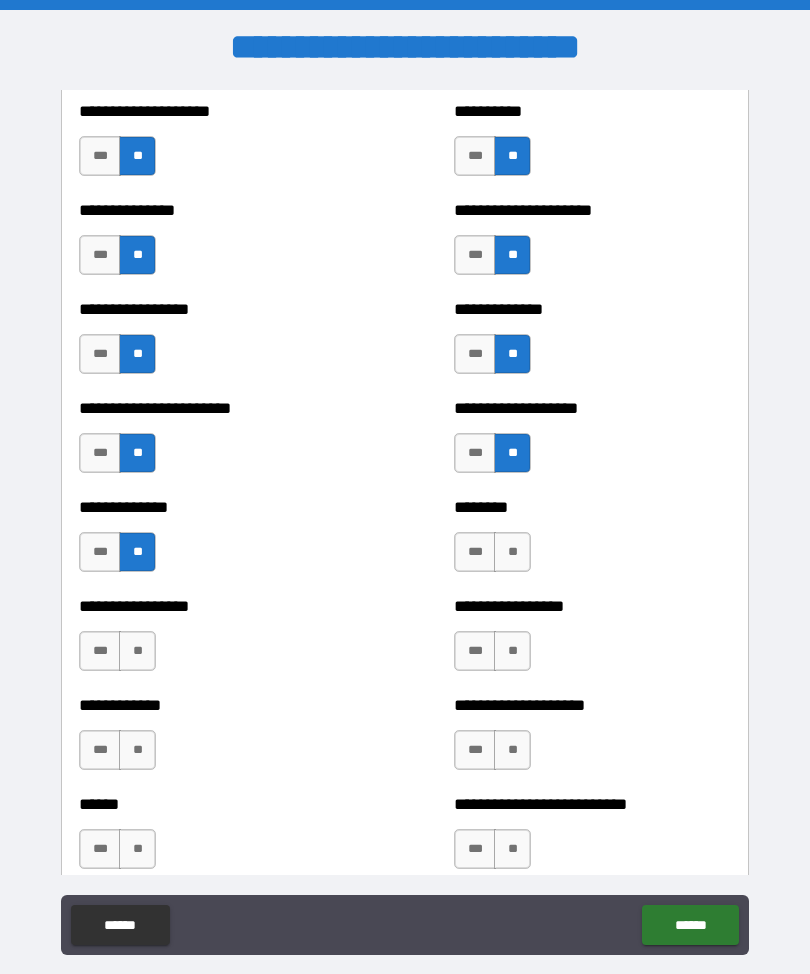 click on "**" at bounding box center (512, 552) 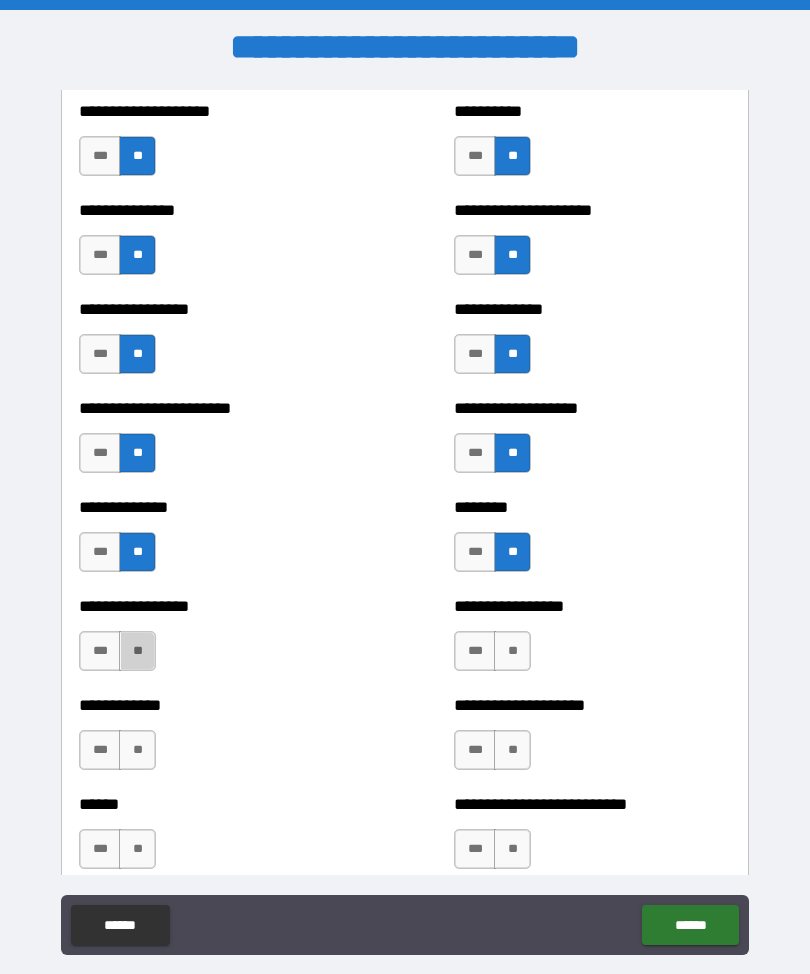 click on "**" at bounding box center [137, 651] 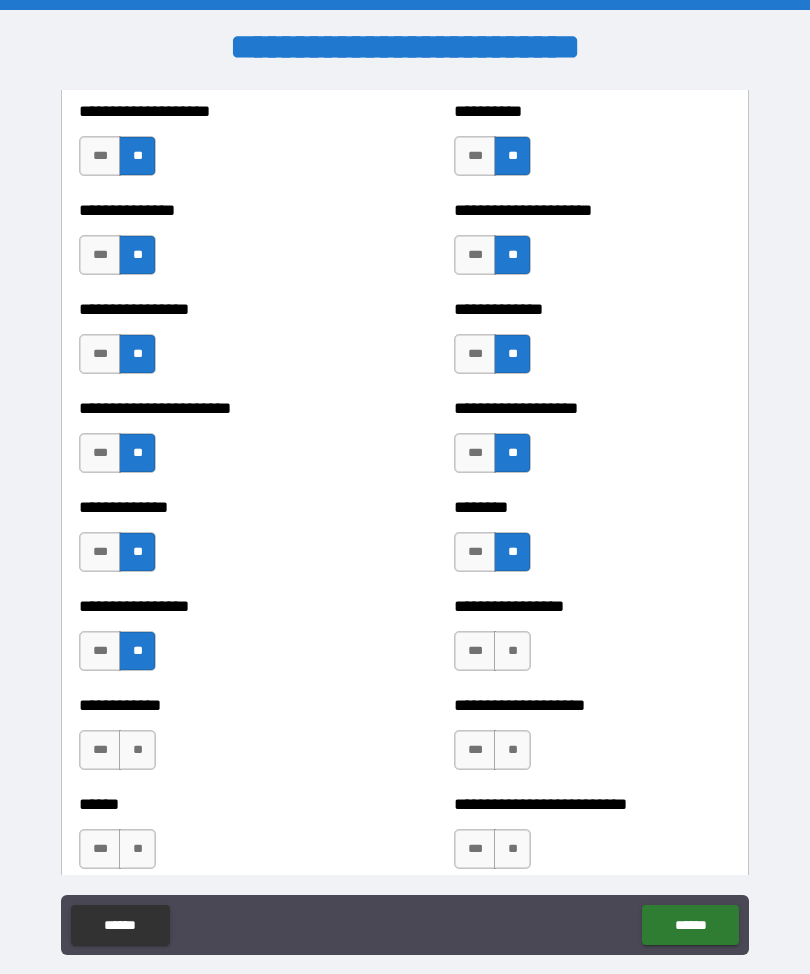 click on "**" at bounding box center (512, 651) 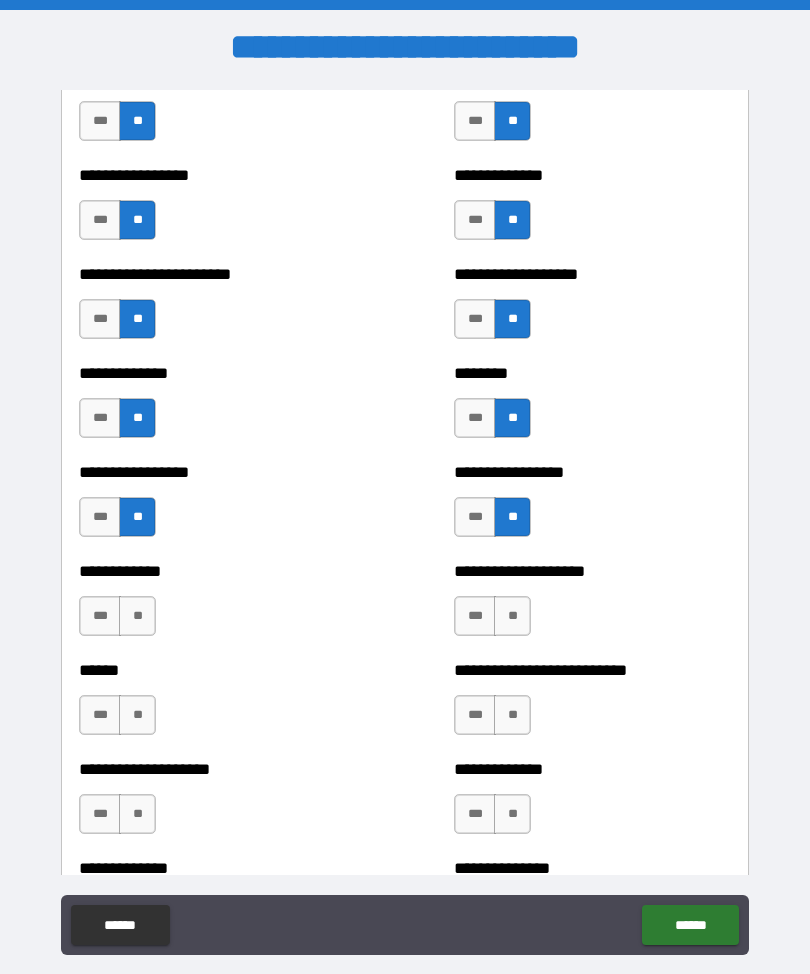 scroll, scrollTop: 3497, scrollLeft: 0, axis: vertical 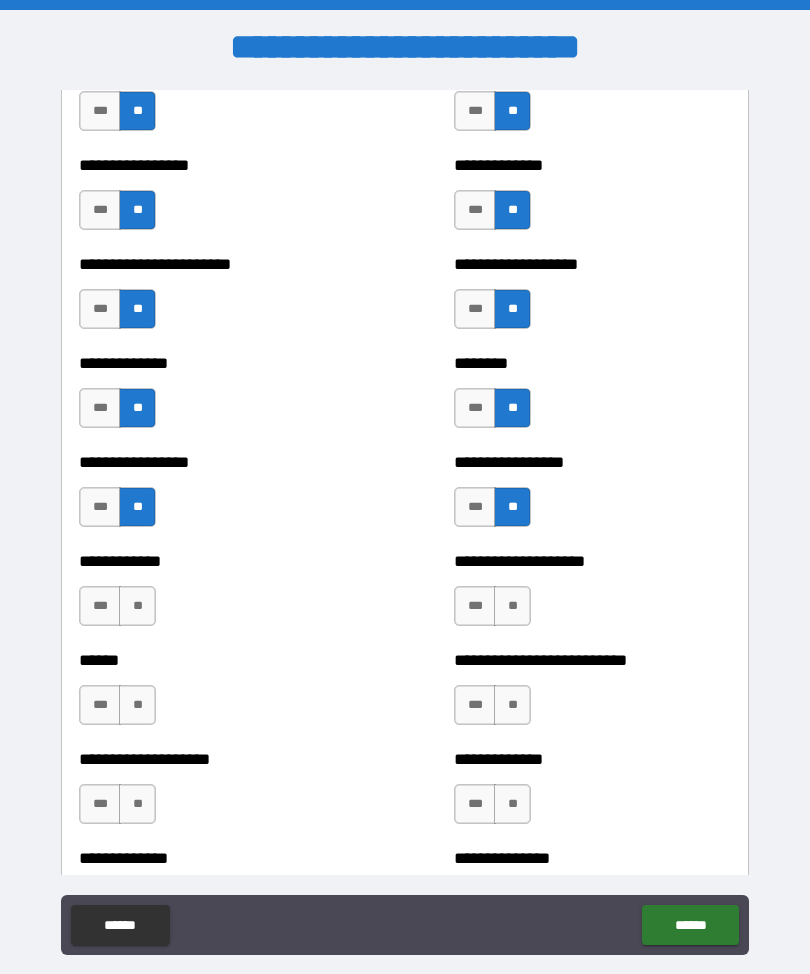 click on "**" at bounding box center (512, 606) 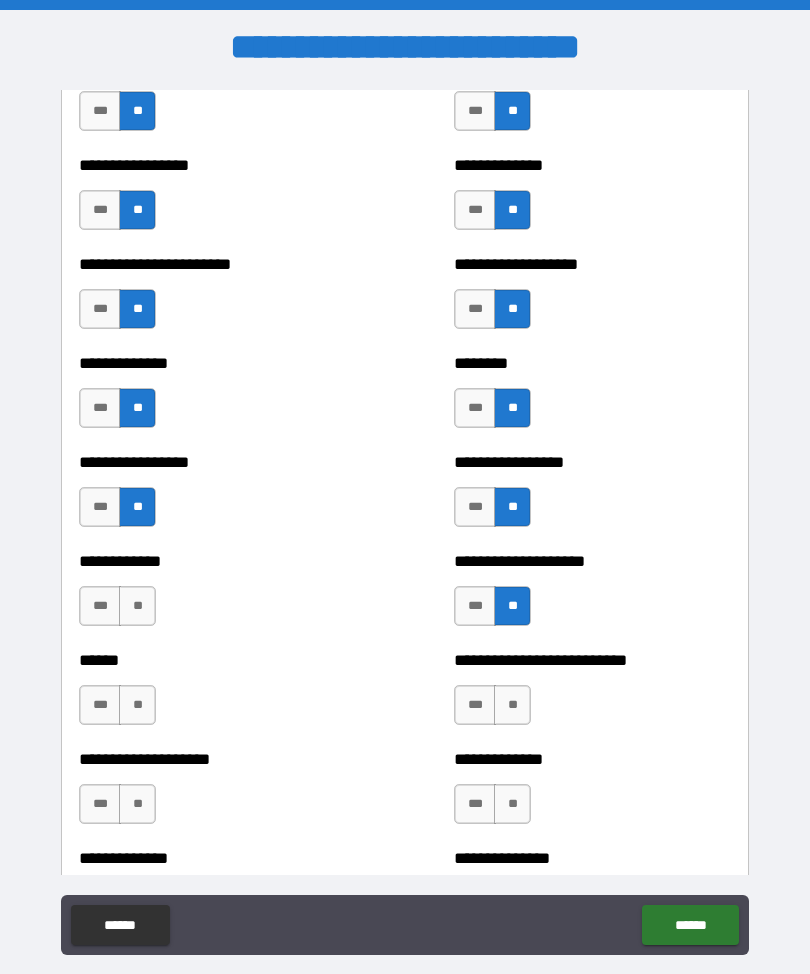 click on "**" at bounding box center [137, 606] 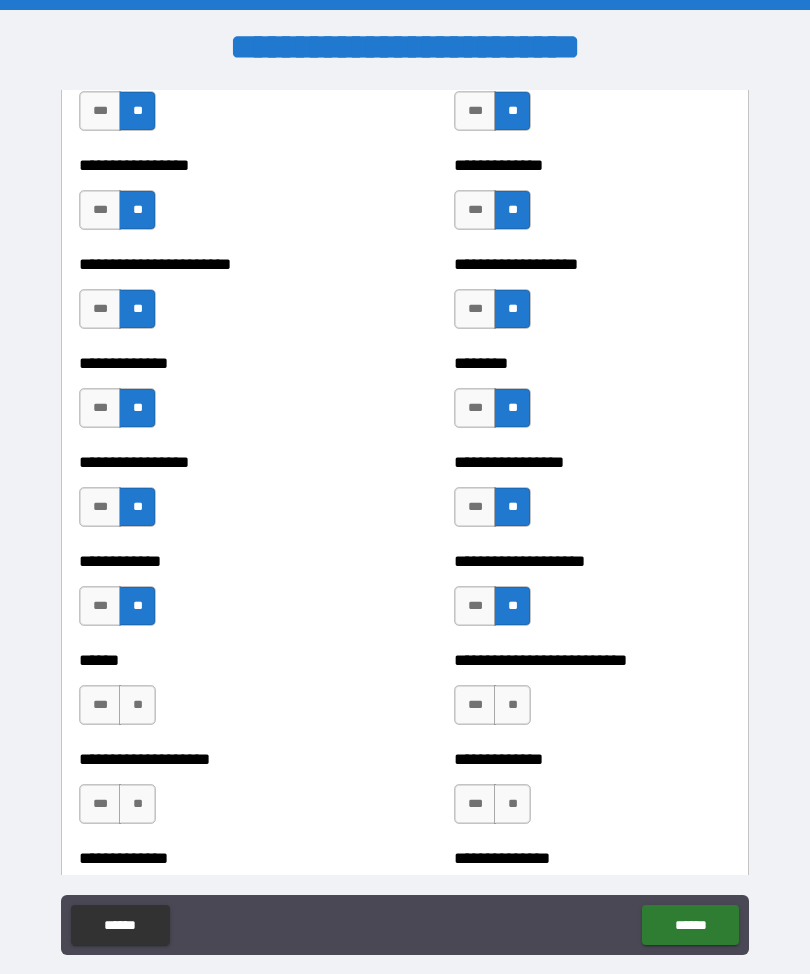 click on "**" at bounding box center [137, 705] 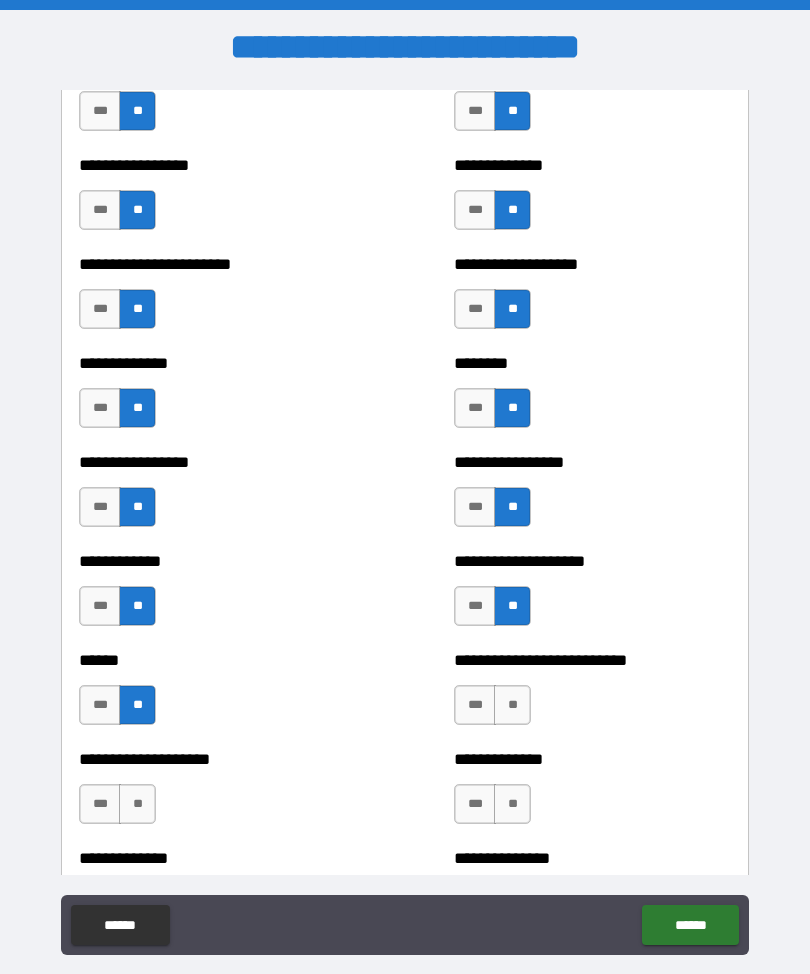 click on "**" at bounding box center (512, 705) 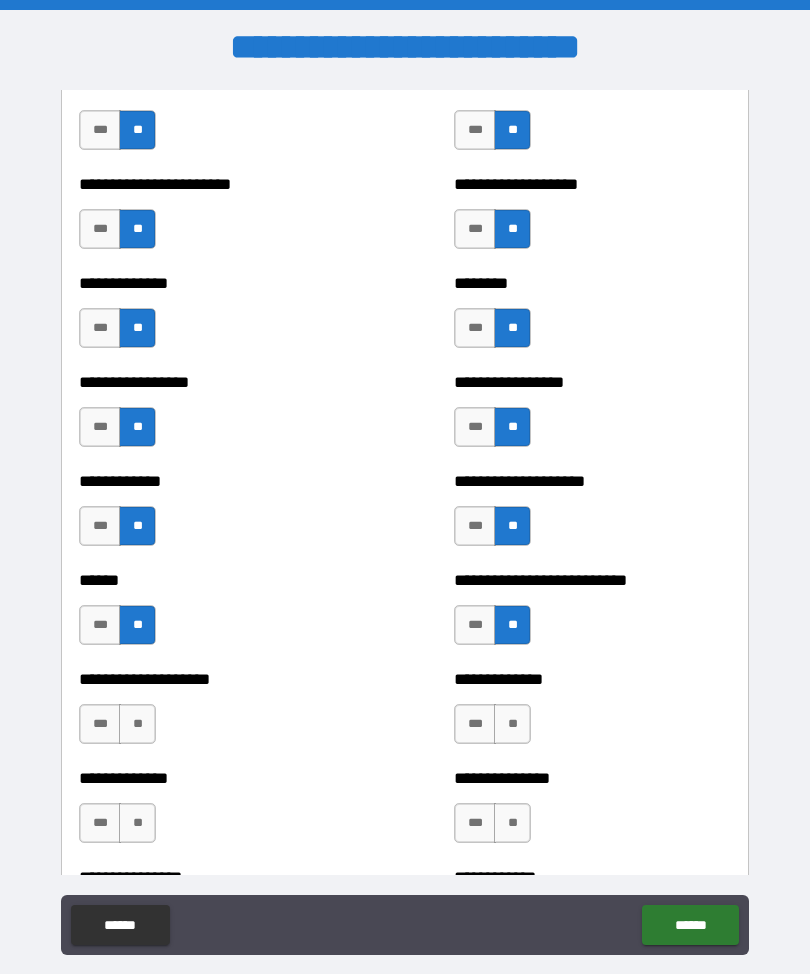 scroll, scrollTop: 3587, scrollLeft: 0, axis: vertical 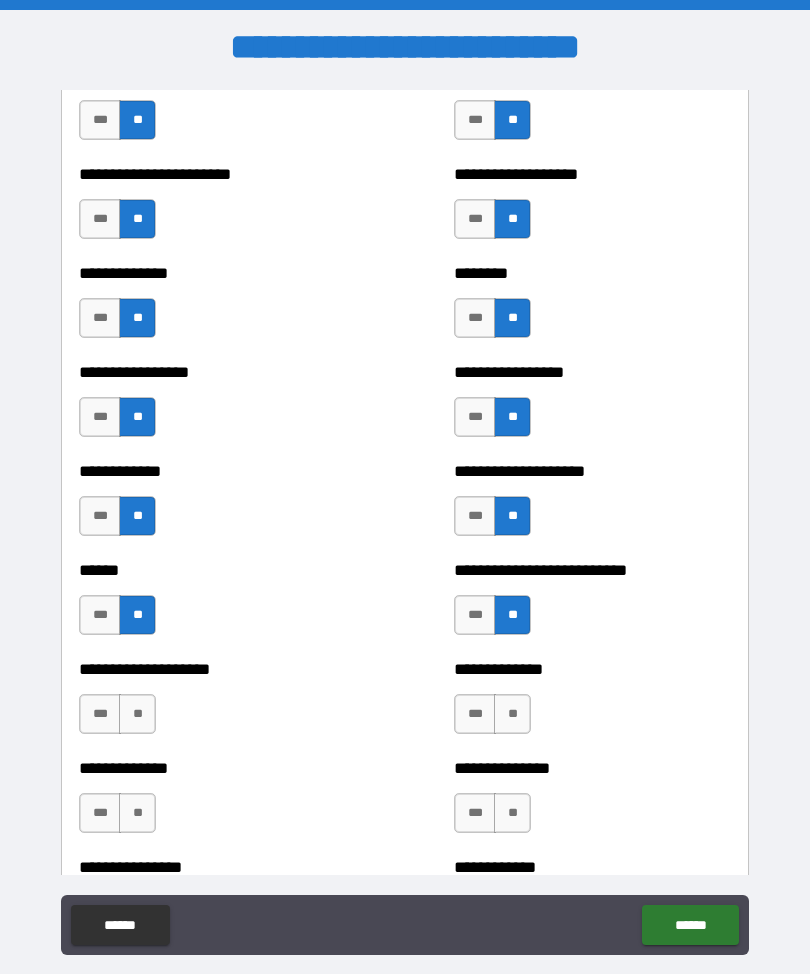 click on "**" at bounding box center (137, 714) 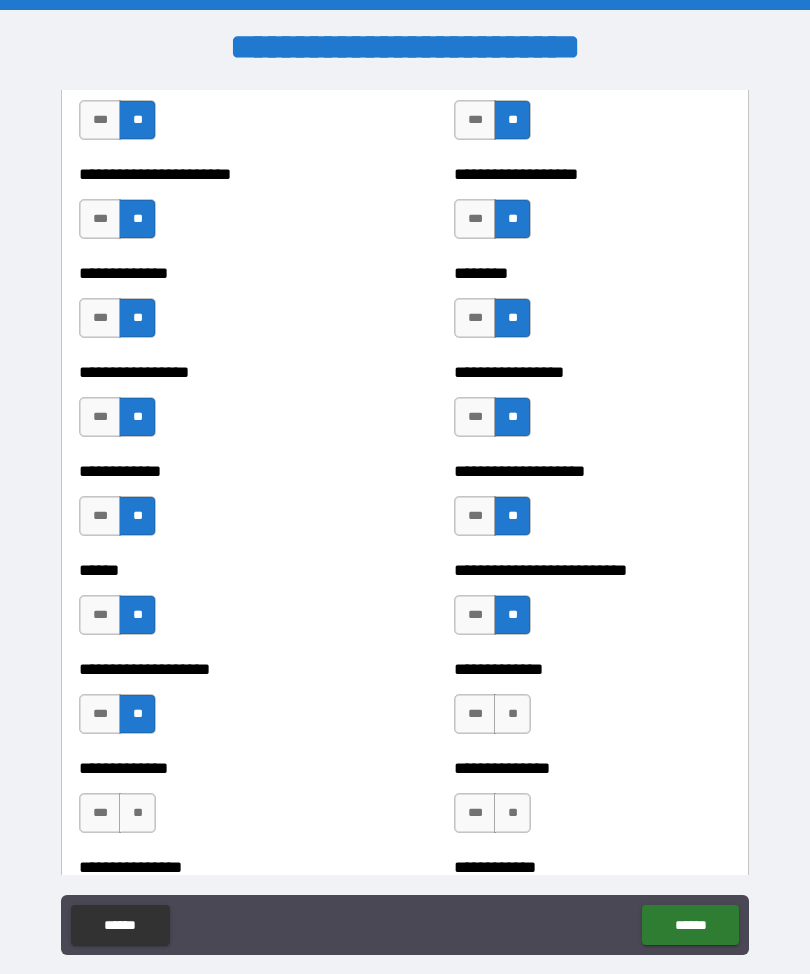 click on "**" at bounding box center (512, 714) 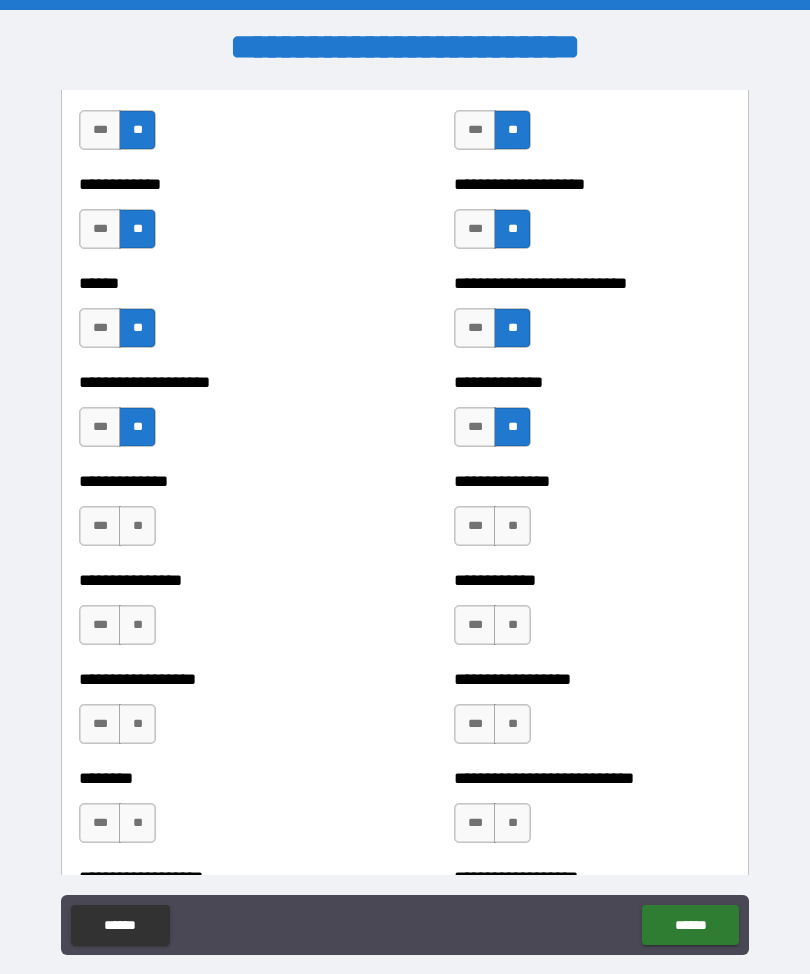 scroll, scrollTop: 3887, scrollLeft: 0, axis: vertical 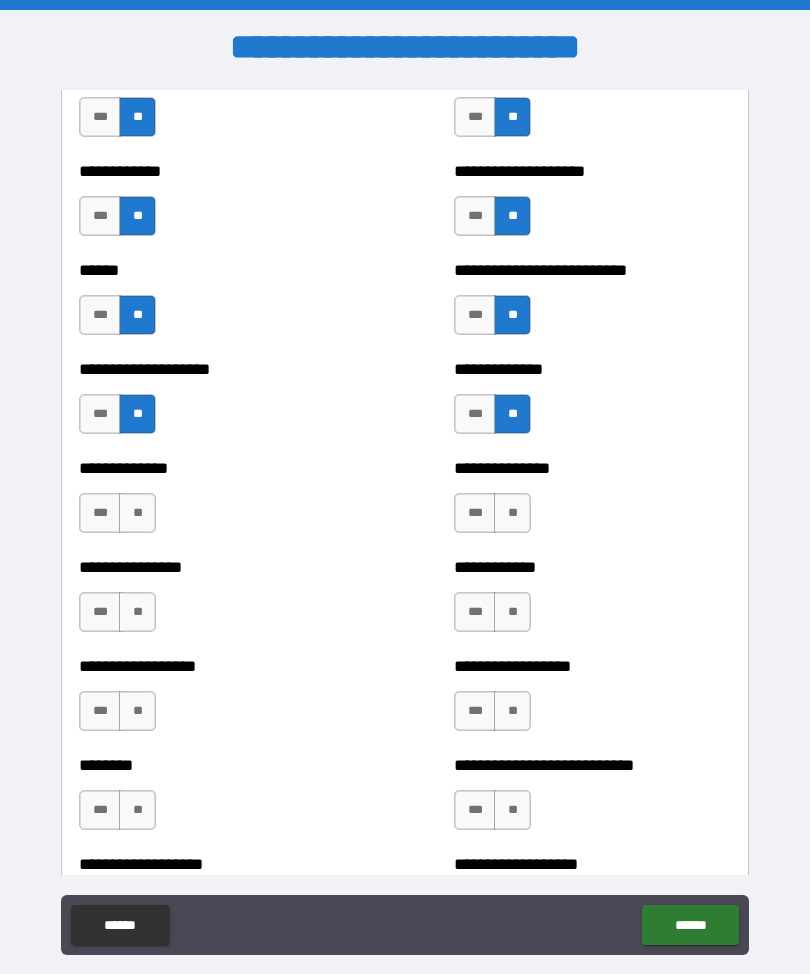 click on "**" at bounding box center (512, 513) 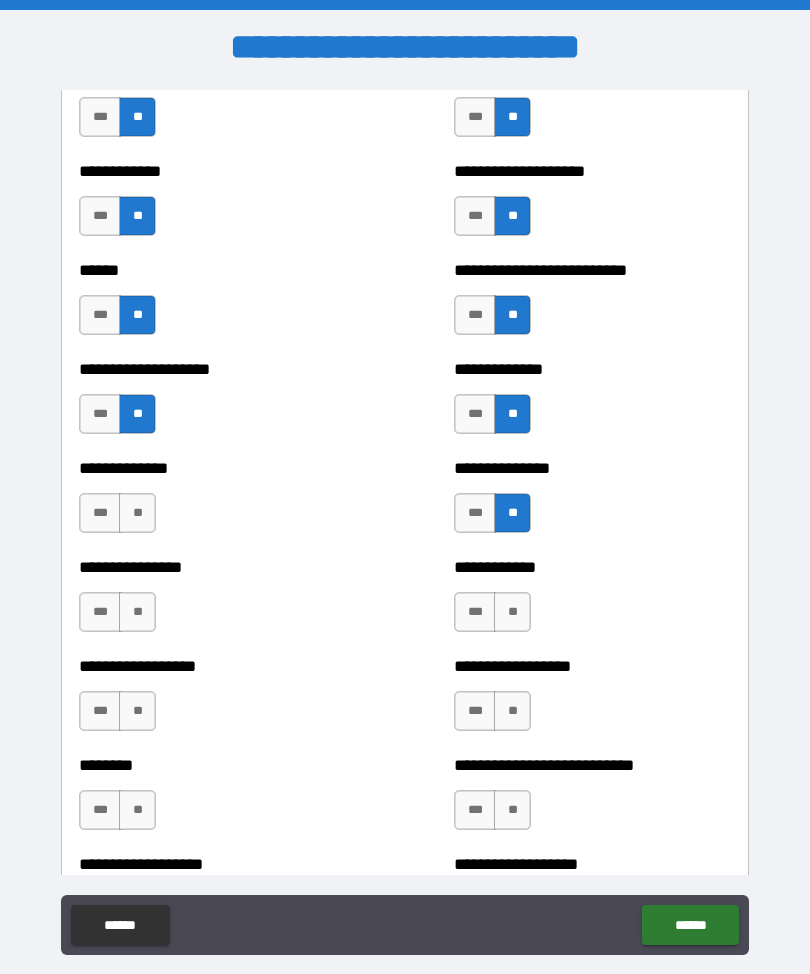 click on "**" at bounding box center [137, 513] 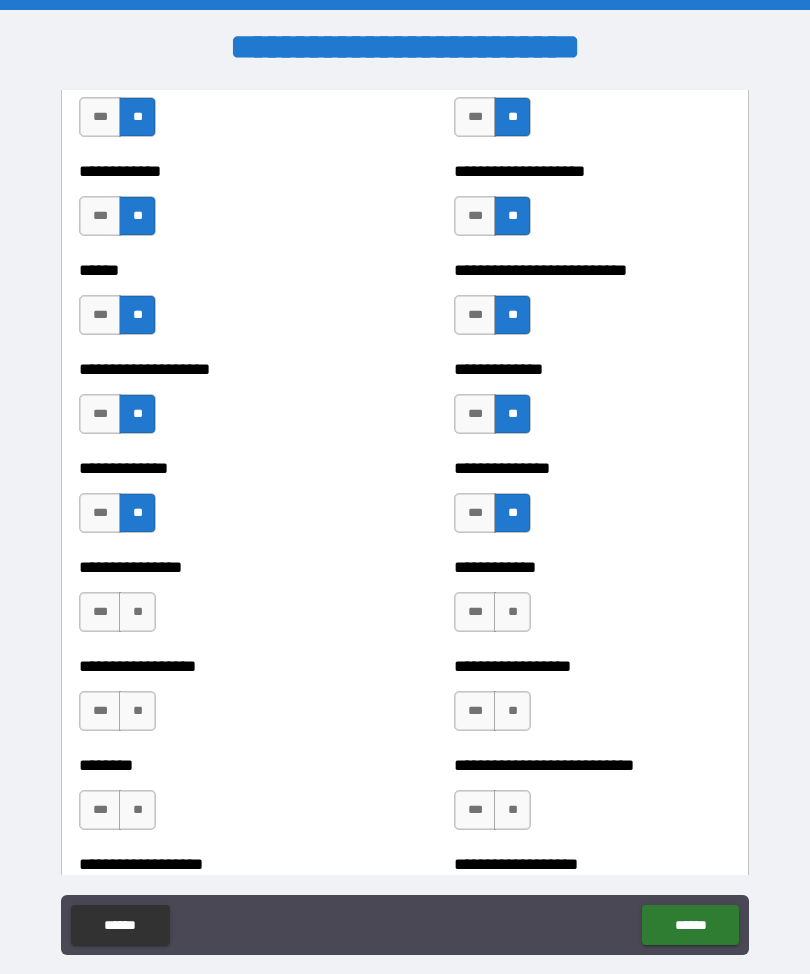 click on "**" at bounding box center (137, 612) 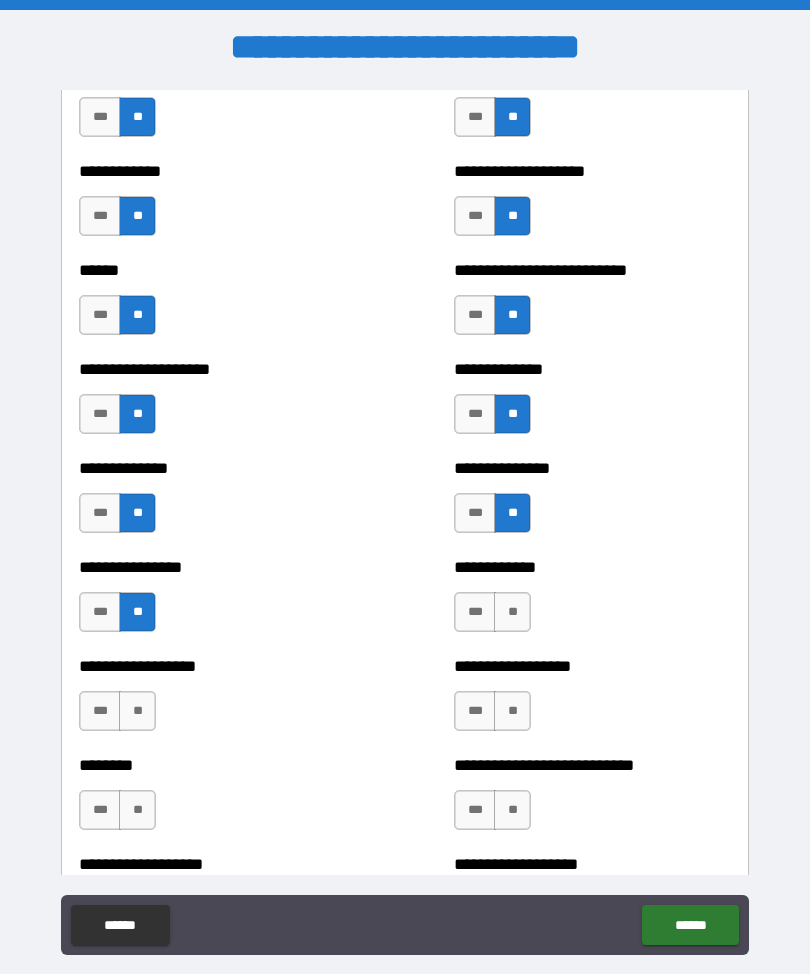 click on "**" at bounding box center (512, 612) 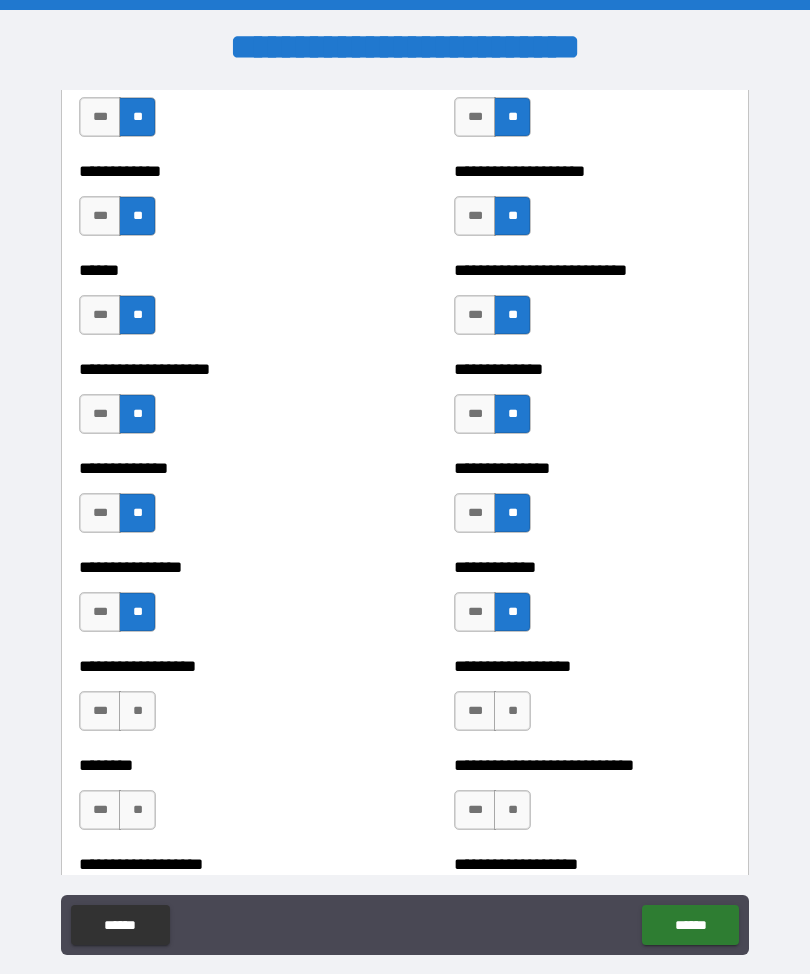 click on "**" at bounding box center (512, 711) 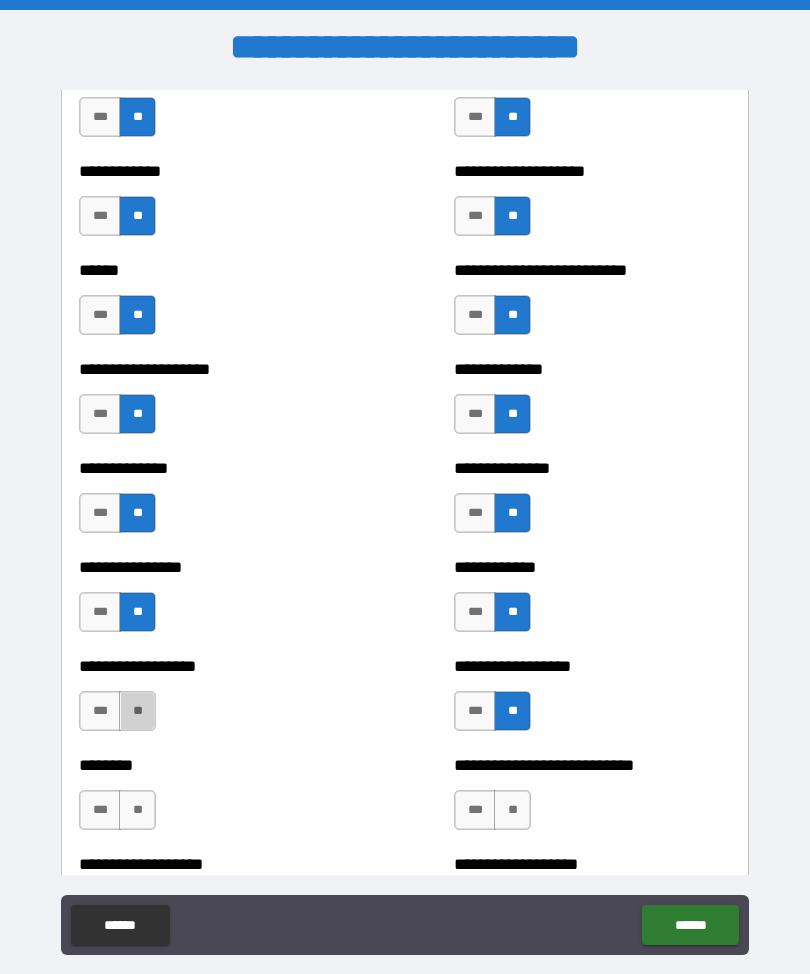 click on "**" at bounding box center (137, 711) 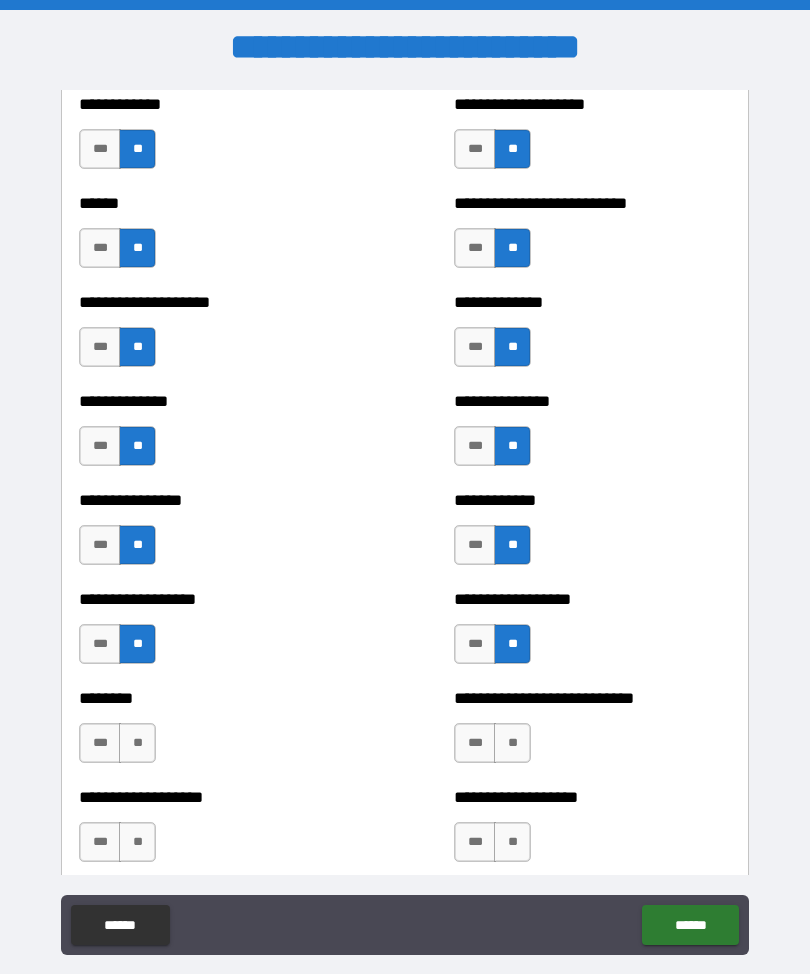 scroll, scrollTop: 3966, scrollLeft: 0, axis: vertical 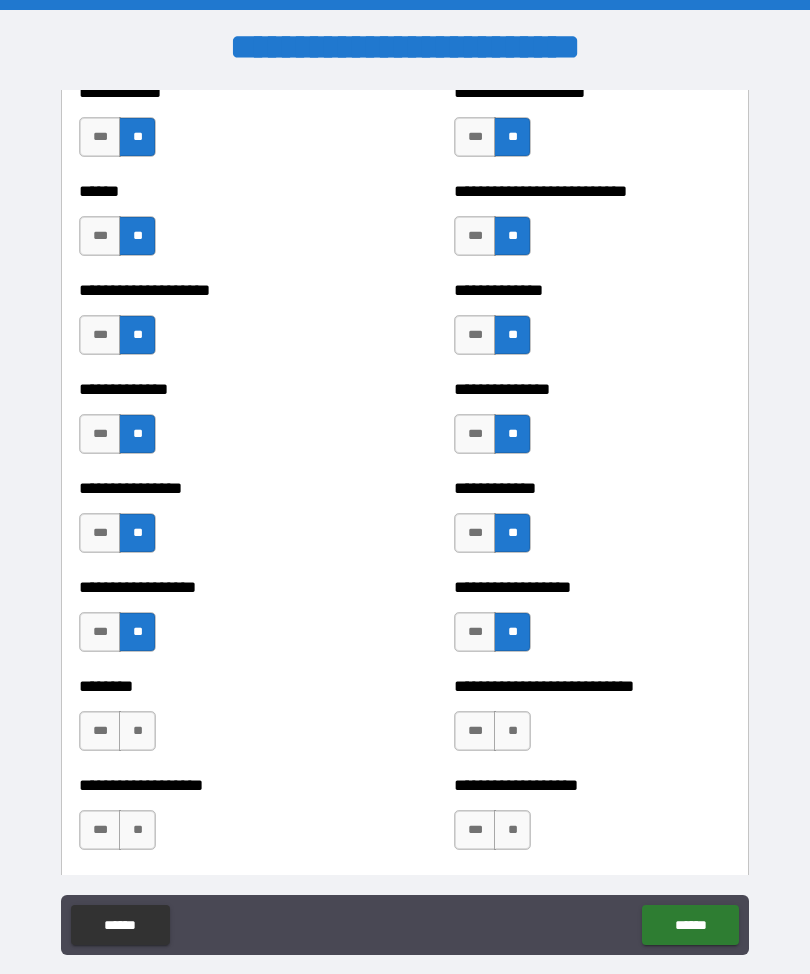 click on "**" at bounding box center [512, 731] 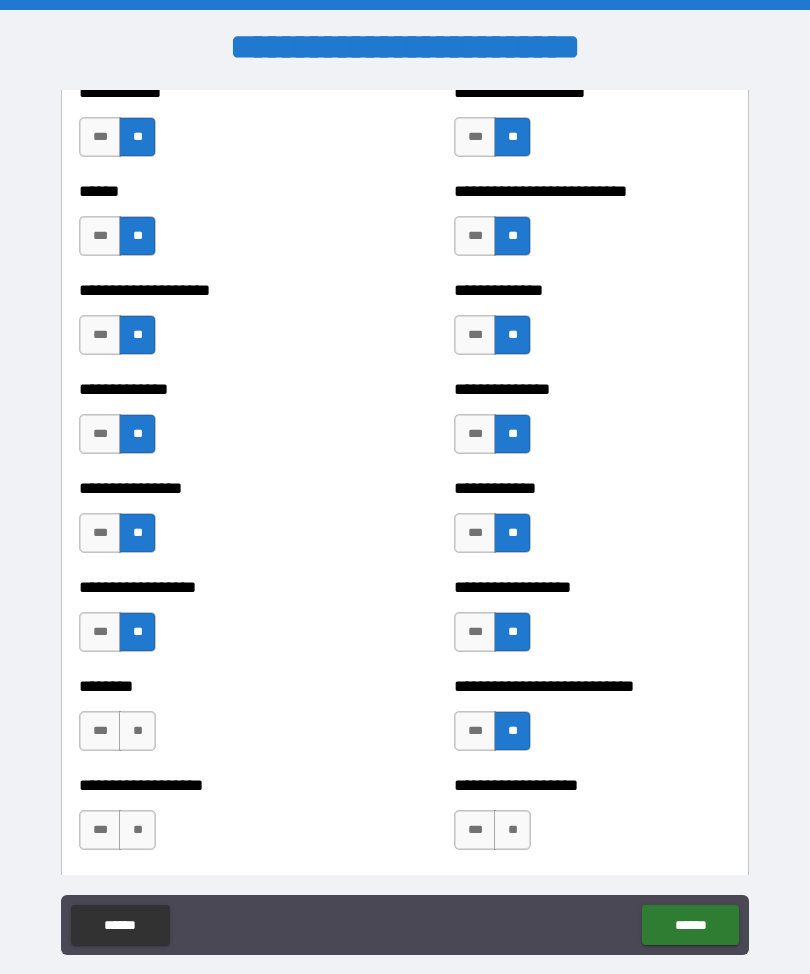 click on "**" at bounding box center [512, 830] 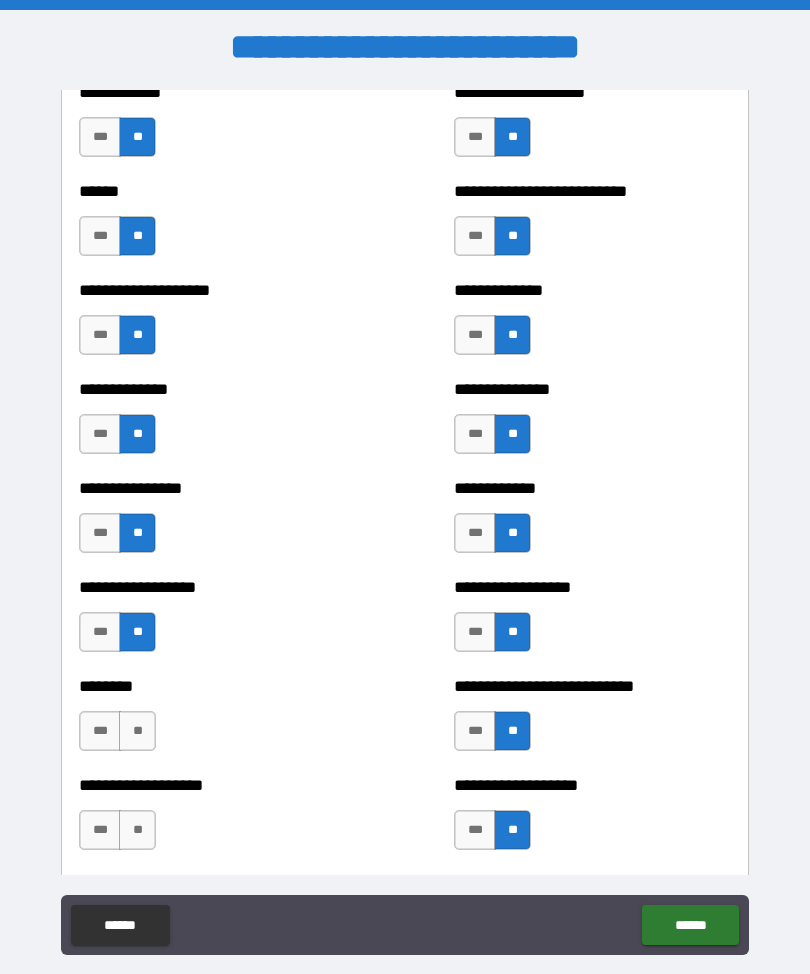 click on "**" at bounding box center (137, 731) 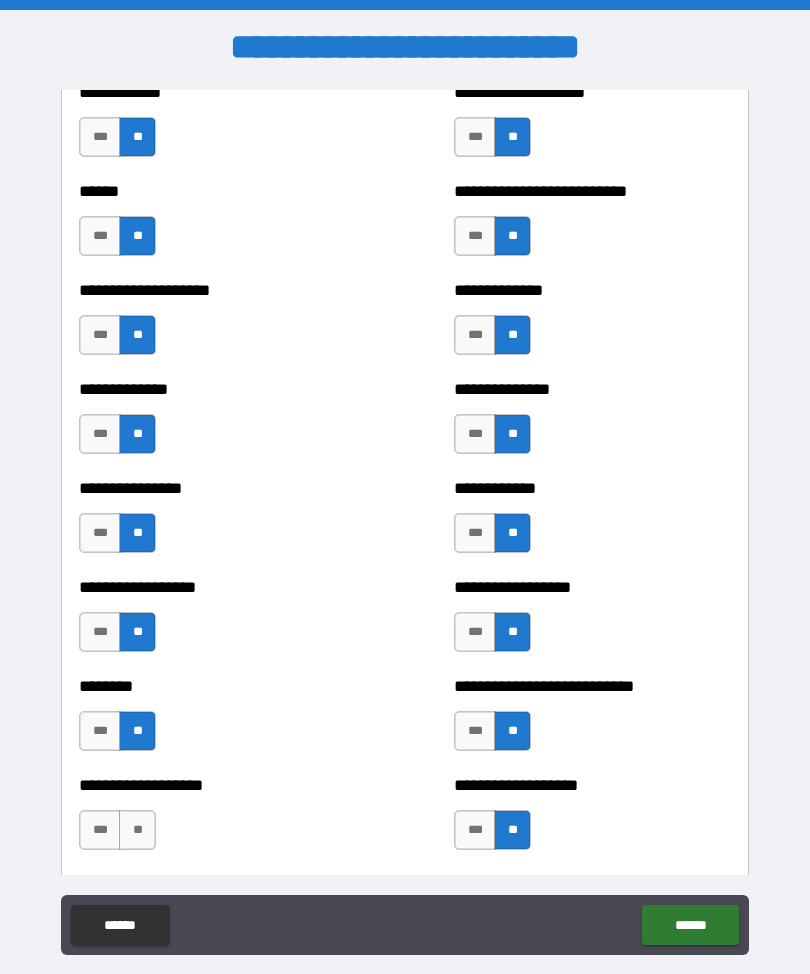 click on "**" at bounding box center [137, 830] 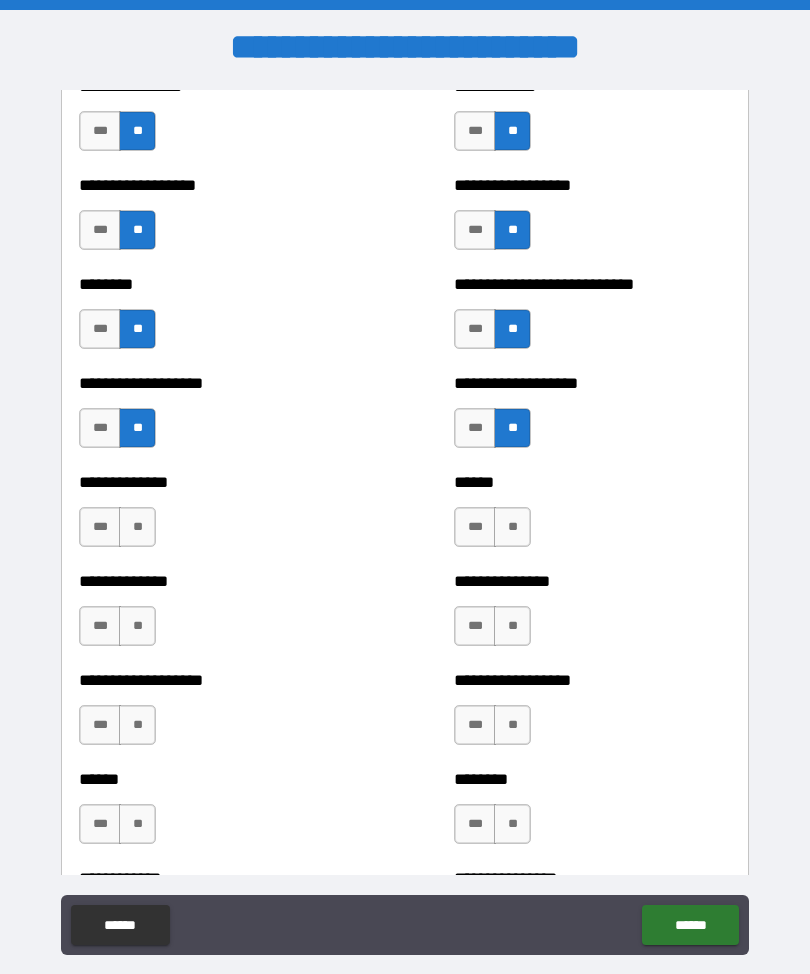 scroll, scrollTop: 4373, scrollLeft: 0, axis: vertical 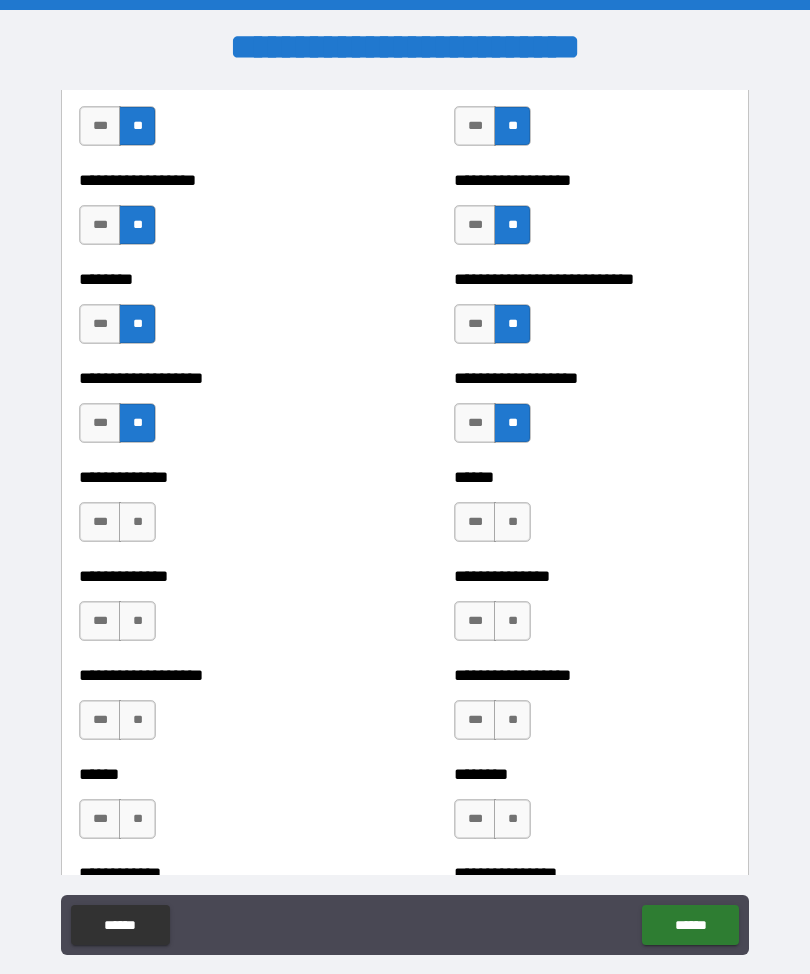 click on "**" at bounding box center (512, 522) 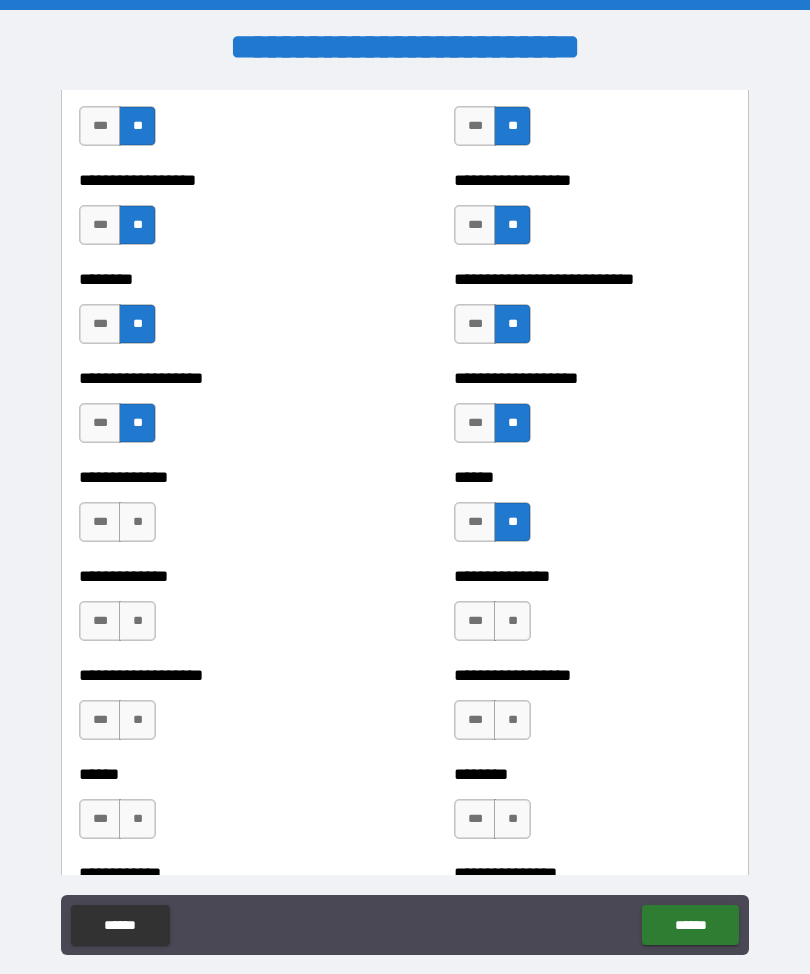 click on "**" at bounding box center [137, 522] 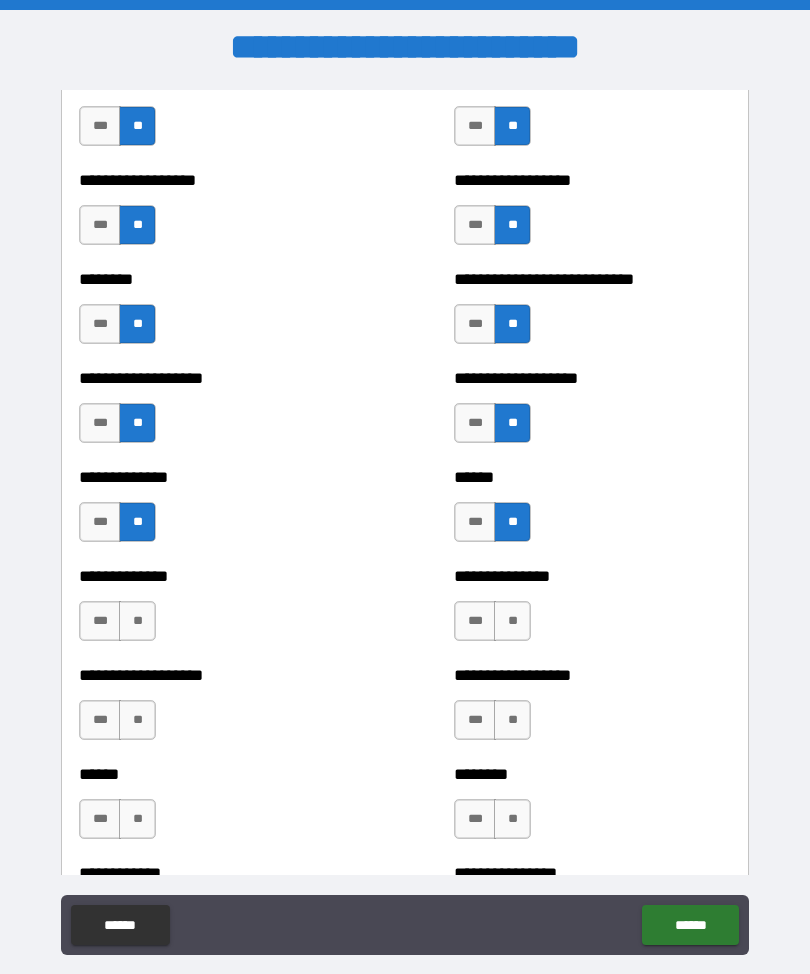 click on "**" at bounding box center [137, 621] 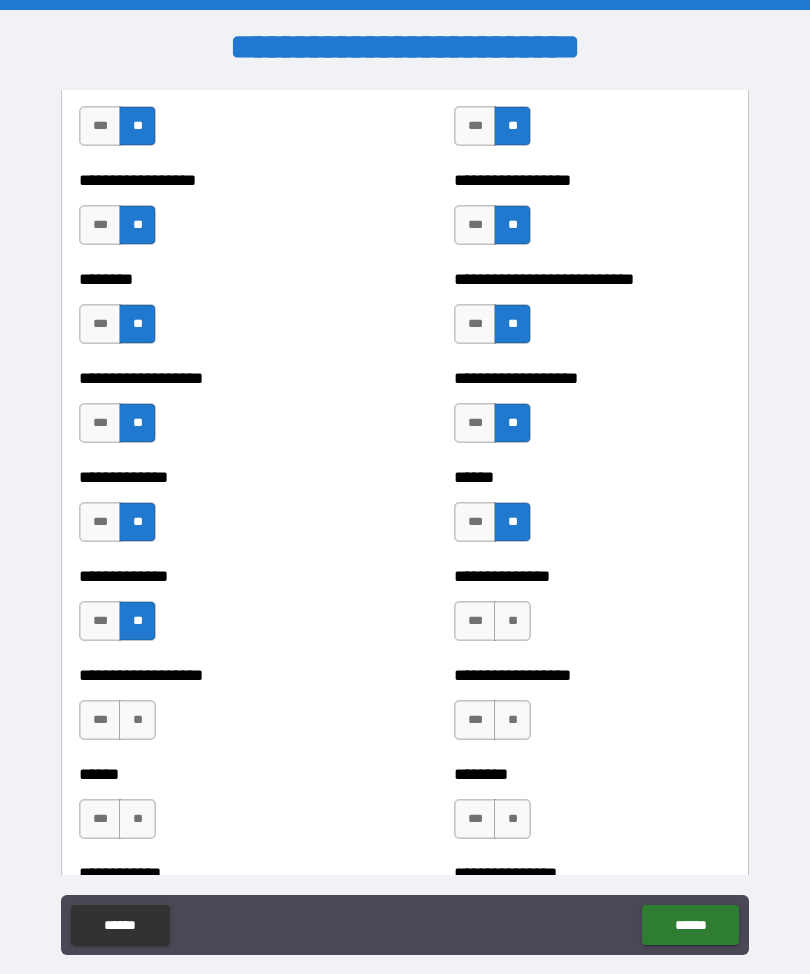 click on "**" at bounding box center [512, 621] 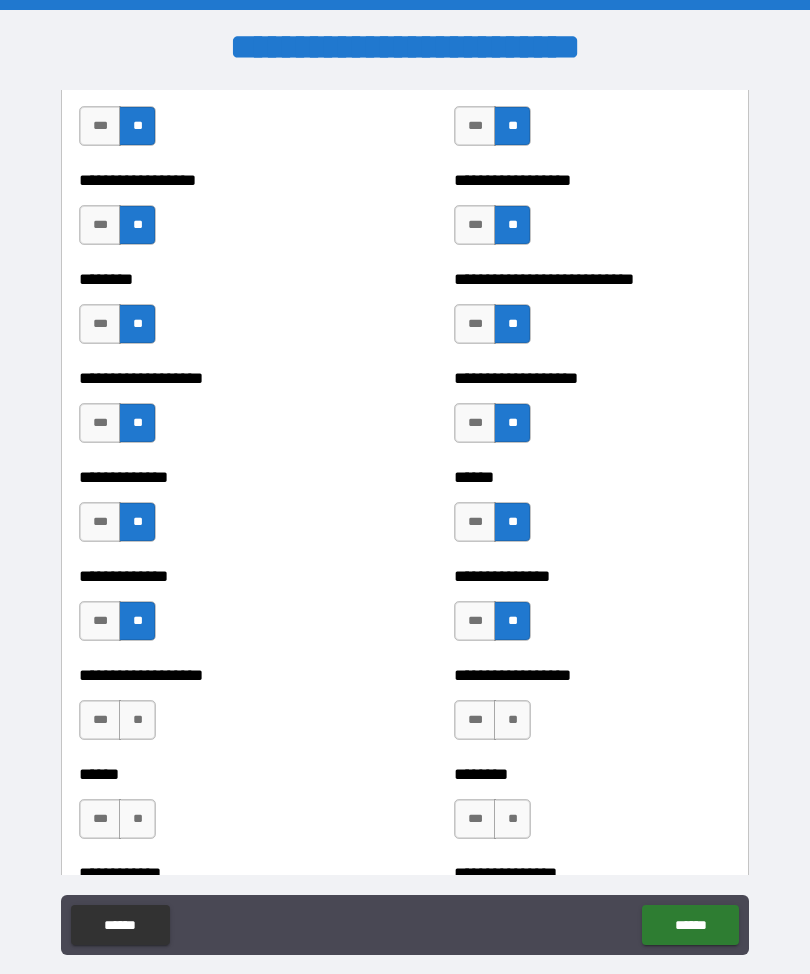 click on "**" at bounding box center (512, 720) 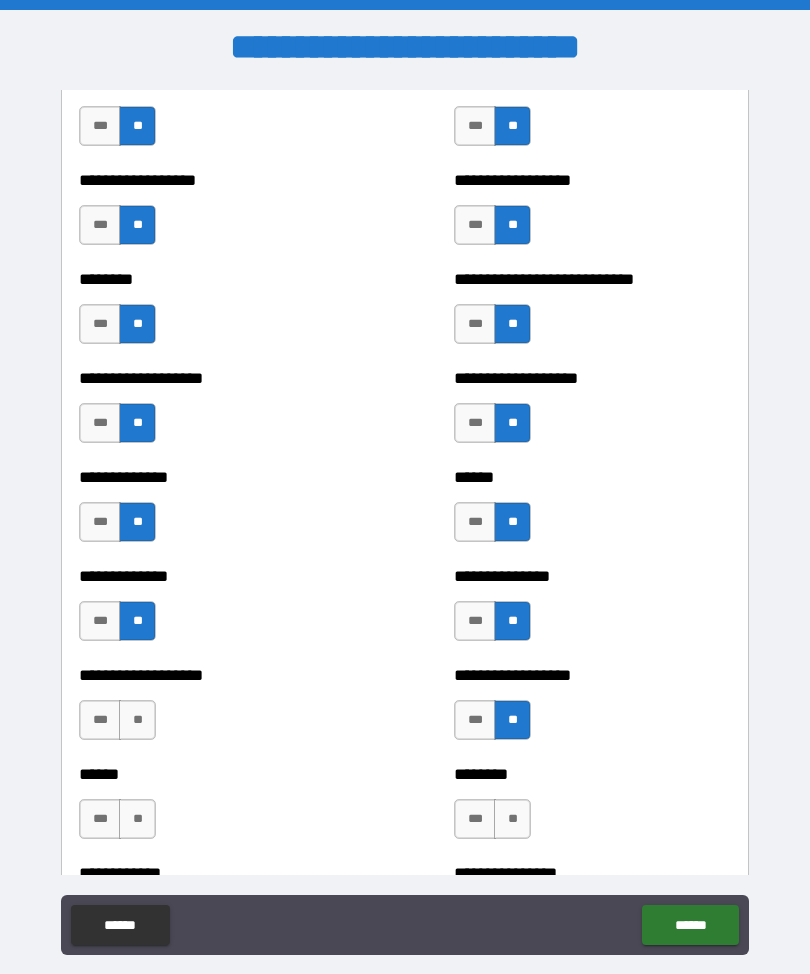 click on "**" at bounding box center (137, 720) 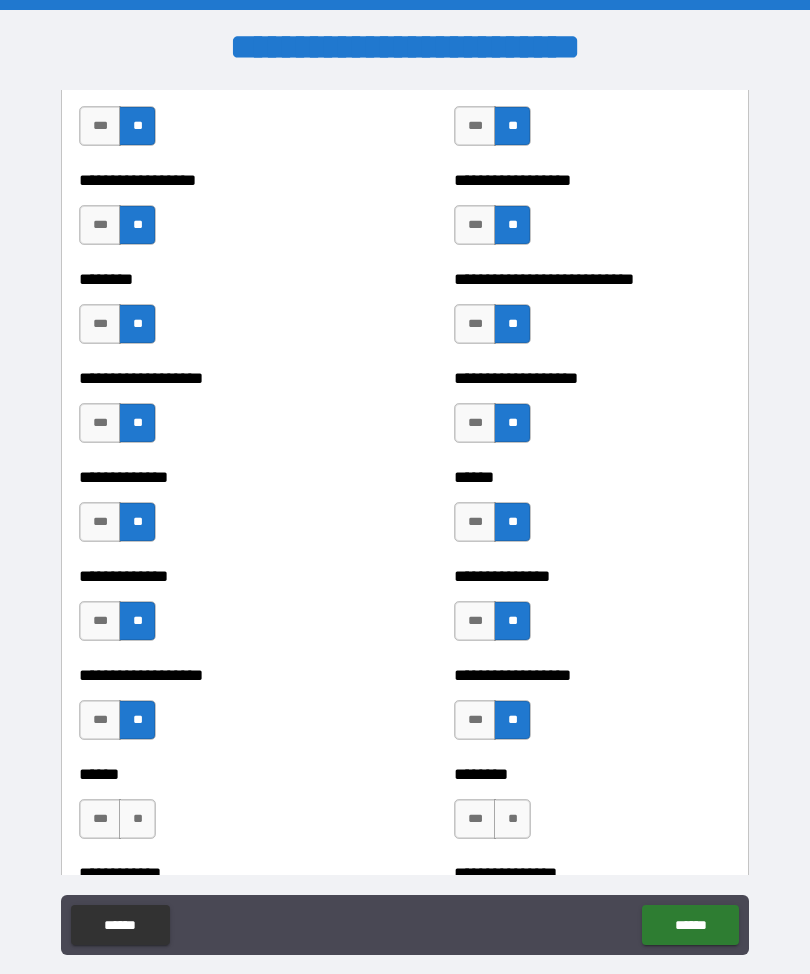 click on "**" at bounding box center [137, 819] 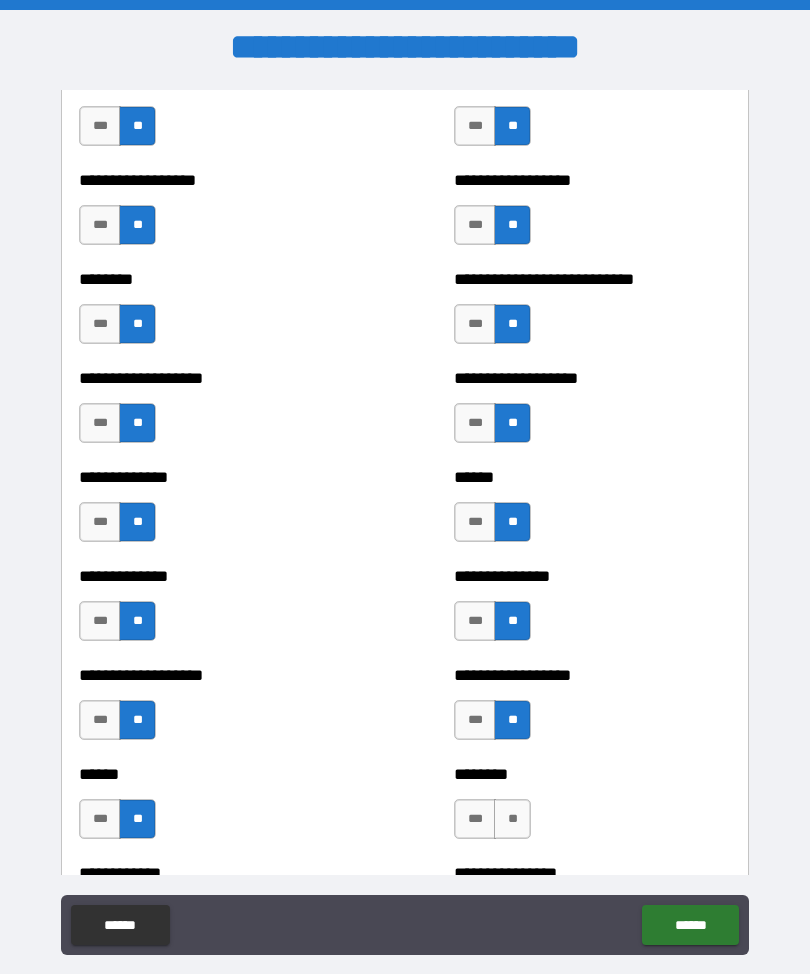 click on "**" at bounding box center (512, 819) 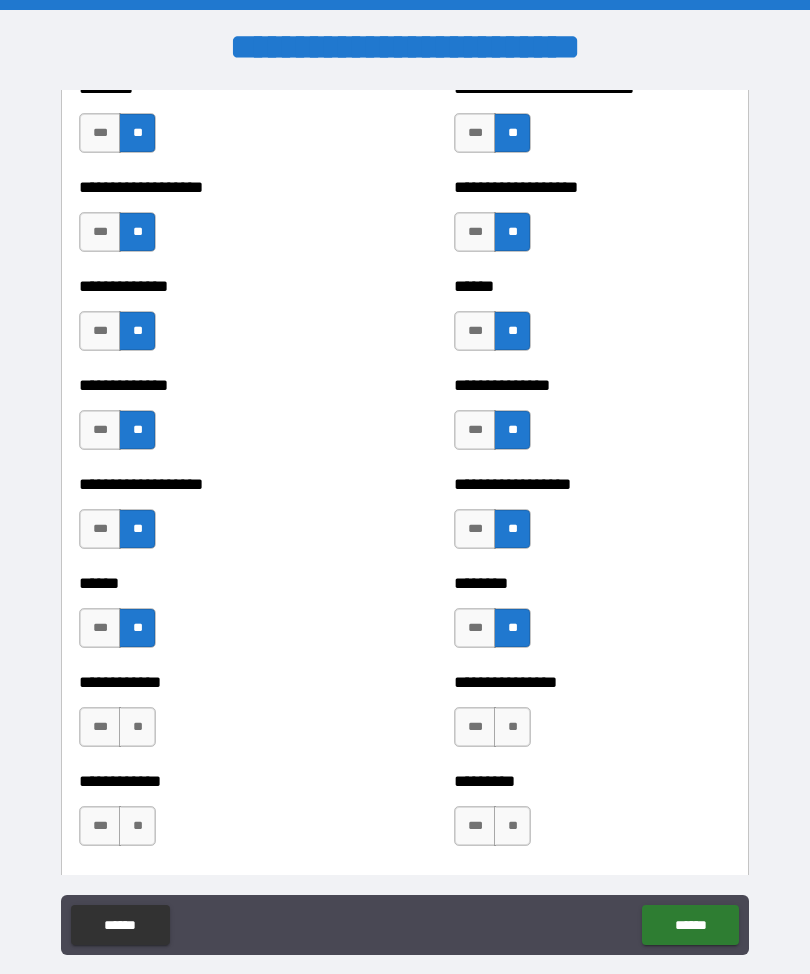 scroll, scrollTop: 4578, scrollLeft: 0, axis: vertical 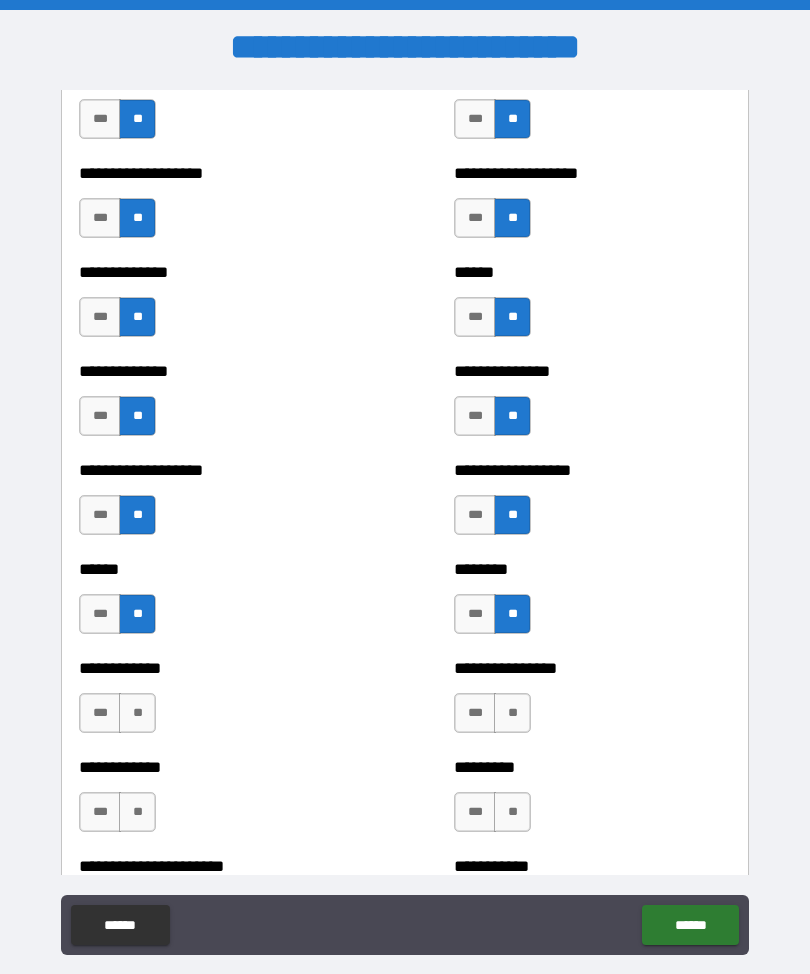 click on "**" at bounding box center (512, 713) 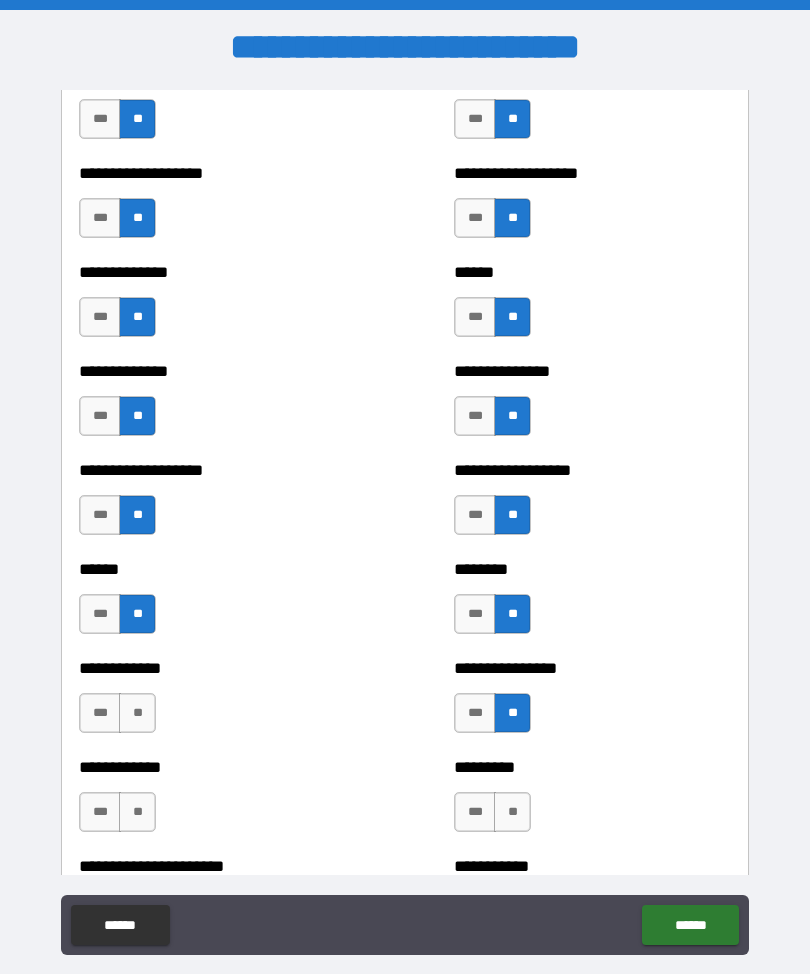 click on "**" at bounding box center (137, 713) 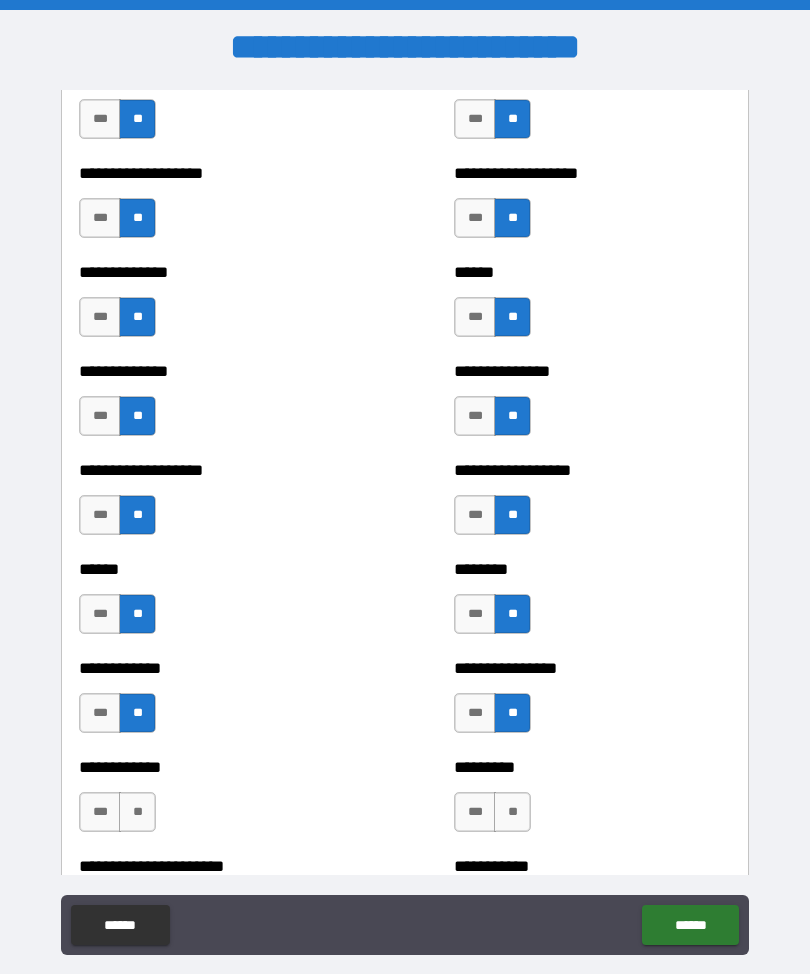 click on "**" at bounding box center (137, 812) 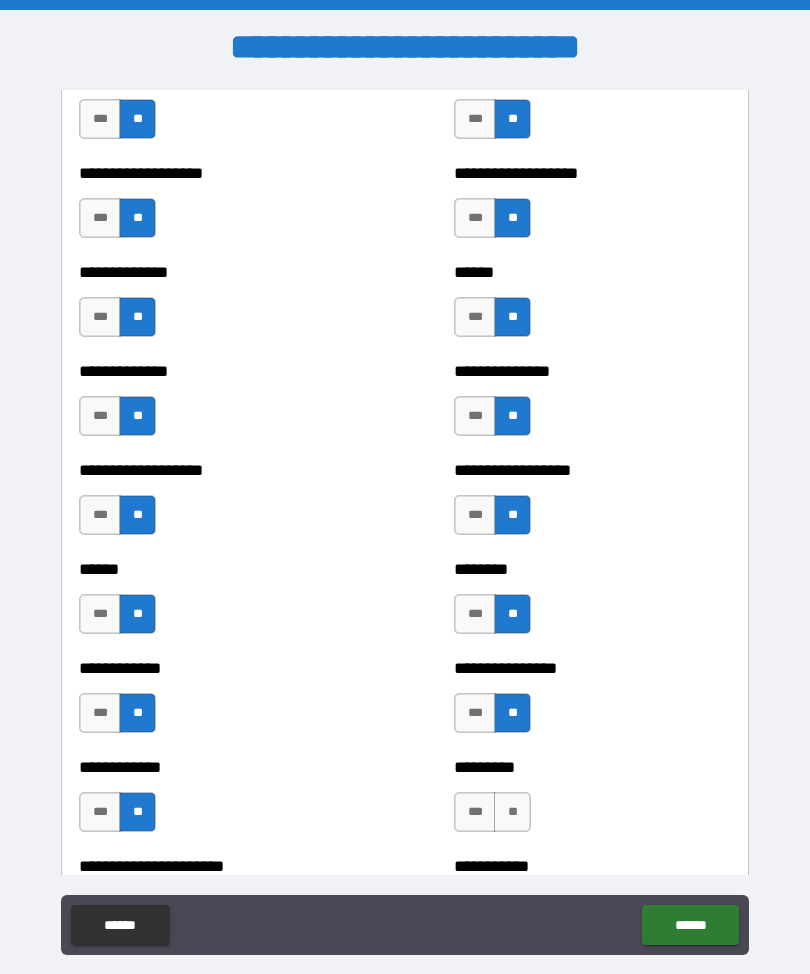 click on "**" at bounding box center [512, 812] 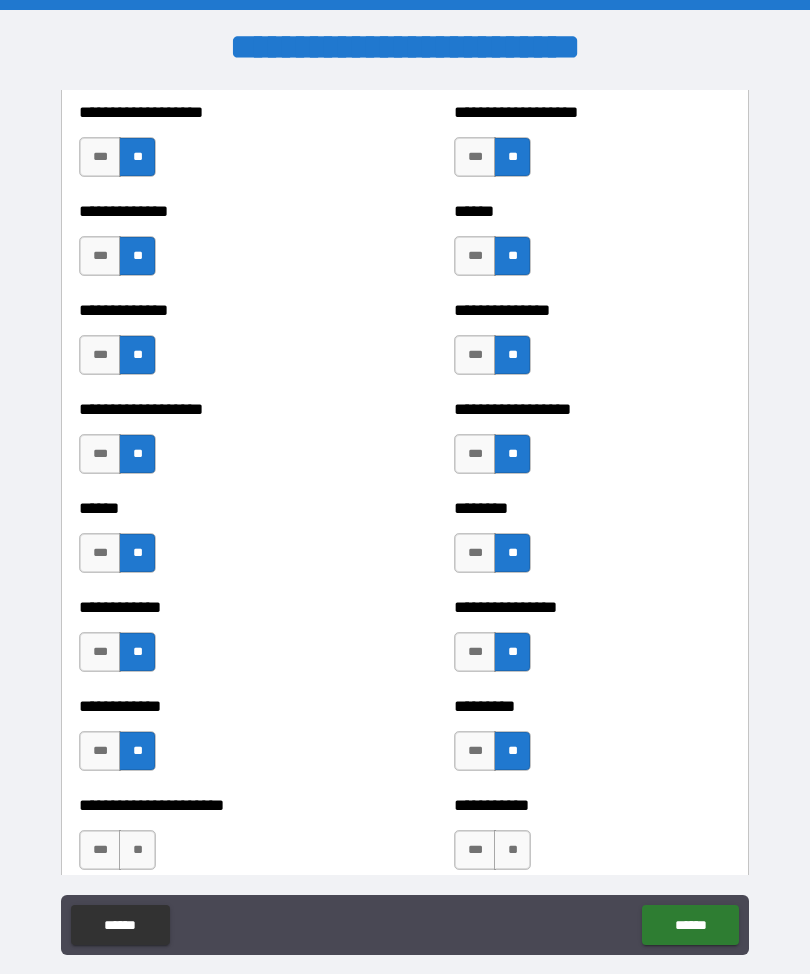 scroll, scrollTop: 4720, scrollLeft: 0, axis: vertical 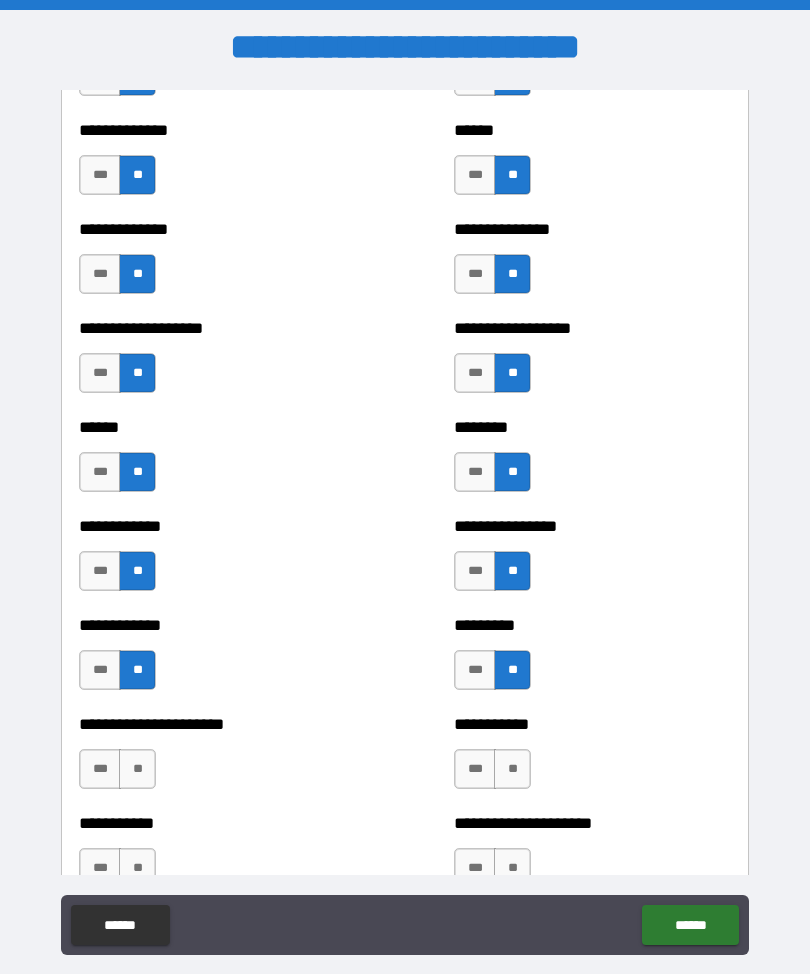 click on "**" at bounding box center [512, 769] 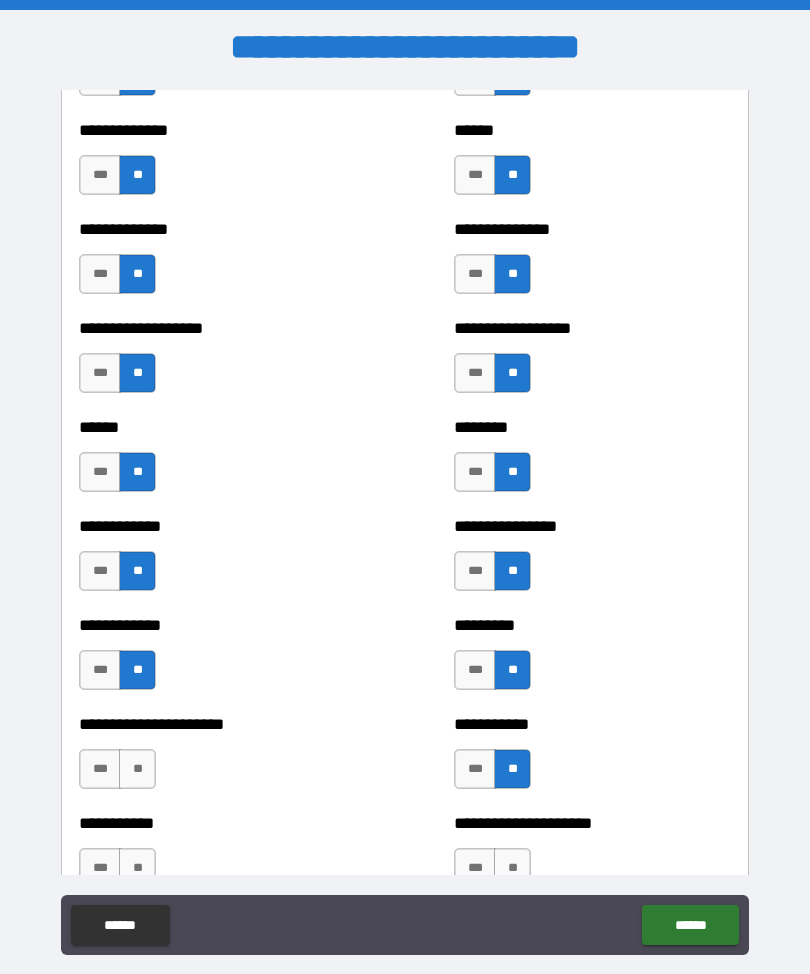 click on "**" at bounding box center (137, 769) 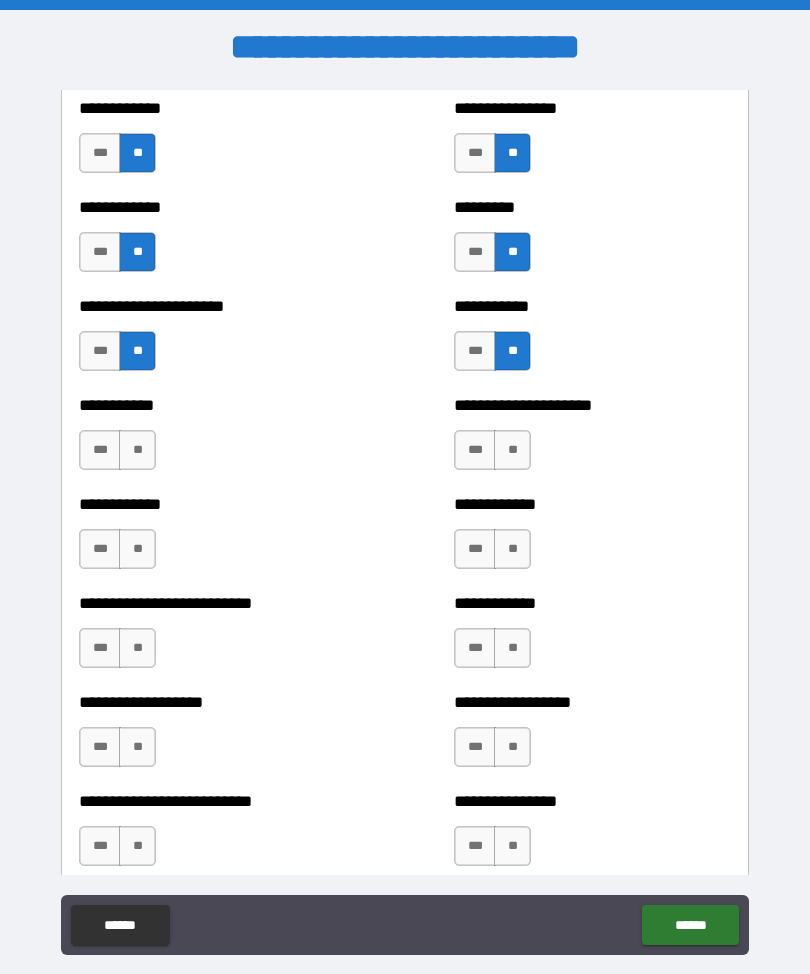 scroll, scrollTop: 5140, scrollLeft: 0, axis: vertical 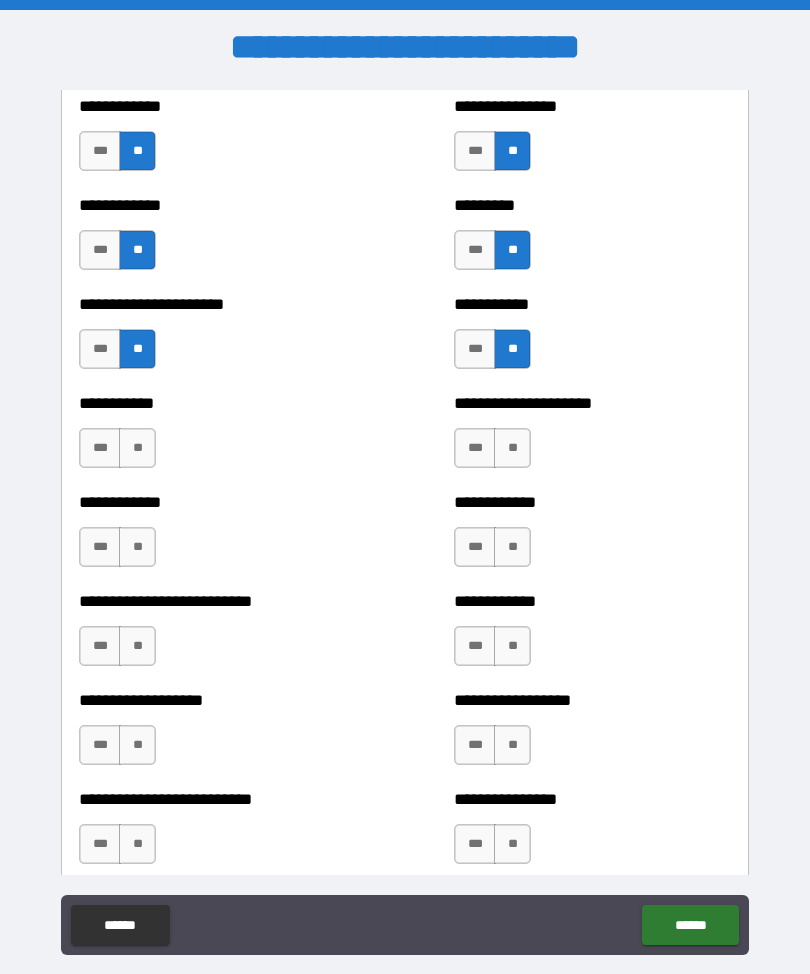 click on "**" at bounding box center [512, 448] 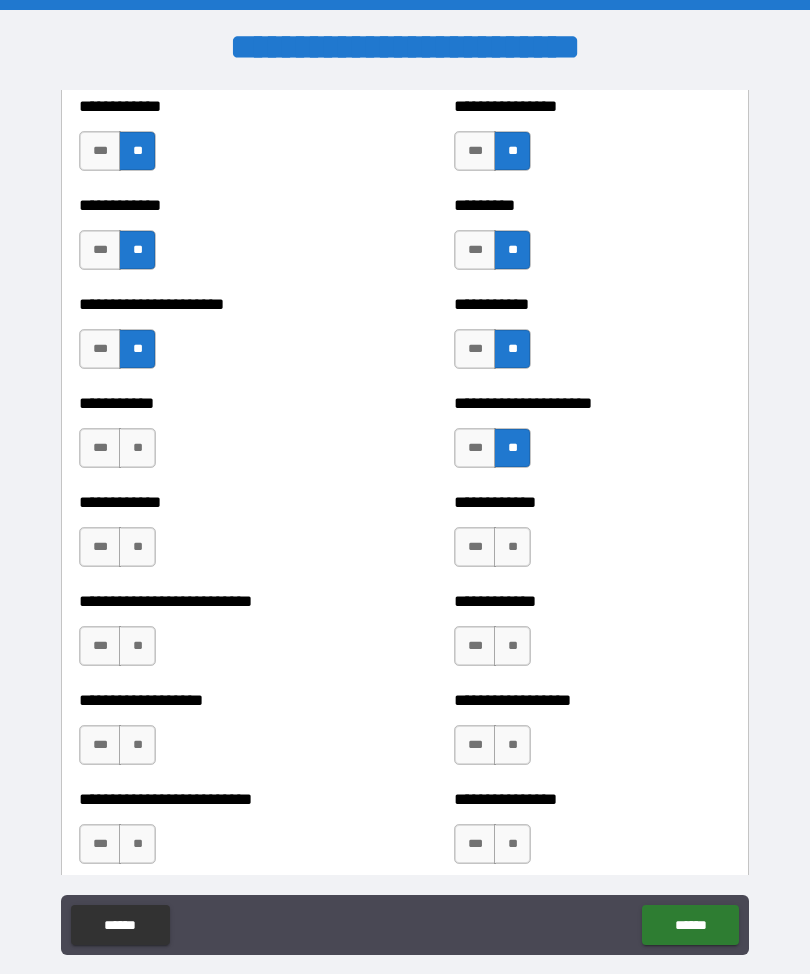 click on "**" at bounding box center [137, 448] 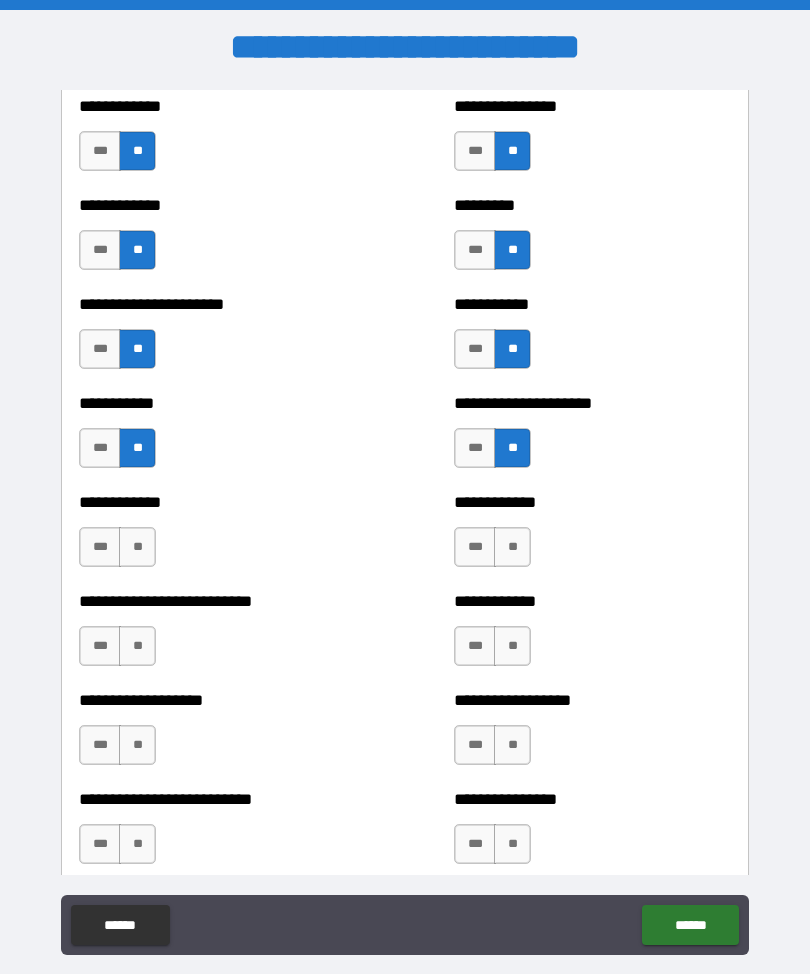 click on "**" at bounding box center [137, 547] 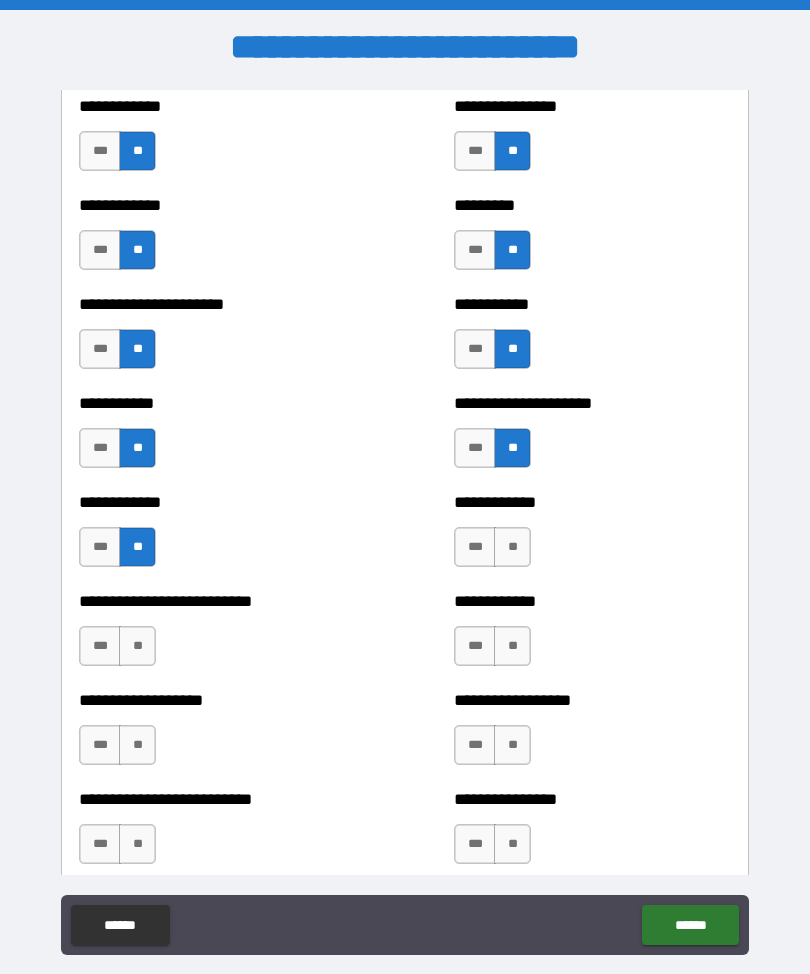 click on "**" at bounding box center [512, 547] 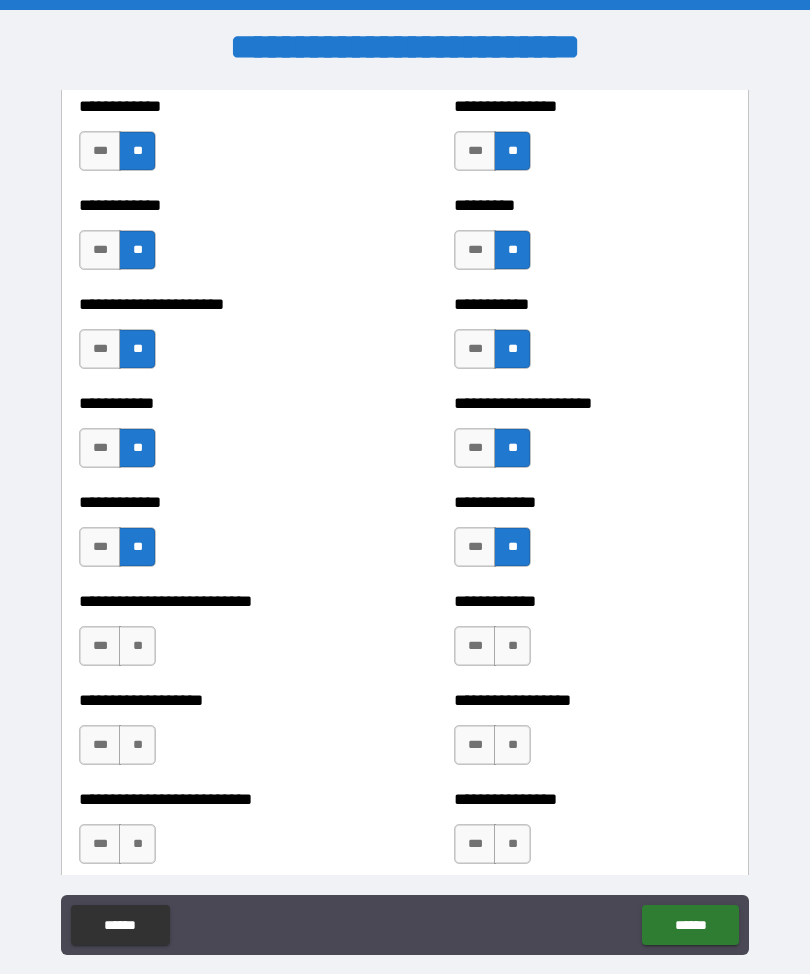 click on "**" at bounding box center (512, 646) 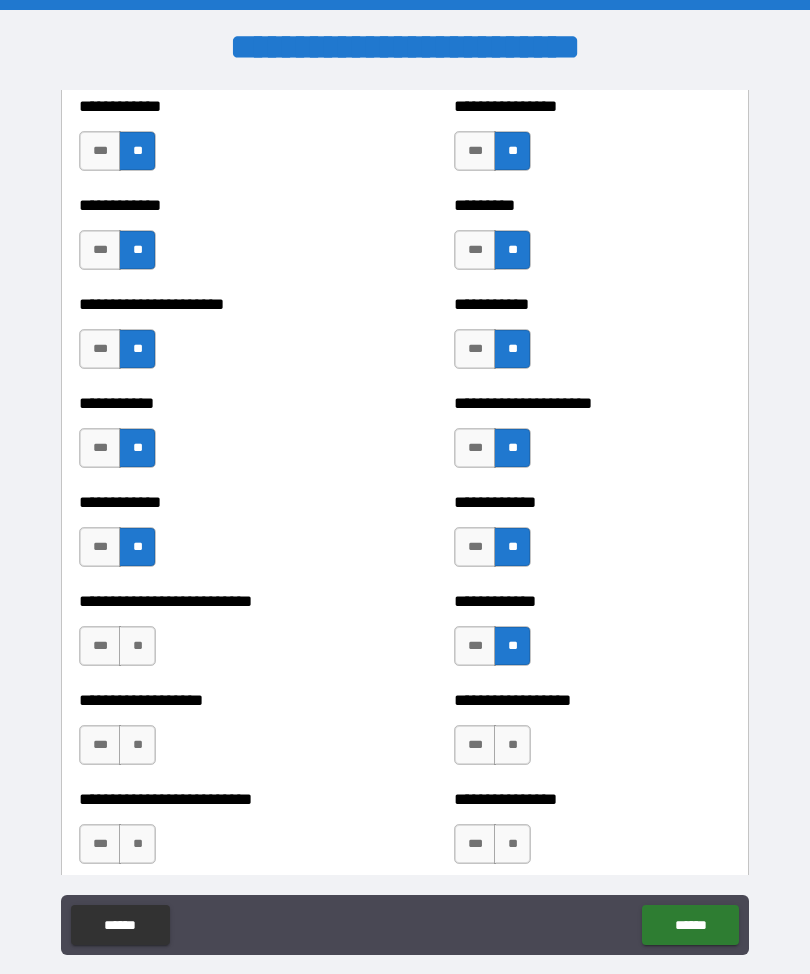 click on "**" at bounding box center [137, 646] 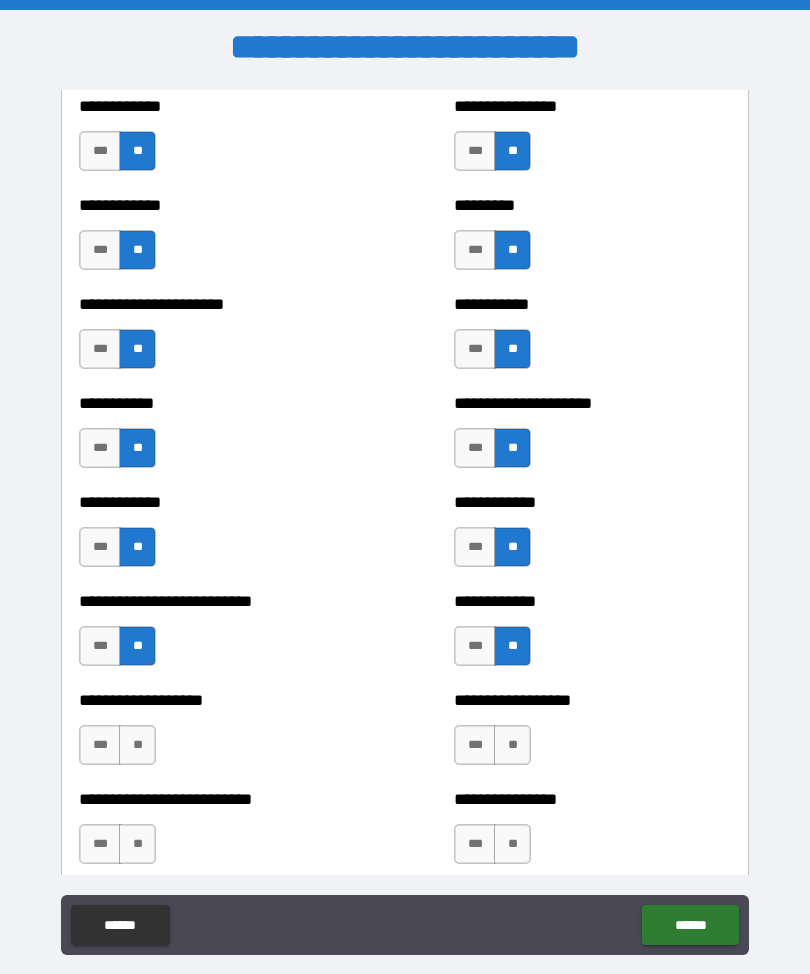 click on "**" at bounding box center (137, 745) 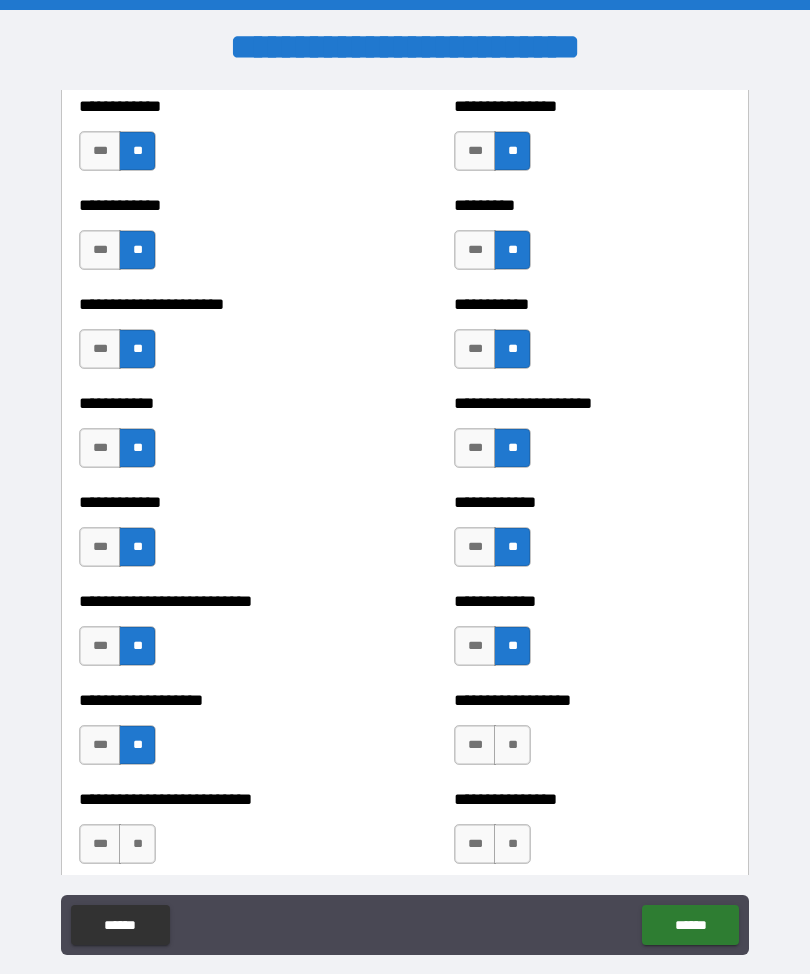 click on "**" at bounding box center [512, 745] 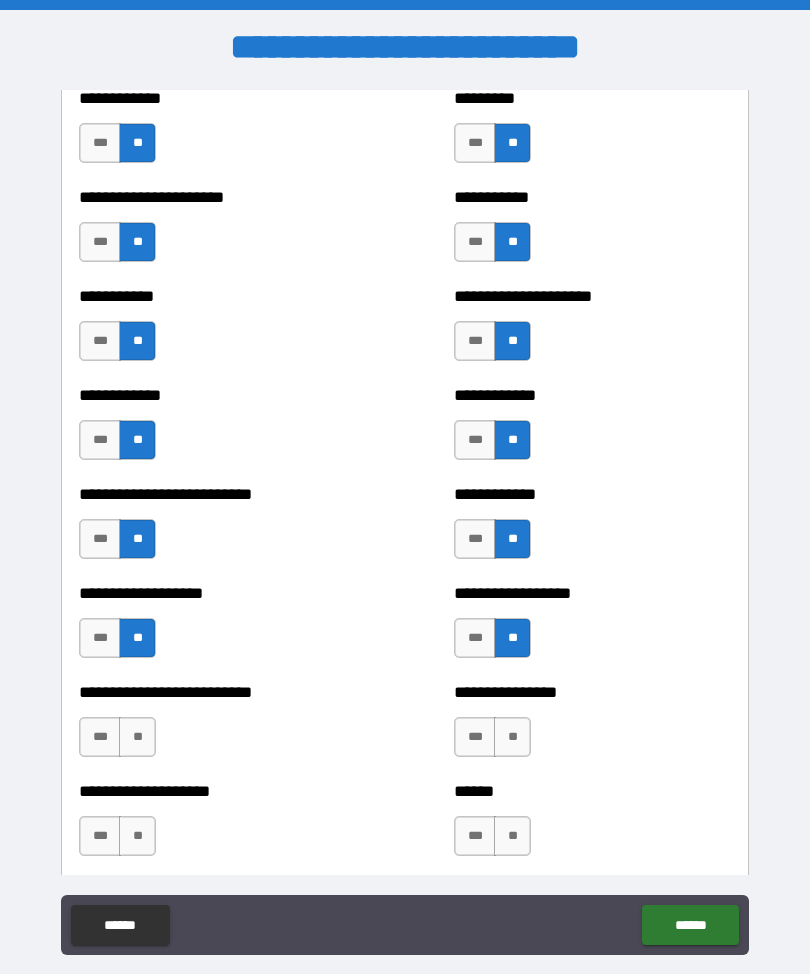 scroll, scrollTop: 5253, scrollLeft: 0, axis: vertical 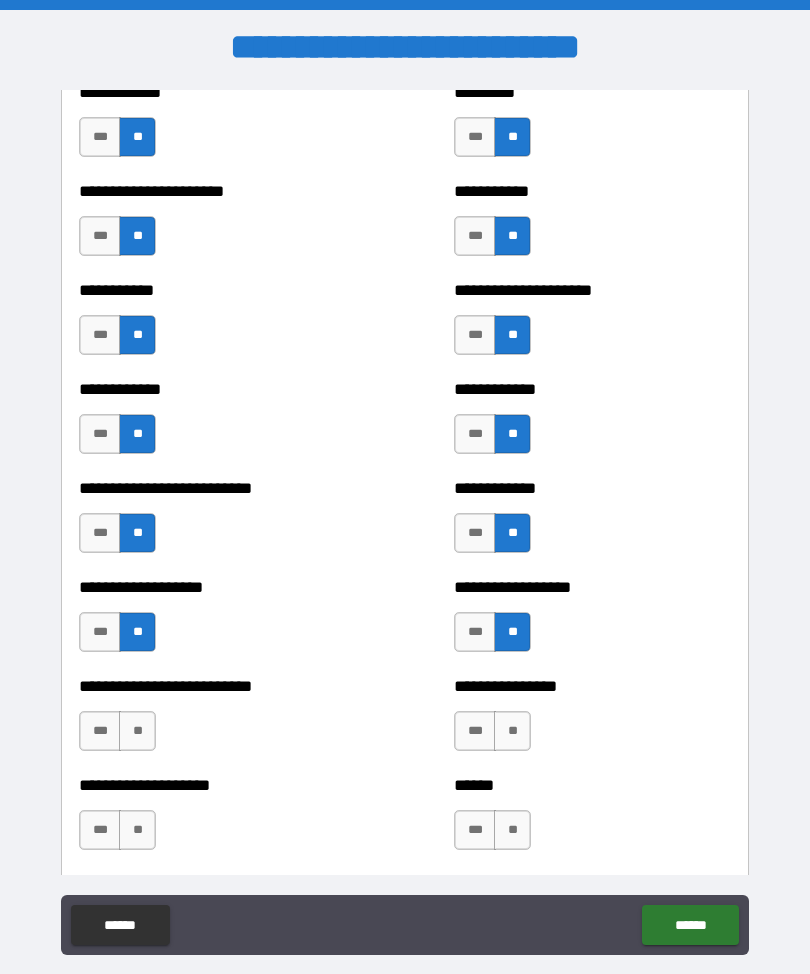 click on "**" at bounding box center (512, 731) 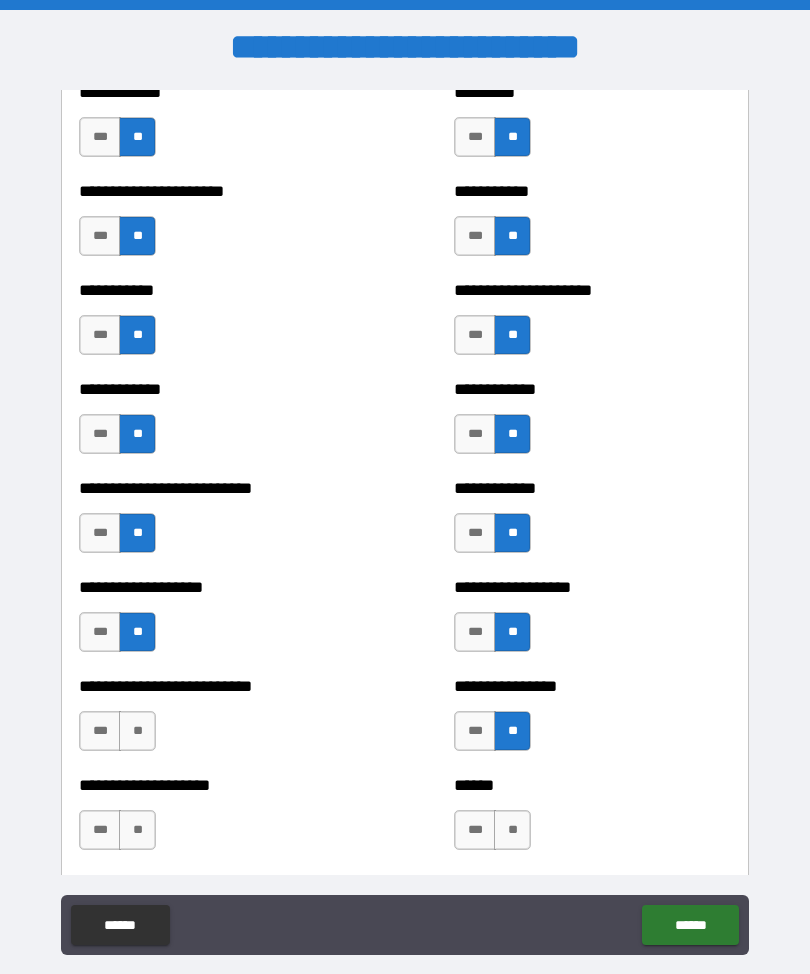 click on "**" at bounding box center [137, 731] 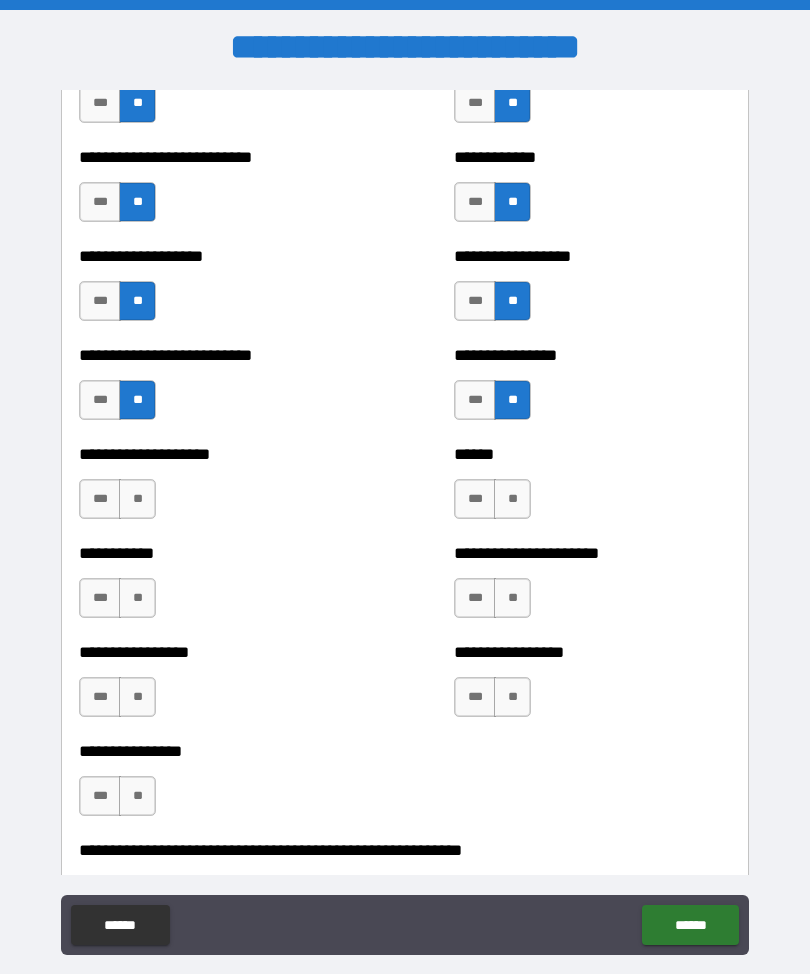 scroll, scrollTop: 5585, scrollLeft: 0, axis: vertical 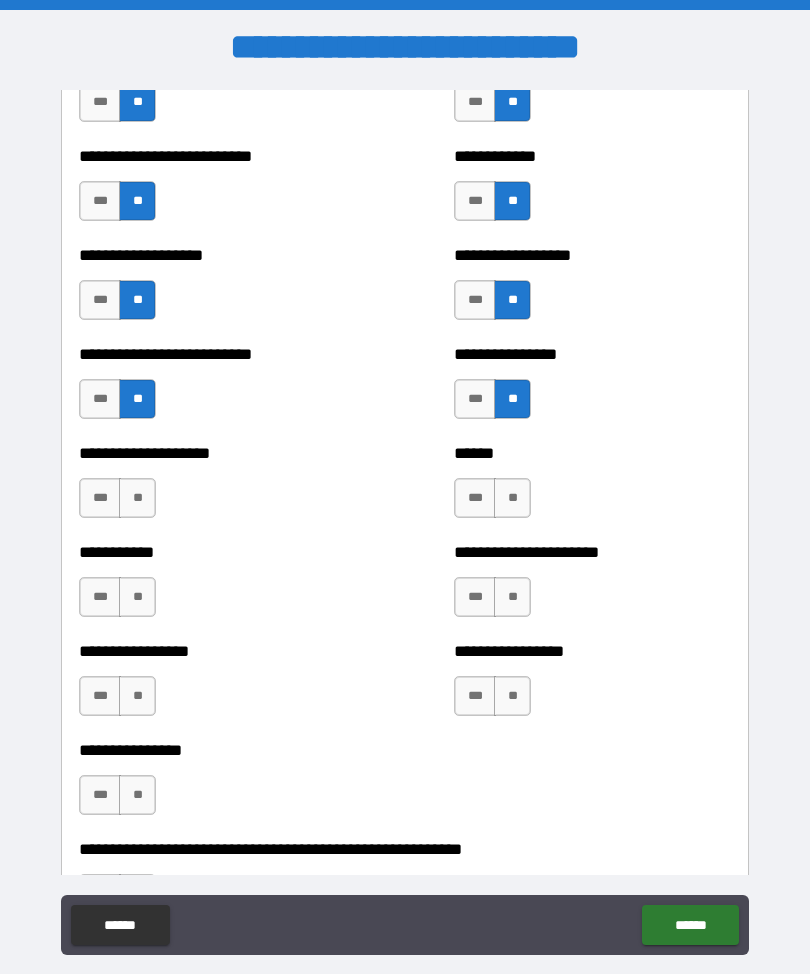 click on "**" at bounding box center (512, 498) 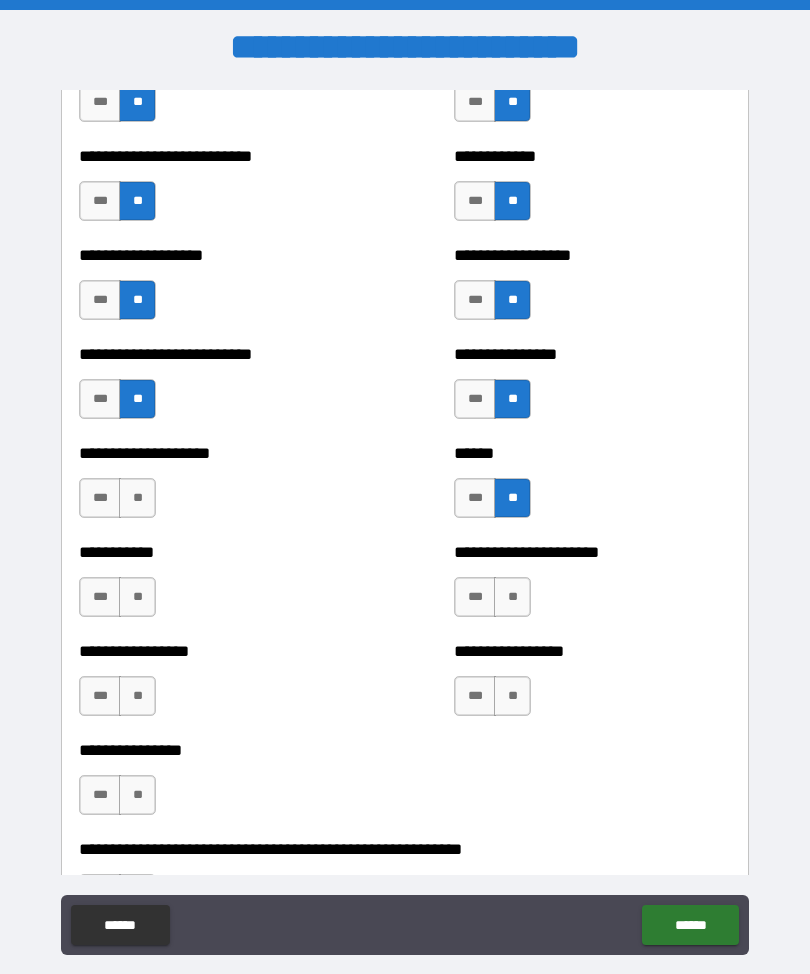 click on "**" at bounding box center (137, 498) 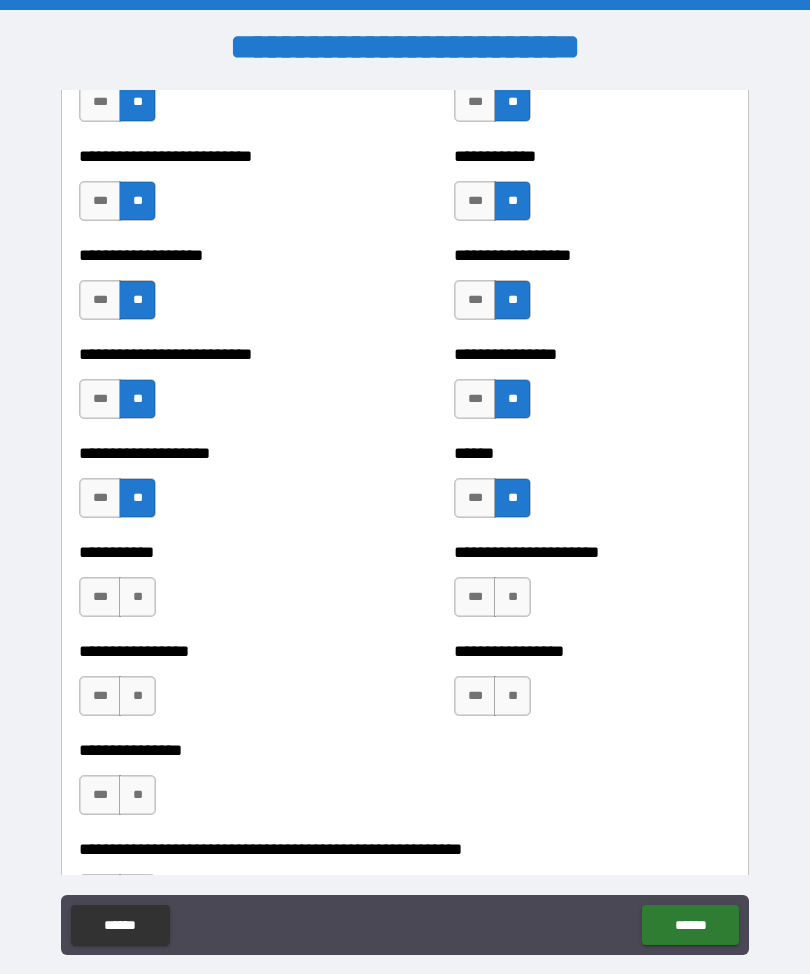 click on "**" at bounding box center (137, 597) 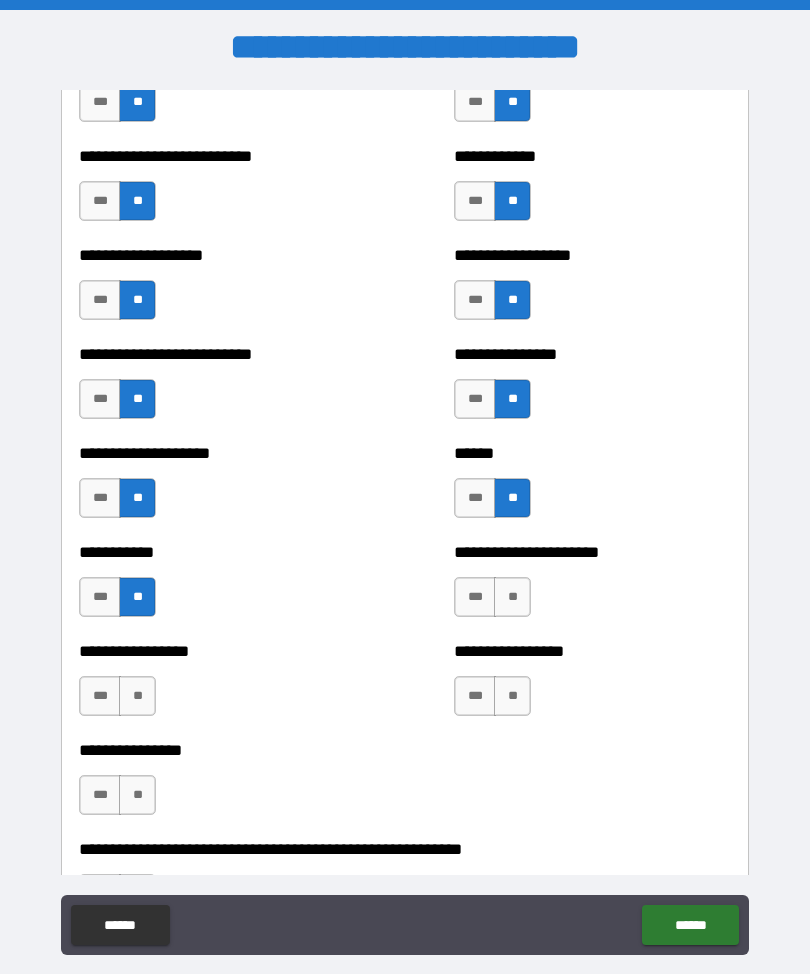 click on "**" at bounding box center [512, 597] 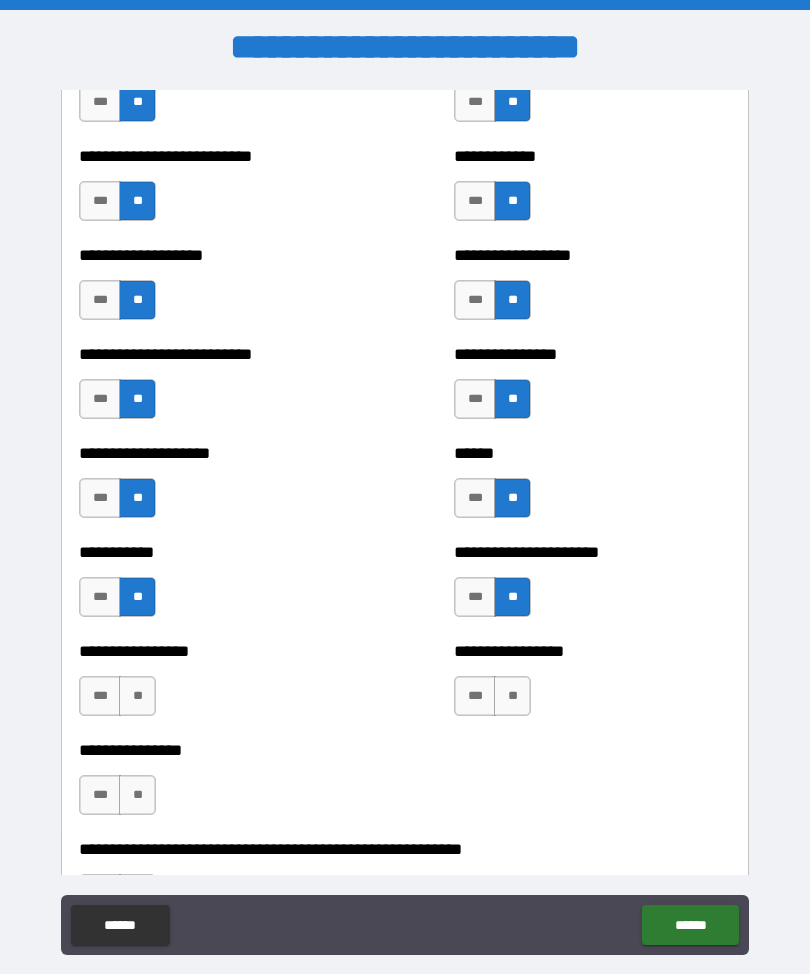 click on "**" at bounding box center [512, 696] 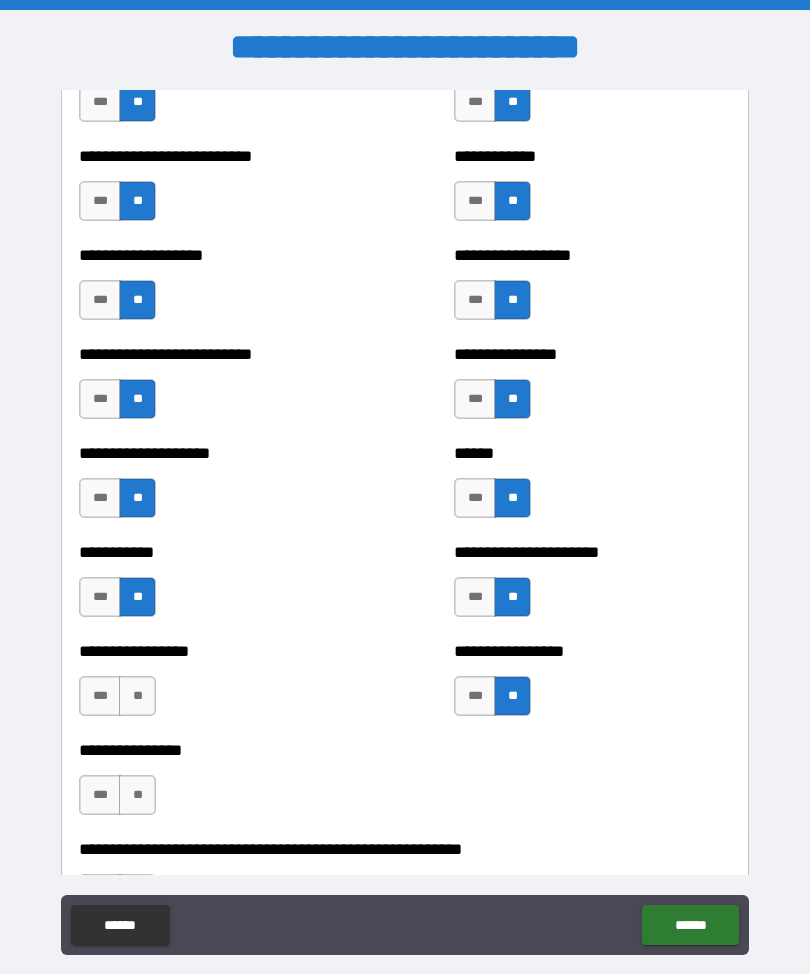 click on "**" at bounding box center [137, 696] 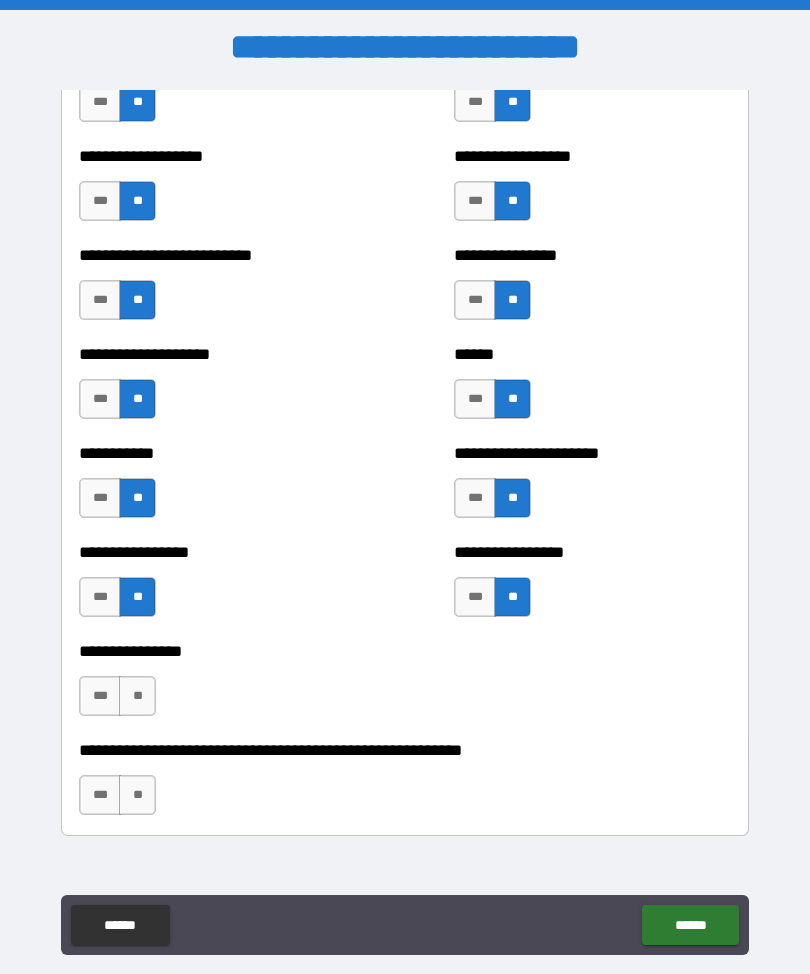 scroll, scrollTop: 5693, scrollLeft: 0, axis: vertical 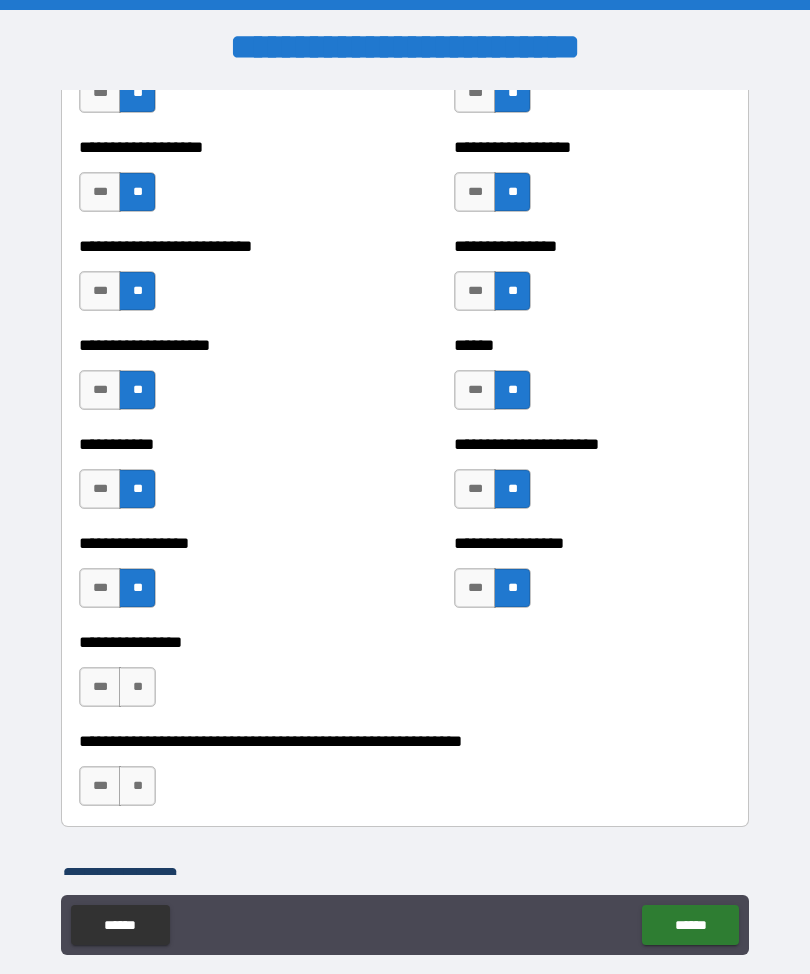 click on "**" at bounding box center [137, 687] 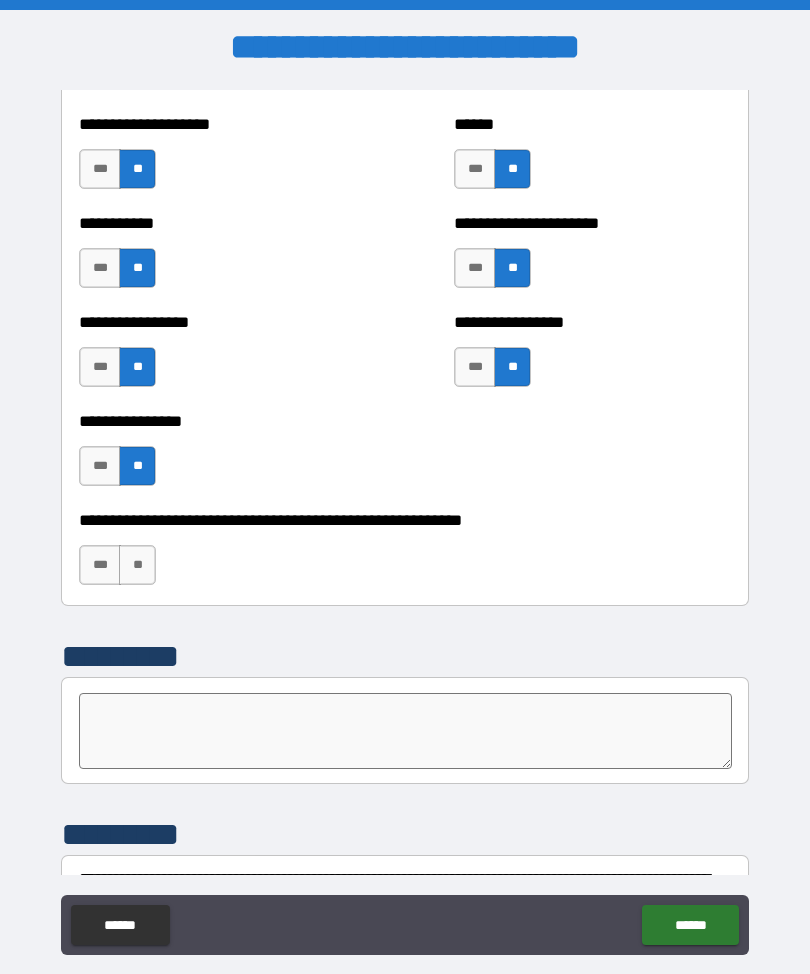 scroll, scrollTop: 5914, scrollLeft: 0, axis: vertical 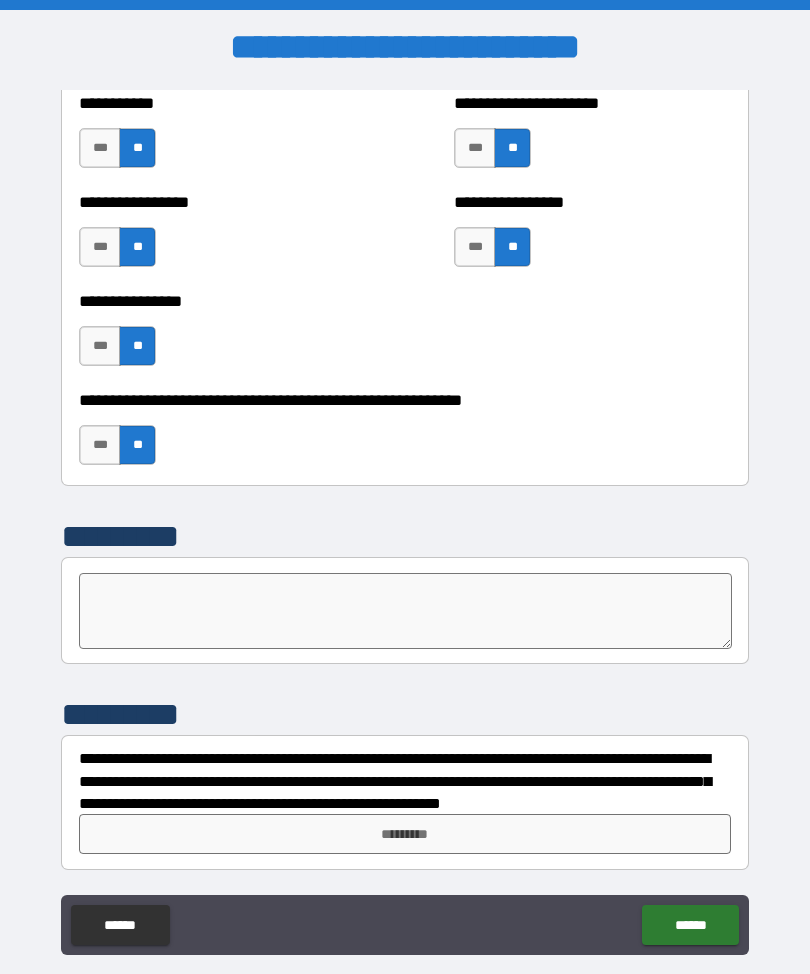 click on "*********" at bounding box center [405, 834] 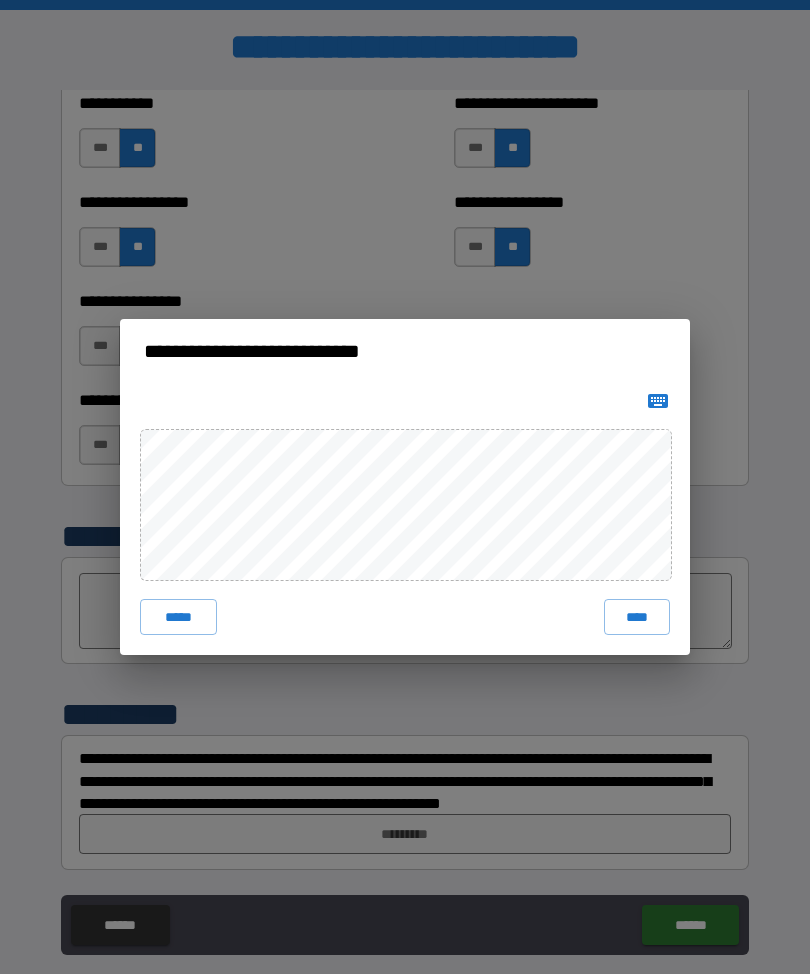 click on "****" at bounding box center [637, 617] 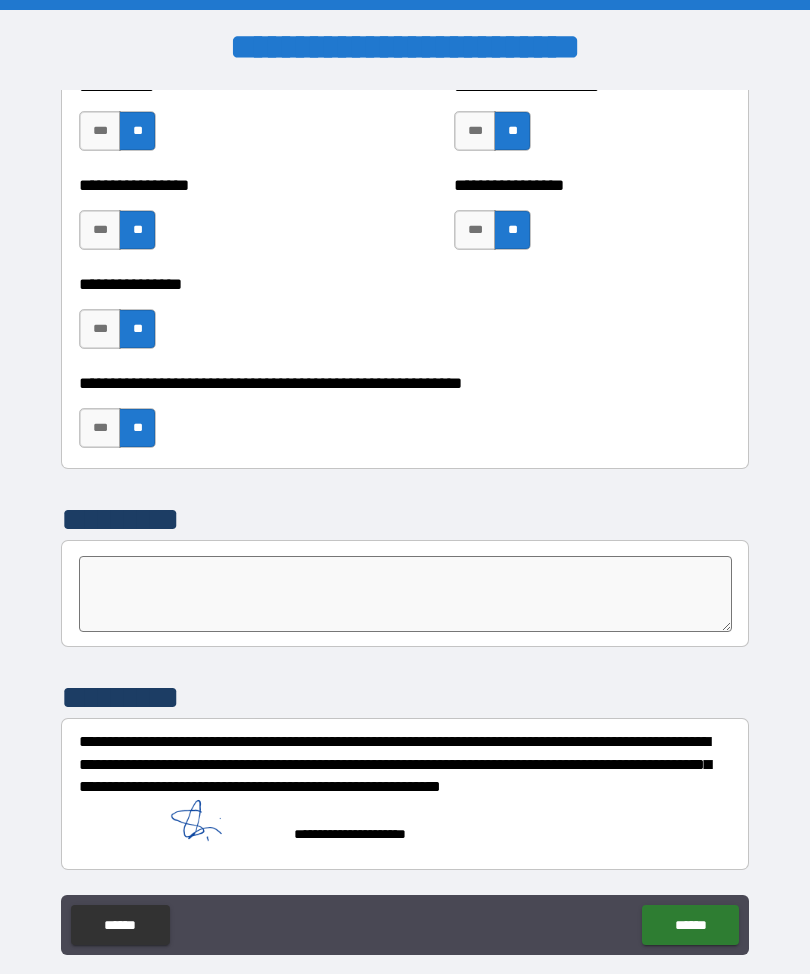 scroll, scrollTop: 6051, scrollLeft: 0, axis: vertical 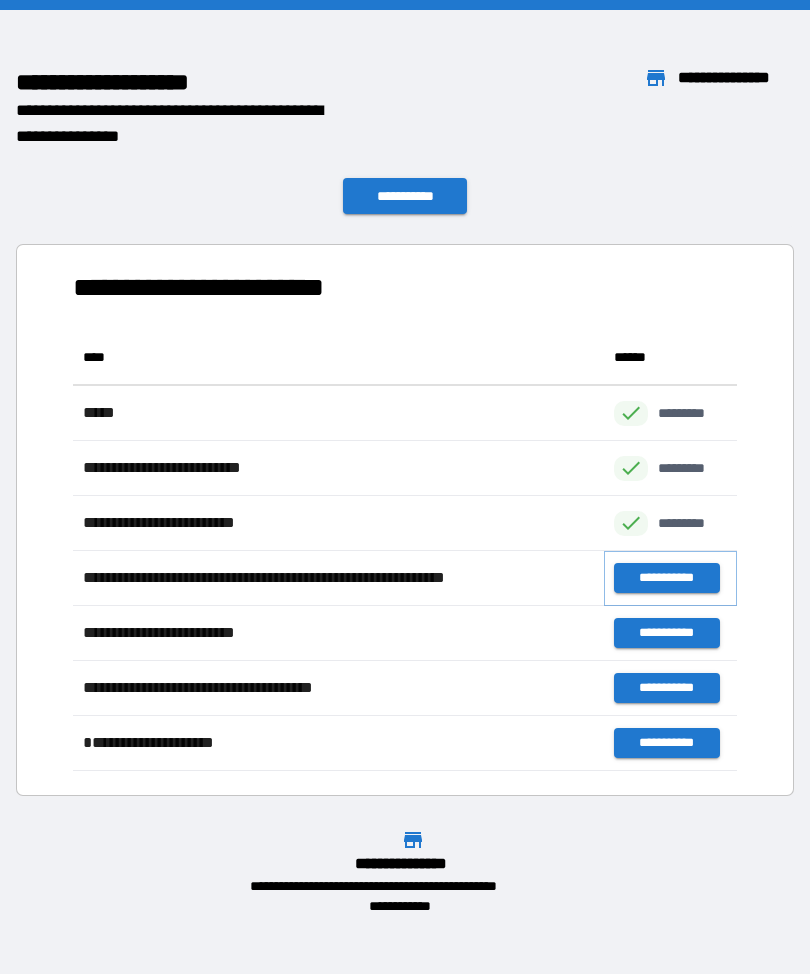 click on "**********" at bounding box center [666, 578] 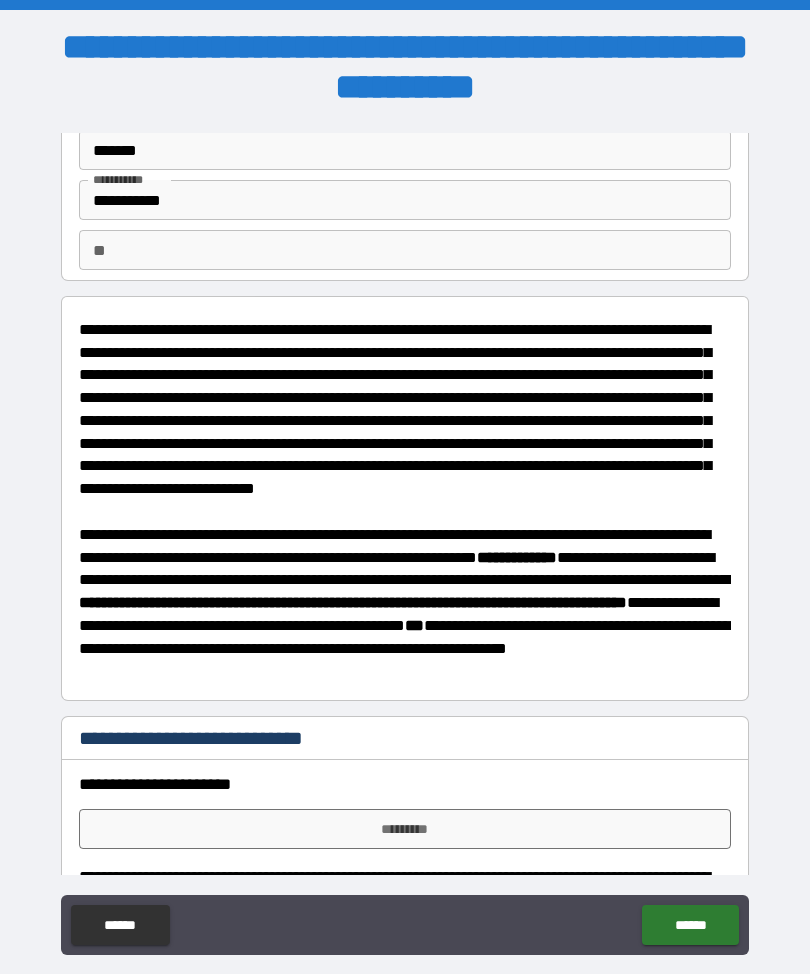 scroll, scrollTop: 88, scrollLeft: 0, axis: vertical 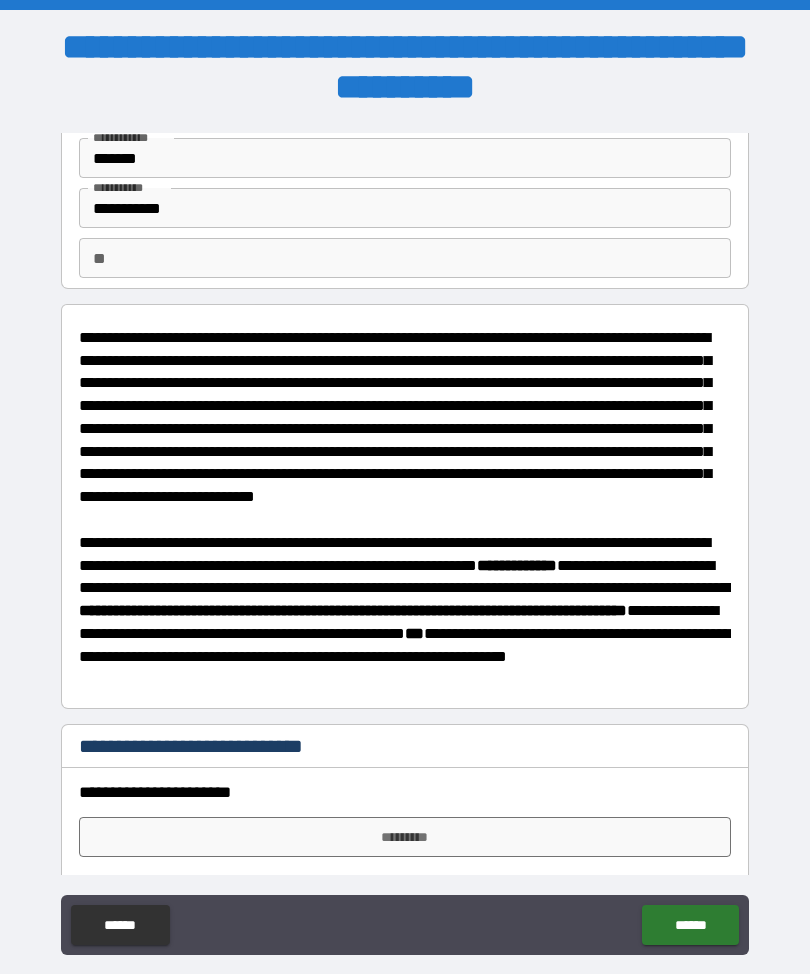 click on "*********" at bounding box center [405, 837] 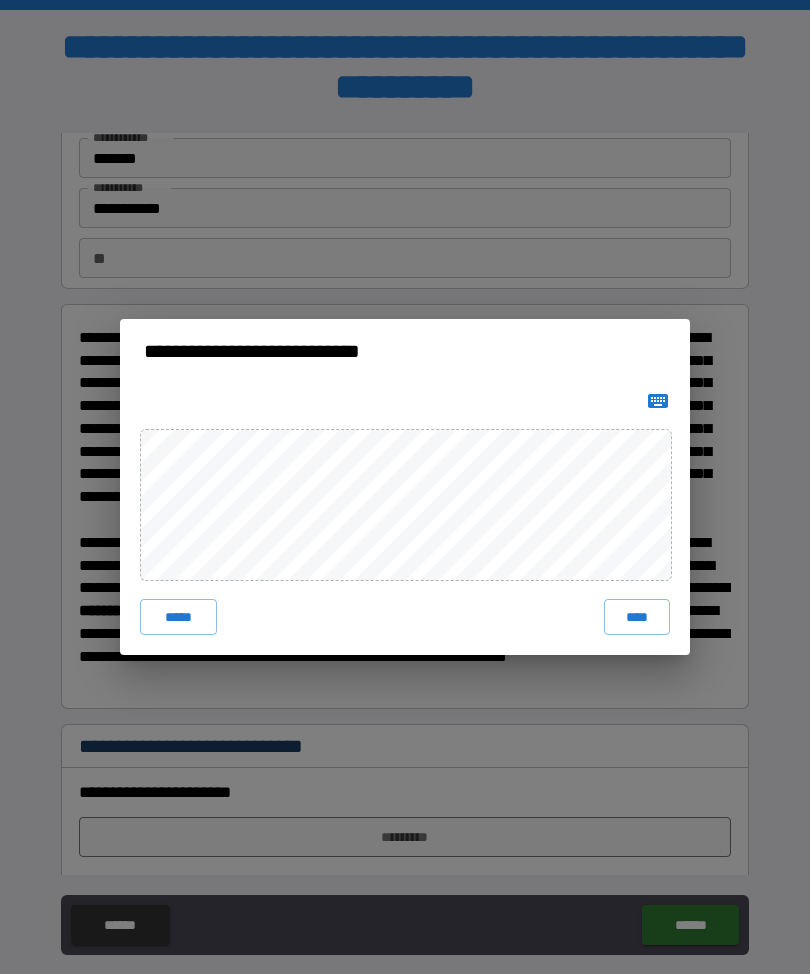 click on "****" at bounding box center (637, 617) 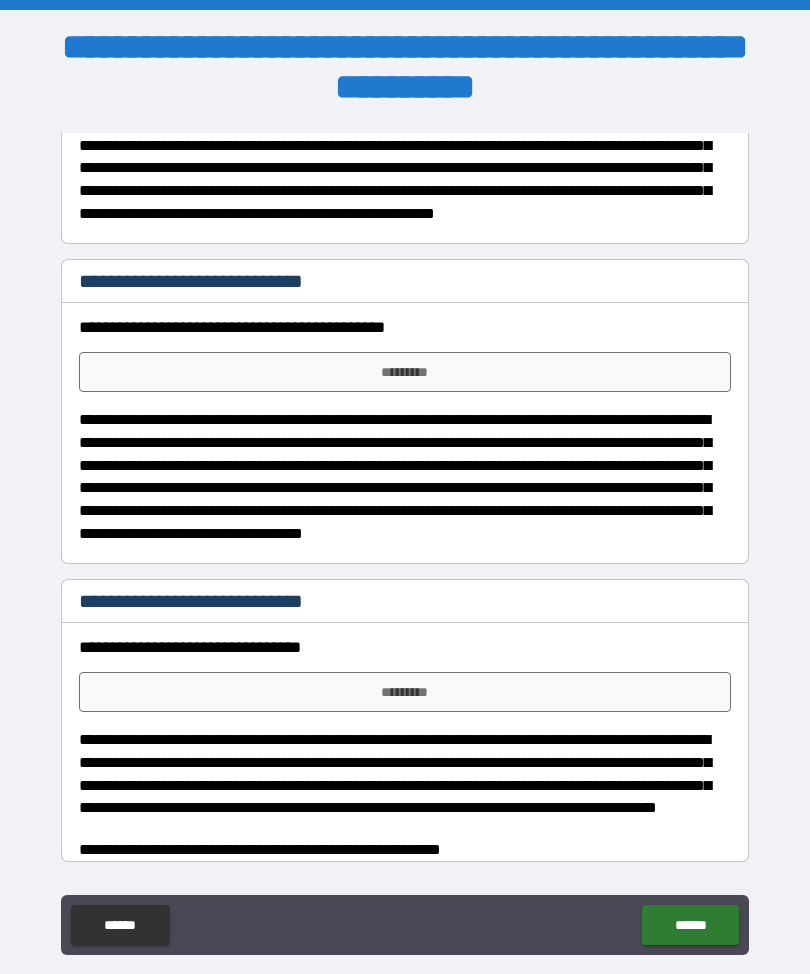 scroll, scrollTop: 1067, scrollLeft: 0, axis: vertical 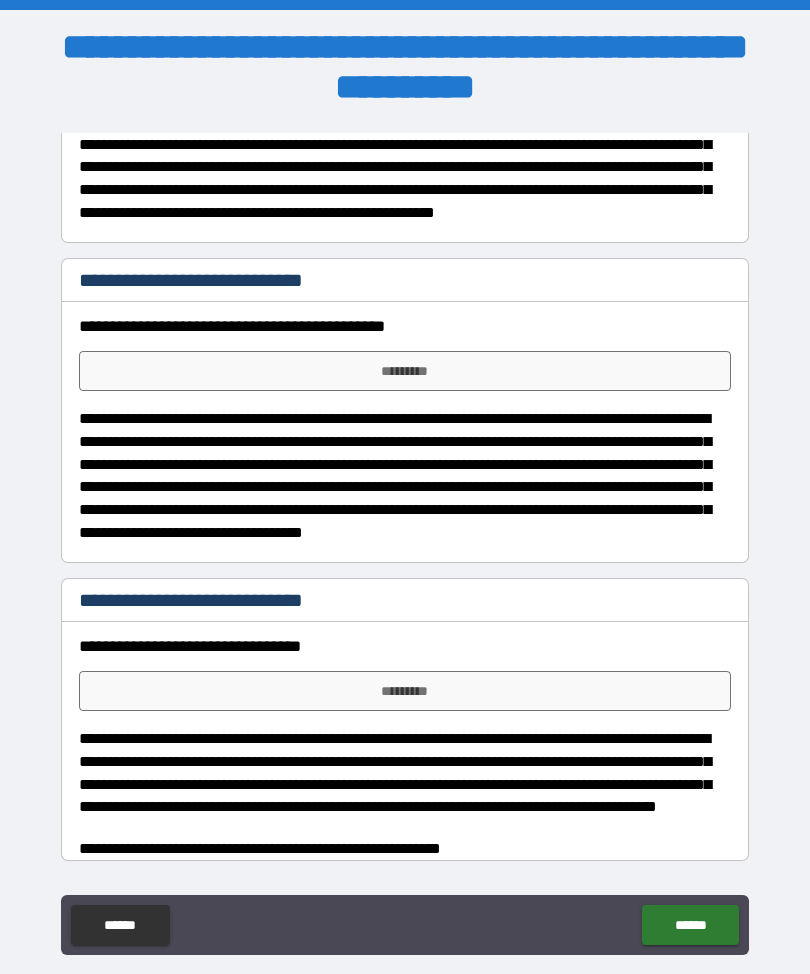 click on "*********" at bounding box center [405, 371] 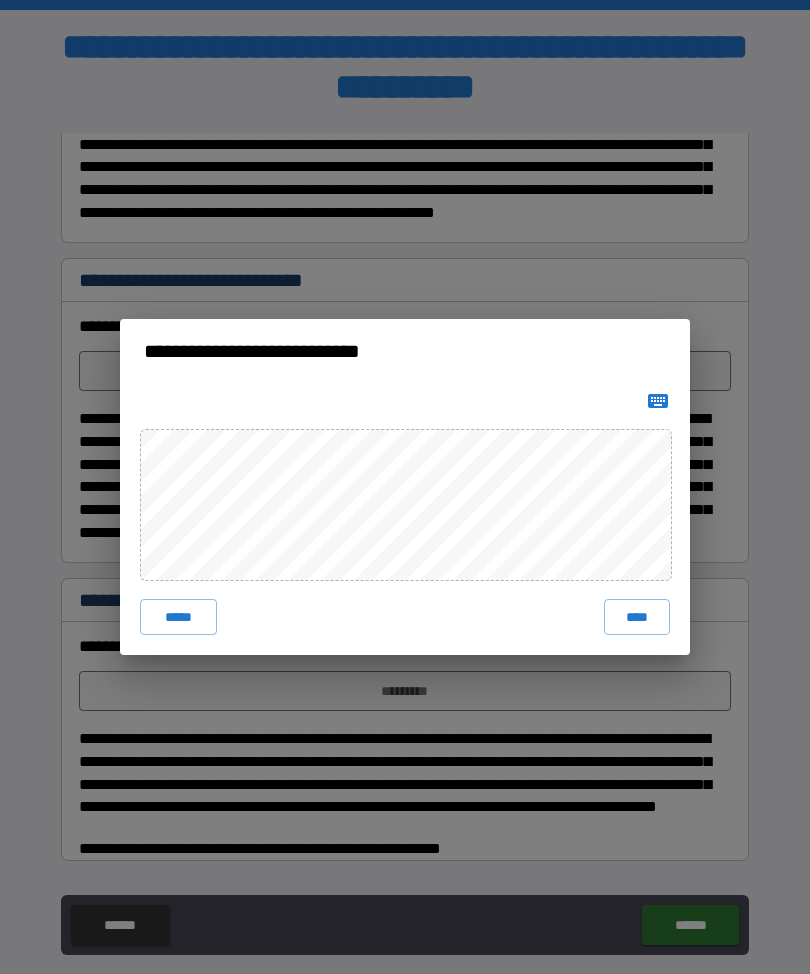 click on "****" at bounding box center [637, 617] 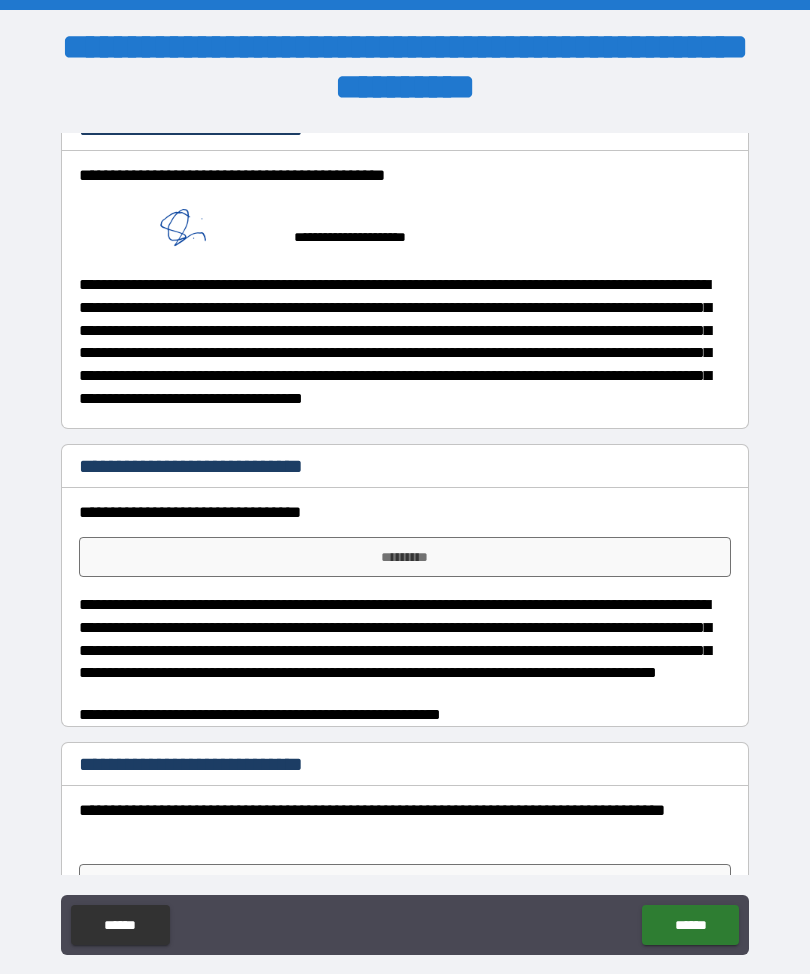 scroll, scrollTop: 1225, scrollLeft: 0, axis: vertical 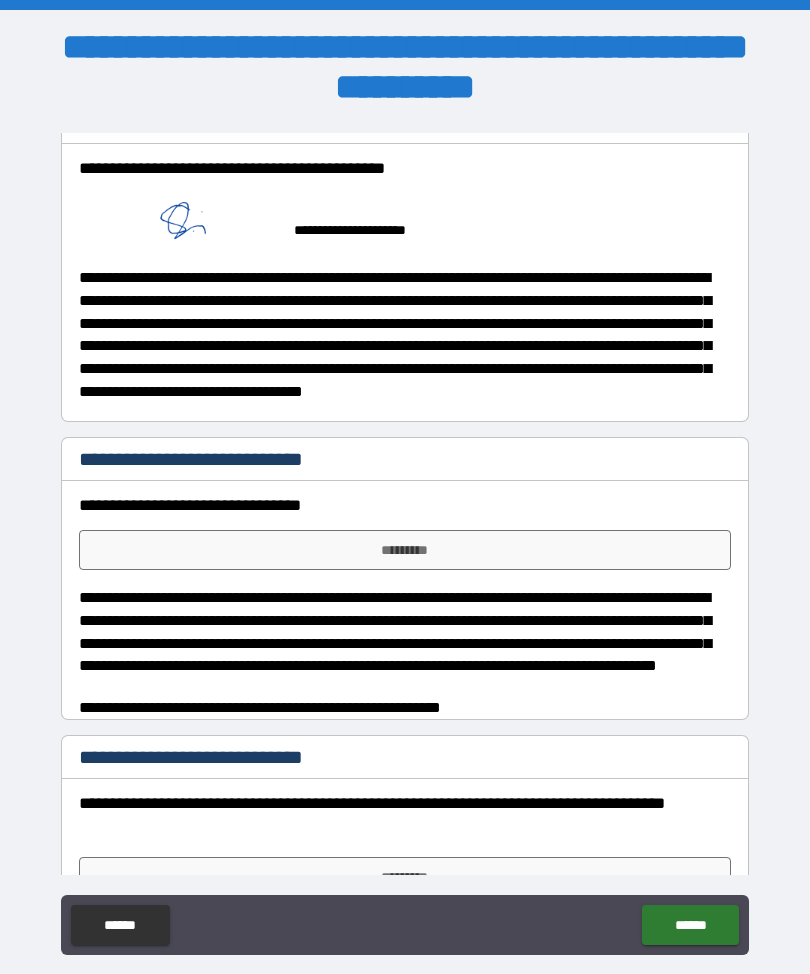 click on "*********" at bounding box center (405, 550) 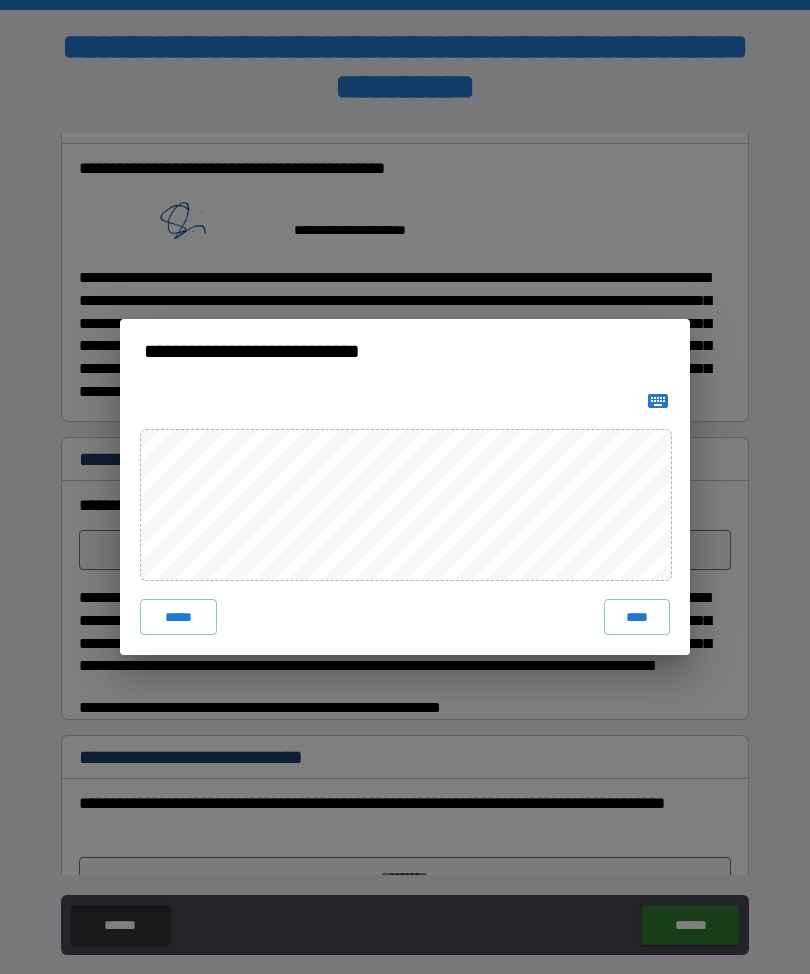 click on "****" at bounding box center (637, 617) 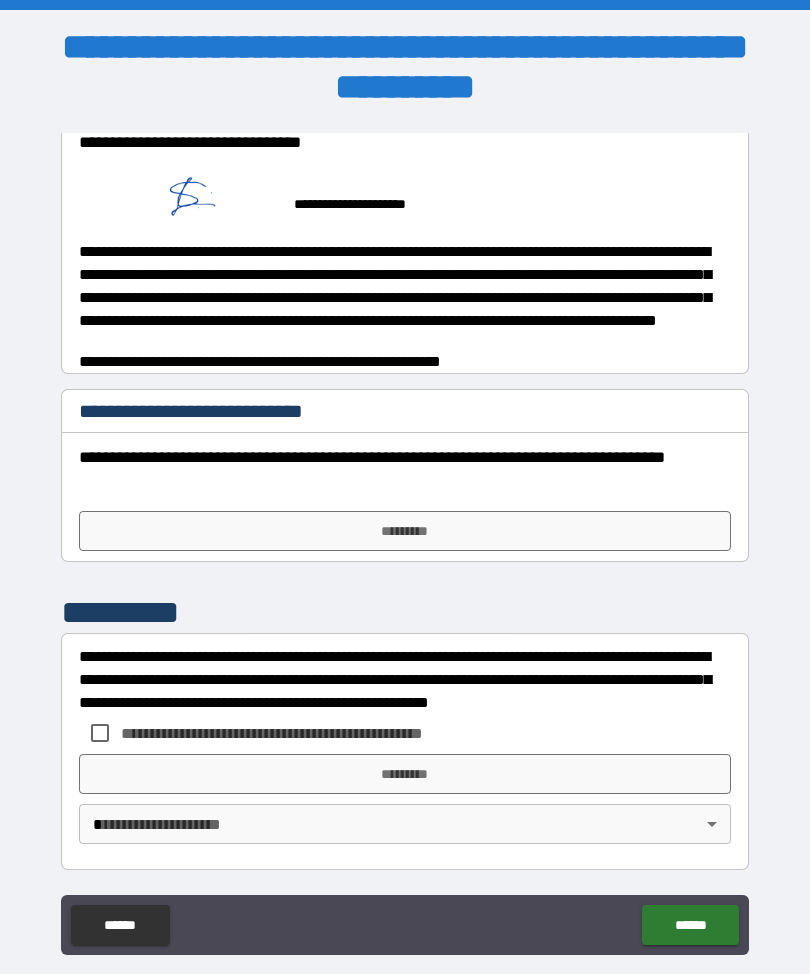 scroll, scrollTop: 1588, scrollLeft: 0, axis: vertical 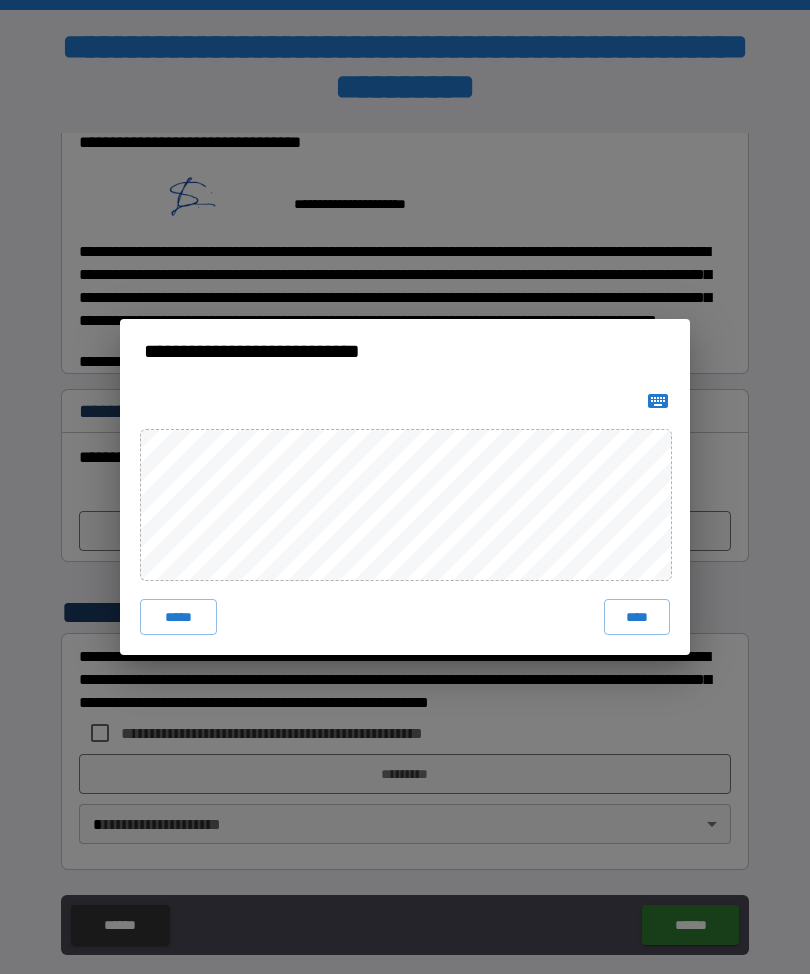 click on "****" at bounding box center [637, 617] 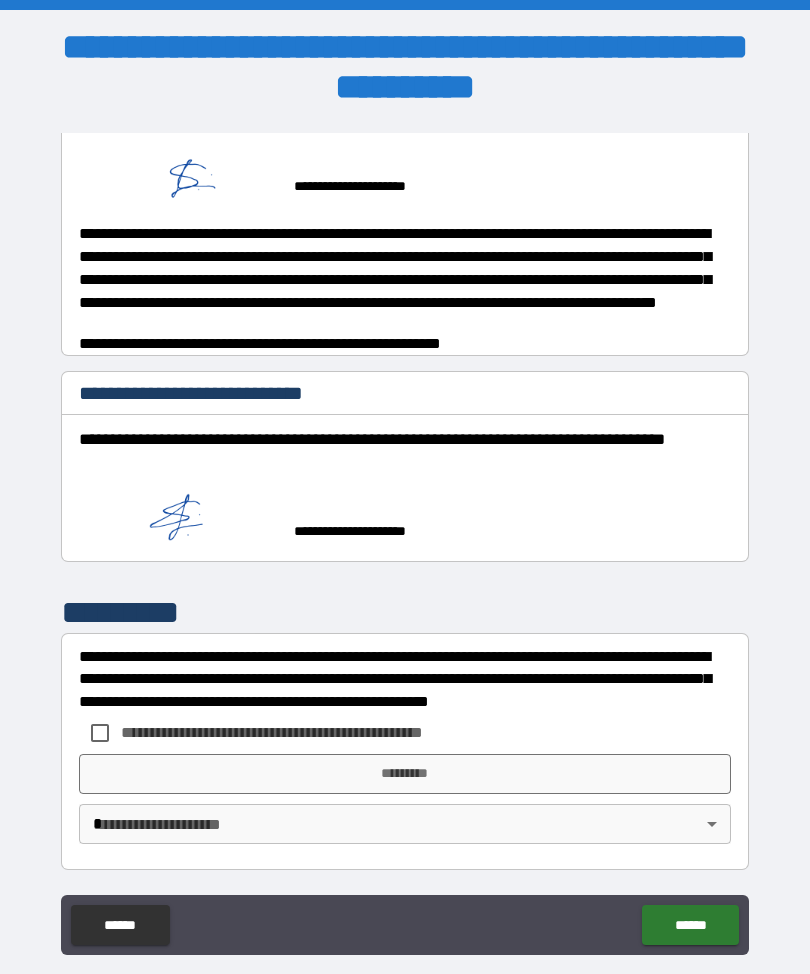 scroll, scrollTop: 1606, scrollLeft: 0, axis: vertical 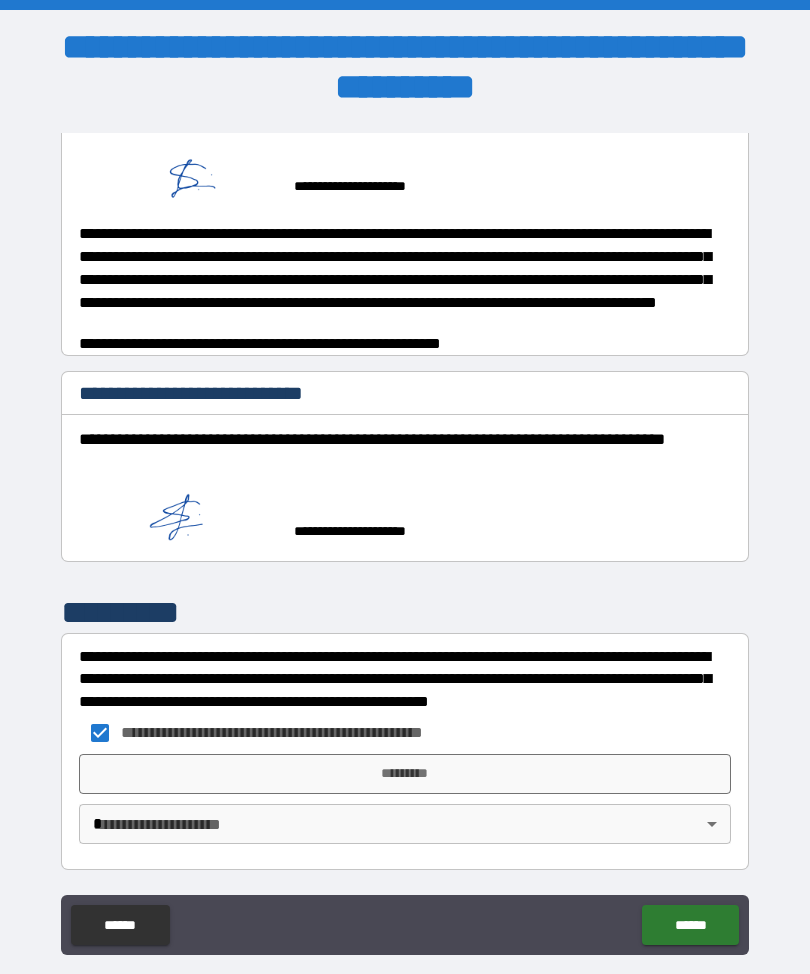 click on "*********" at bounding box center [405, 774] 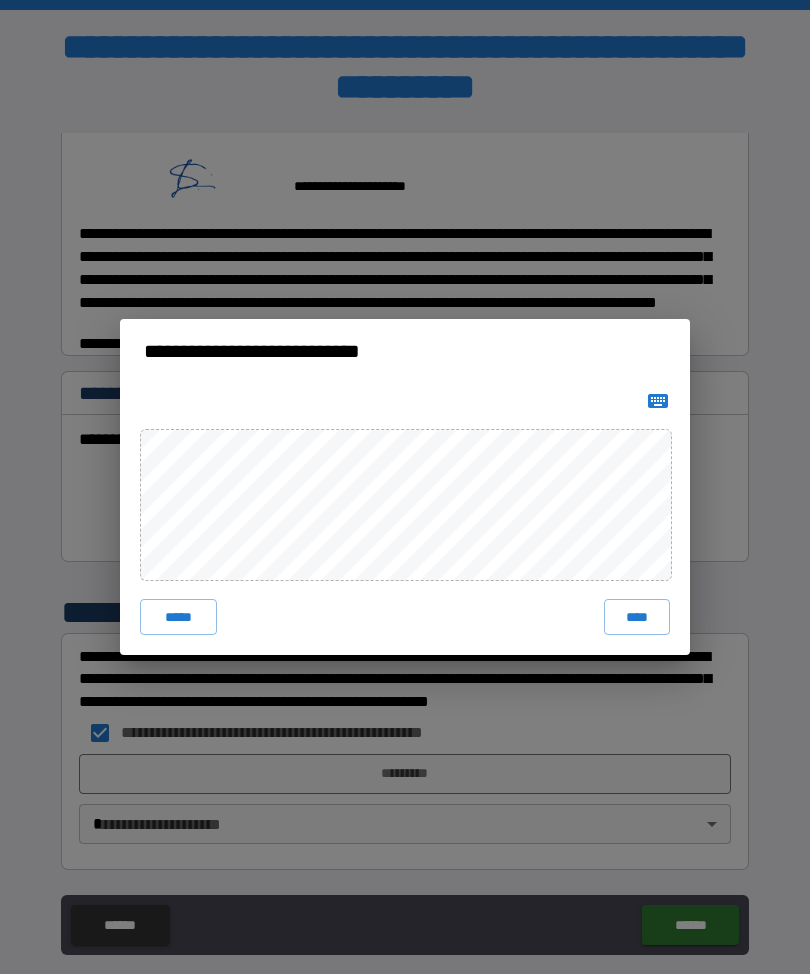 click on "****" at bounding box center (637, 617) 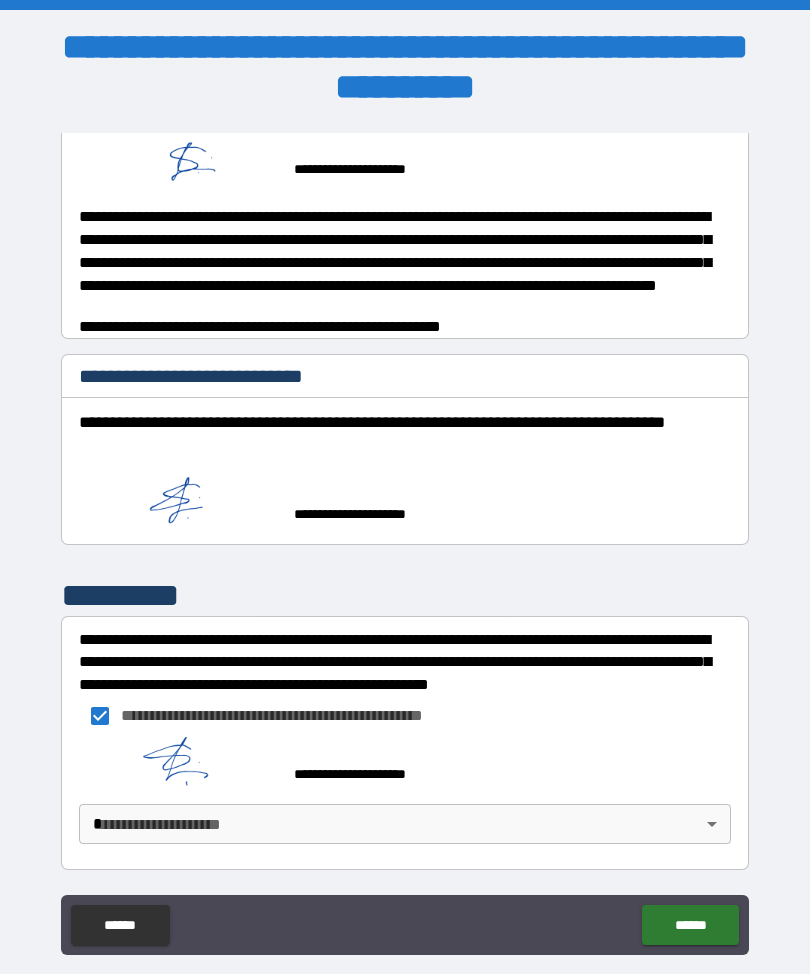 scroll, scrollTop: 1623, scrollLeft: 0, axis: vertical 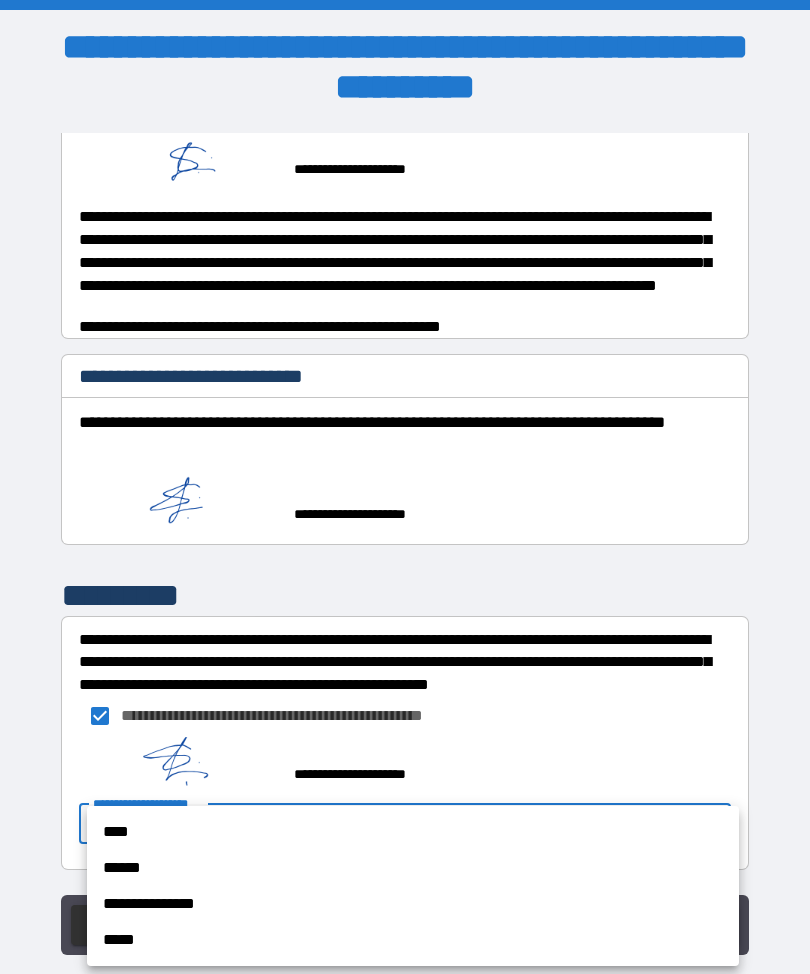 click on "****" at bounding box center [413, 832] 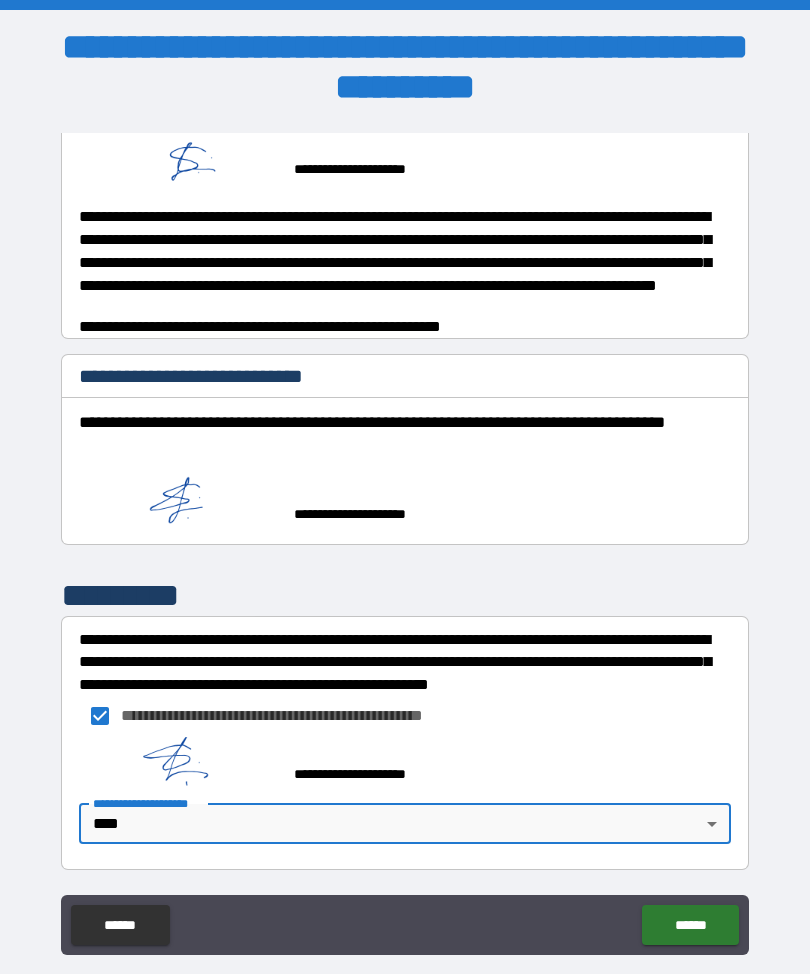 click on "******" at bounding box center (690, 925) 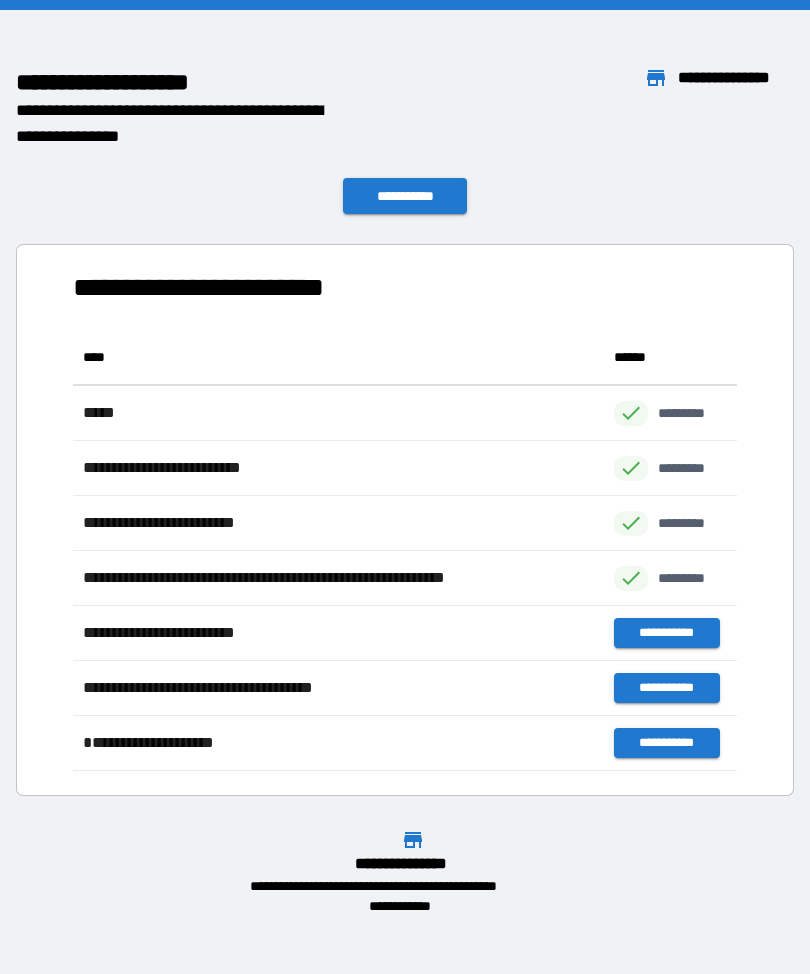 scroll, scrollTop: 1, scrollLeft: 1, axis: both 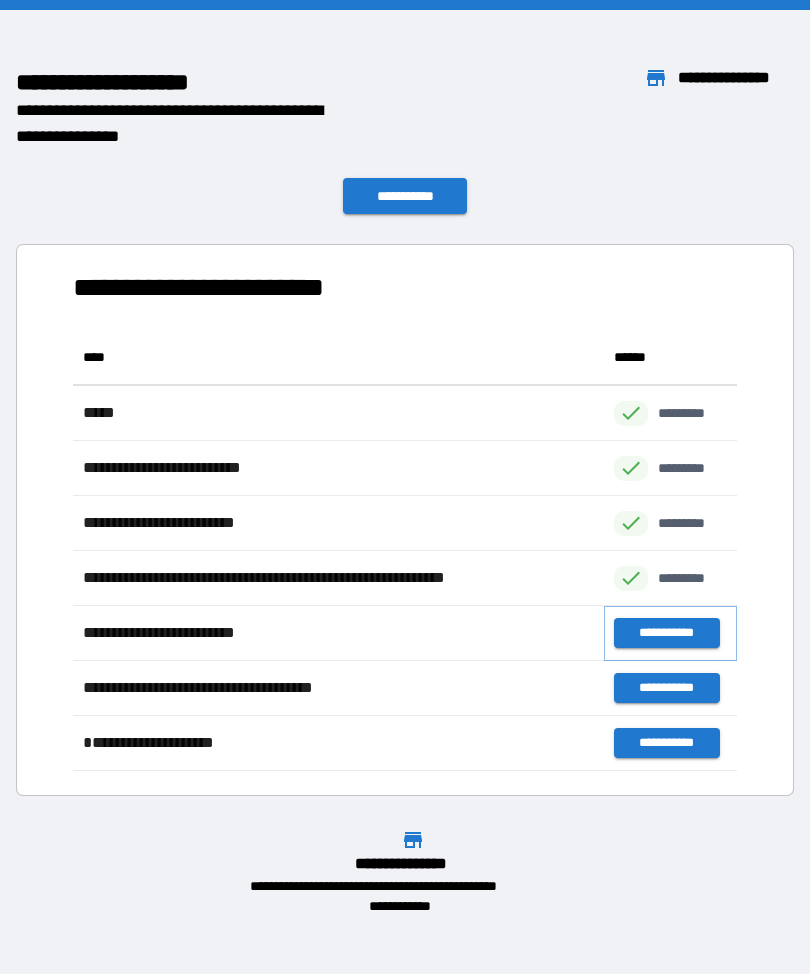 click on "**********" at bounding box center (666, 633) 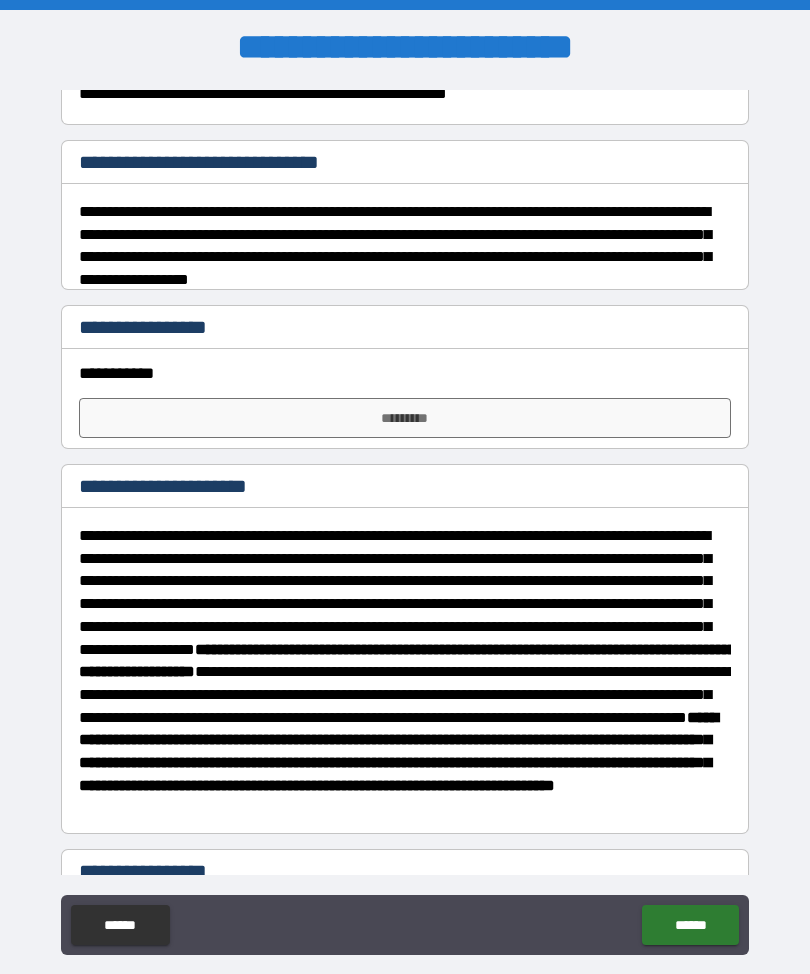 scroll, scrollTop: 420, scrollLeft: 0, axis: vertical 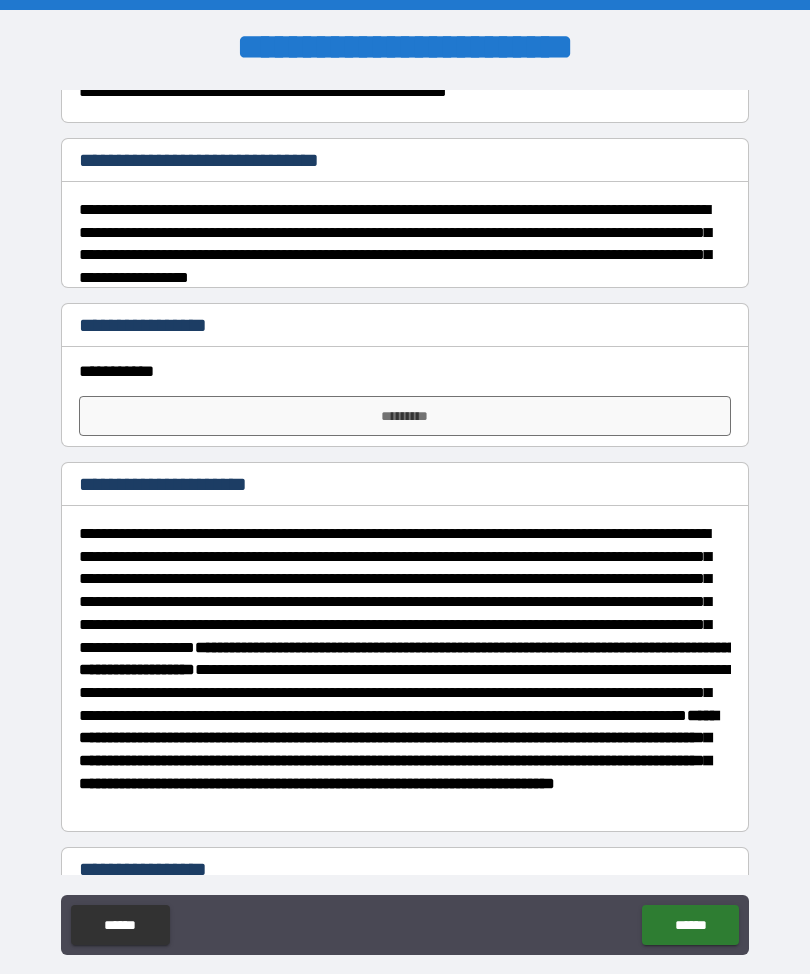 click on "*********" at bounding box center [405, 416] 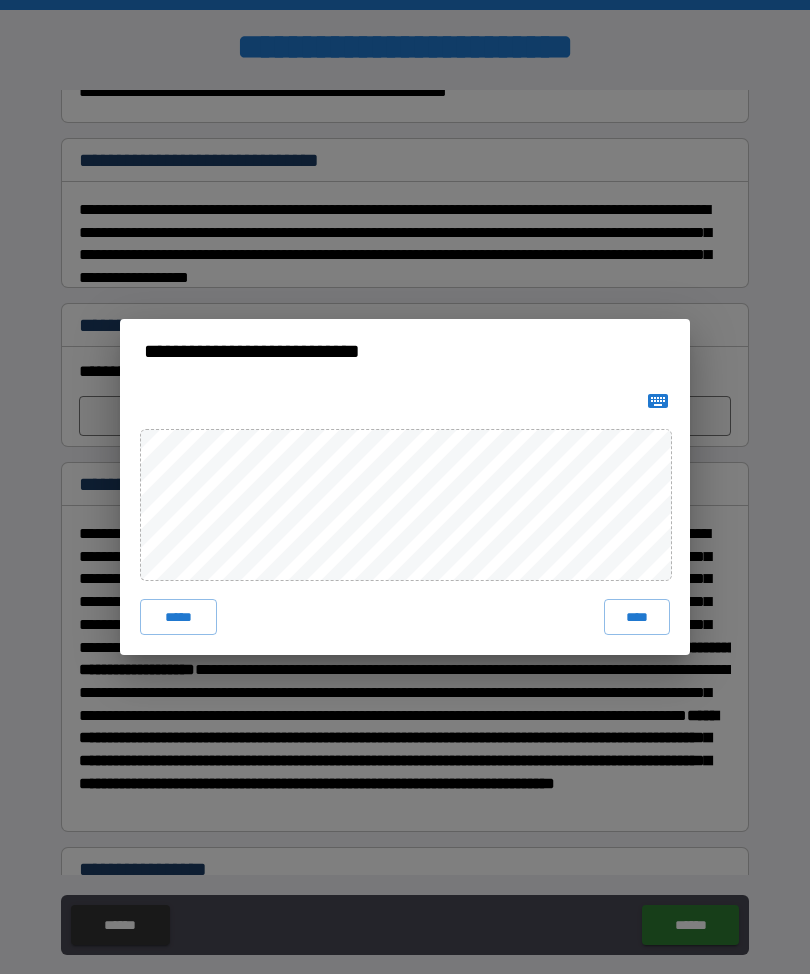 click on "****" at bounding box center (637, 617) 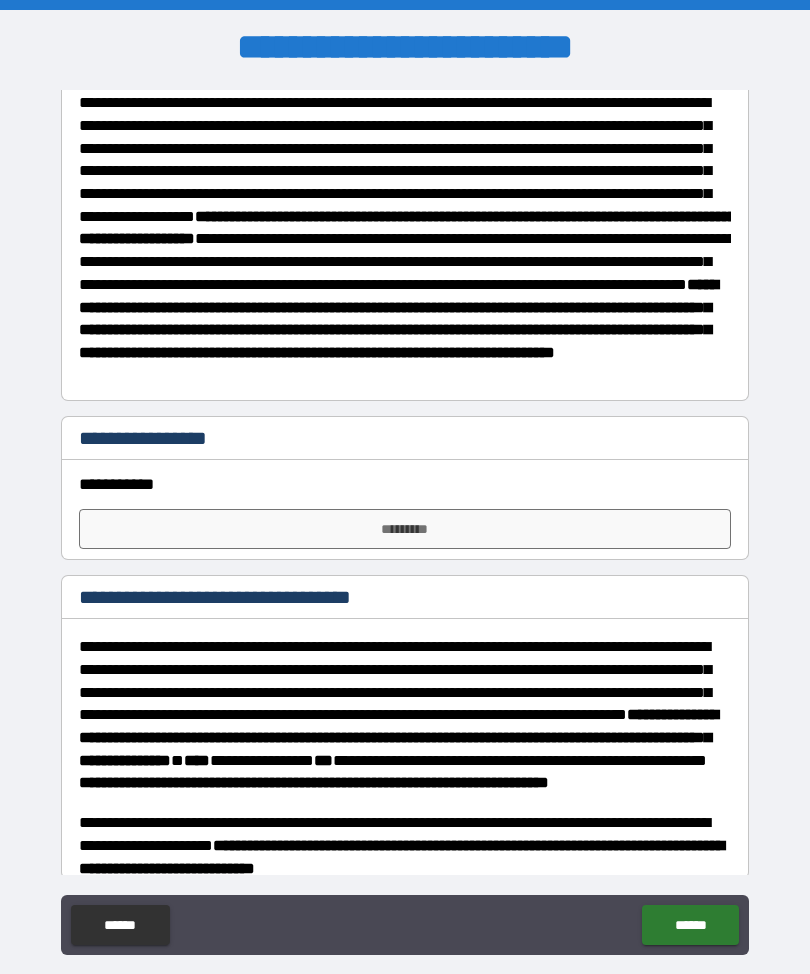 scroll, scrollTop: 889, scrollLeft: 0, axis: vertical 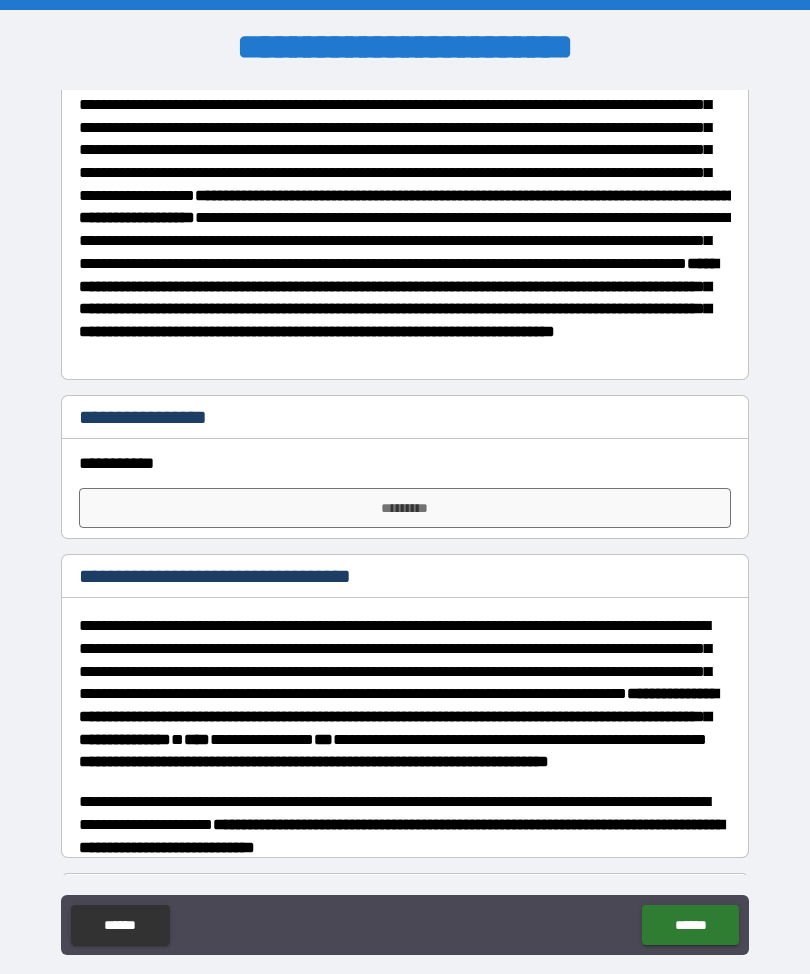 click on "*********" at bounding box center [405, 508] 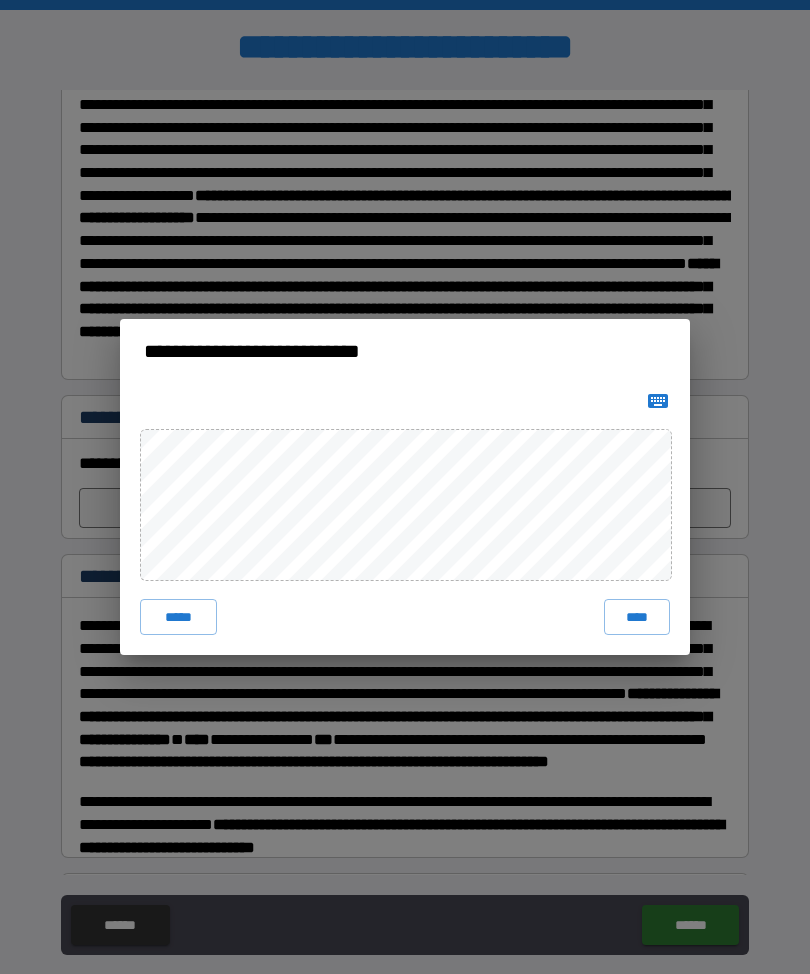 click on "****" at bounding box center (637, 617) 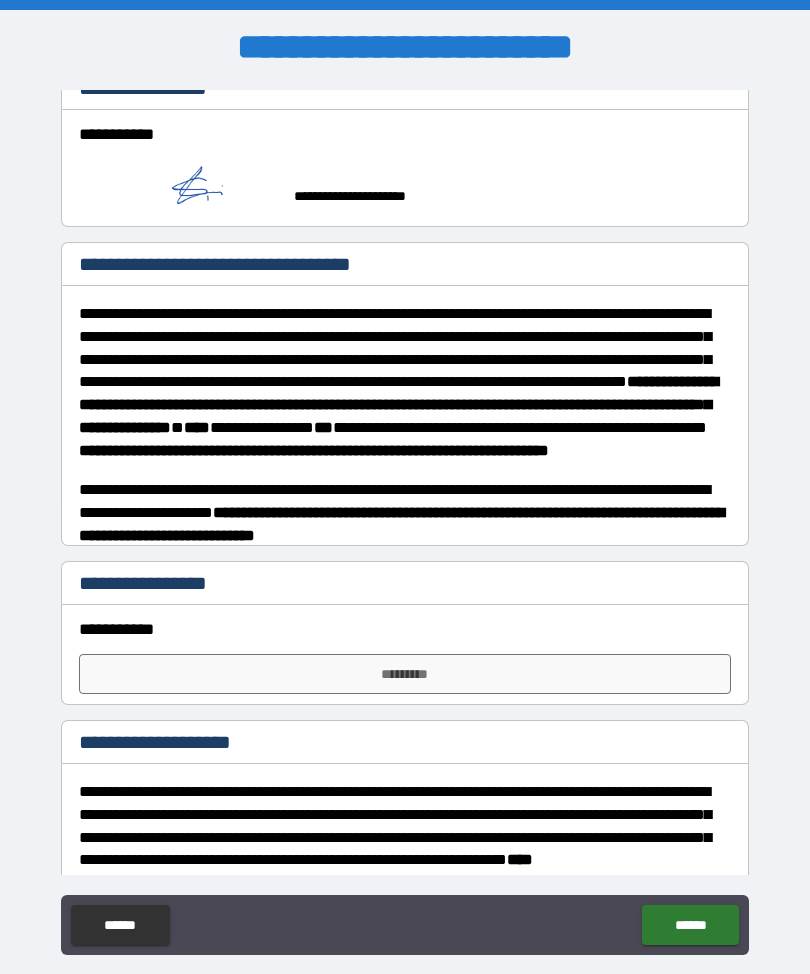scroll, scrollTop: 1236, scrollLeft: 0, axis: vertical 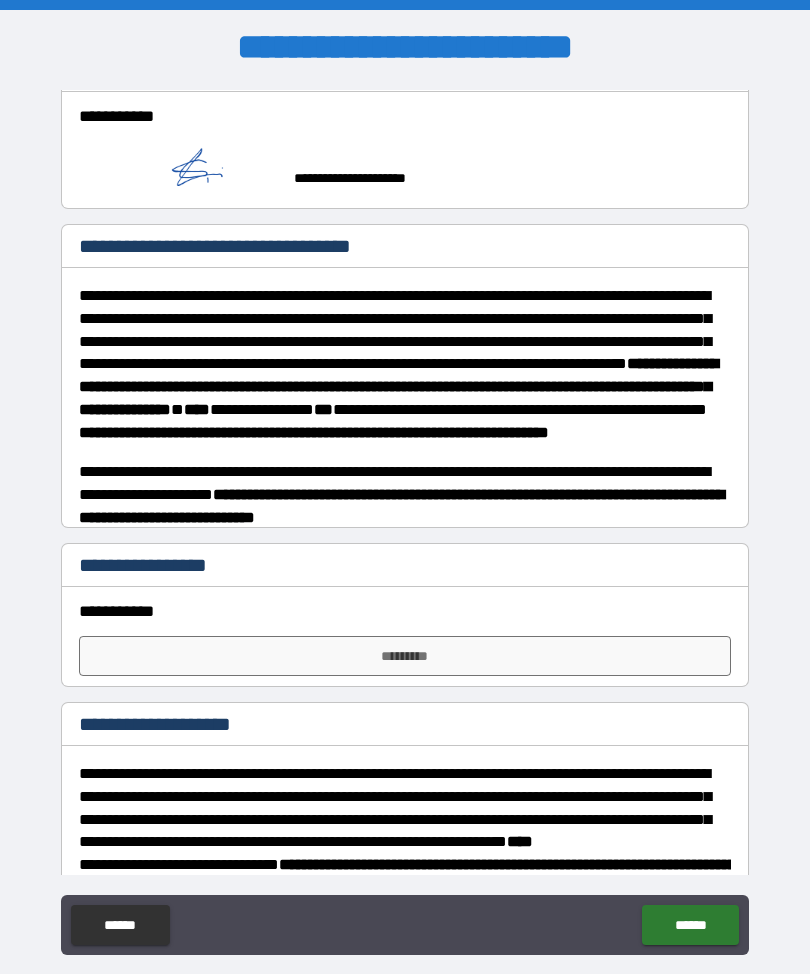 click on "*********" at bounding box center (405, 656) 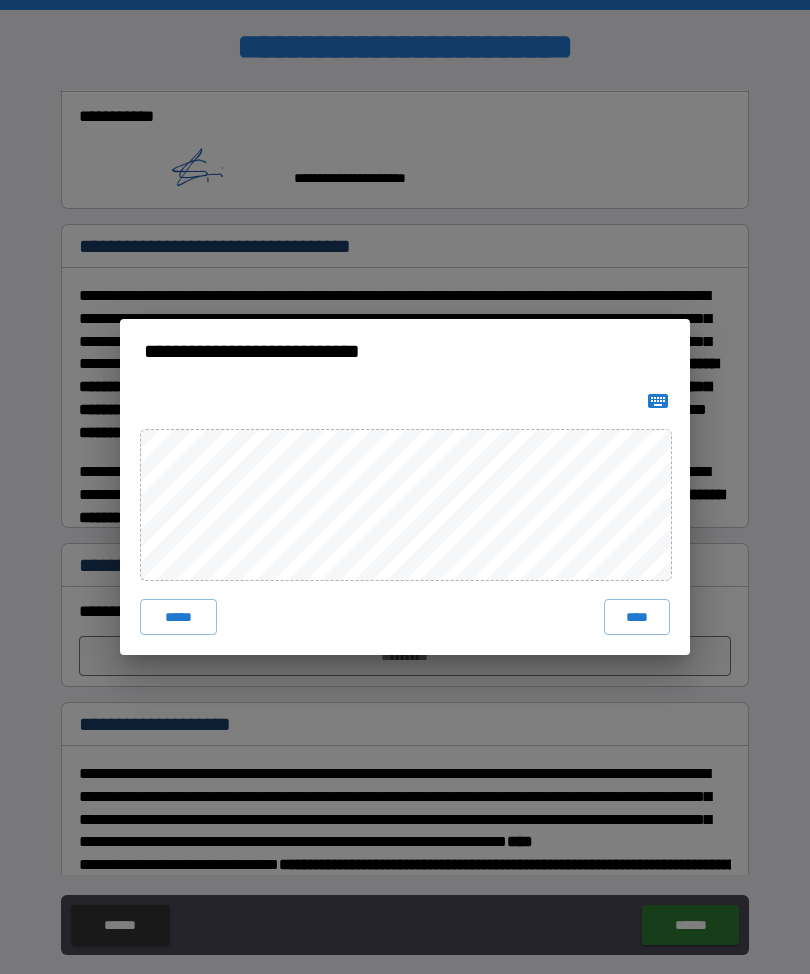 click on "****" at bounding box center (637, 617) 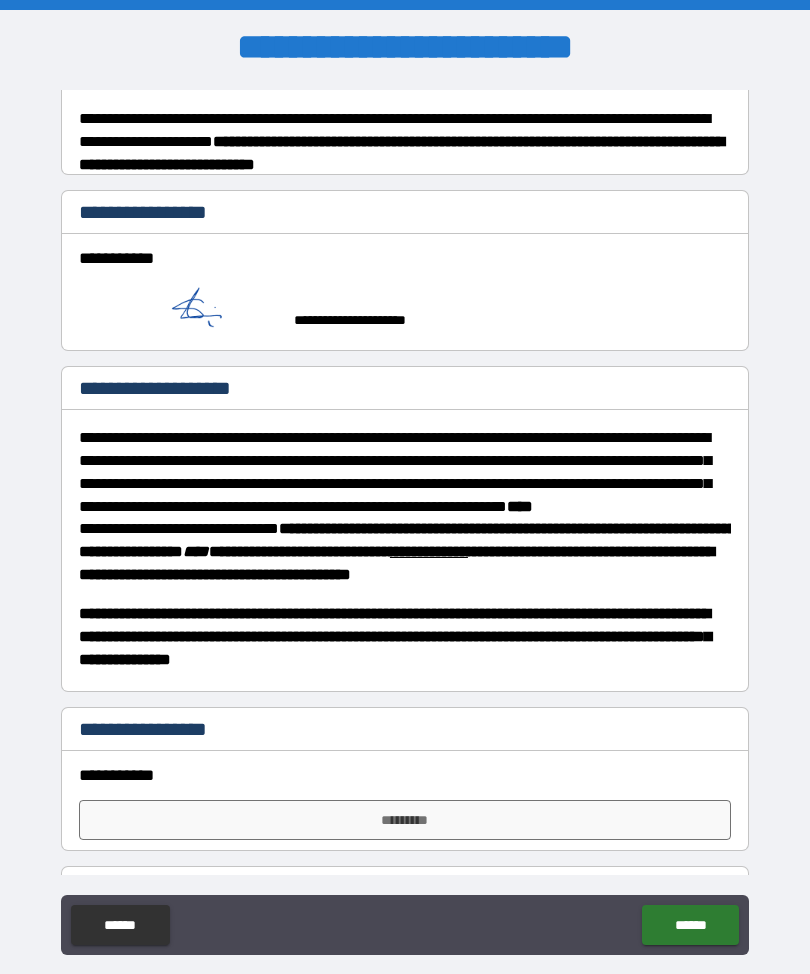scroll, scrollTop: 1707, scrollLeft: 0, axis: vertical 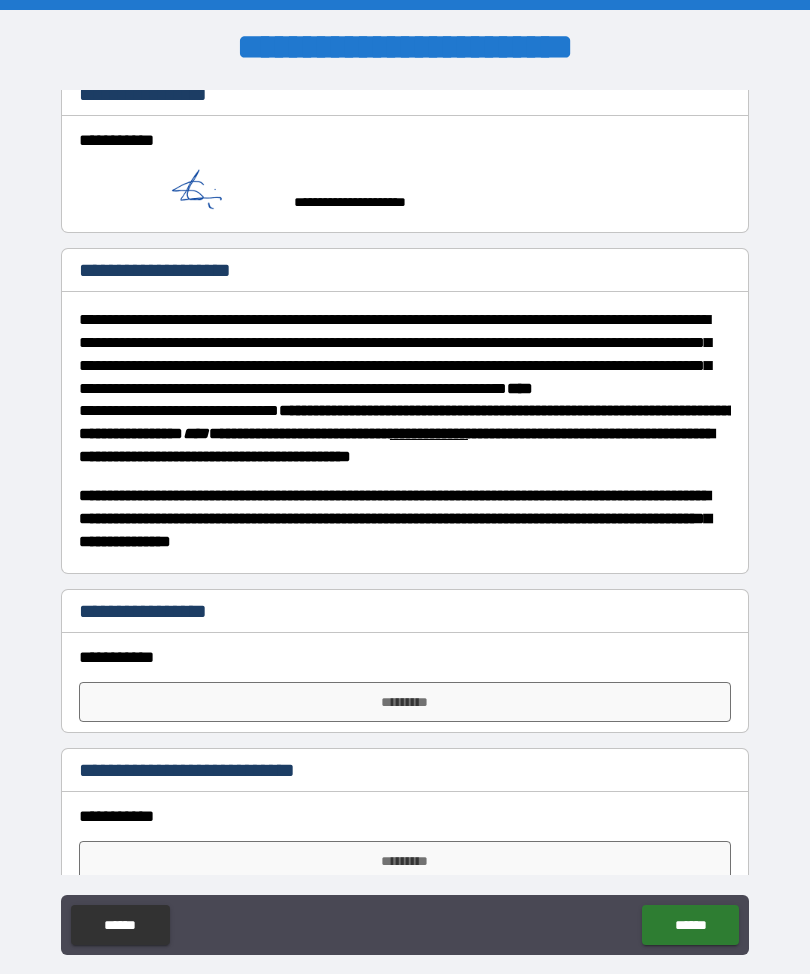 click on "*********" at bounding box center [405, 702] 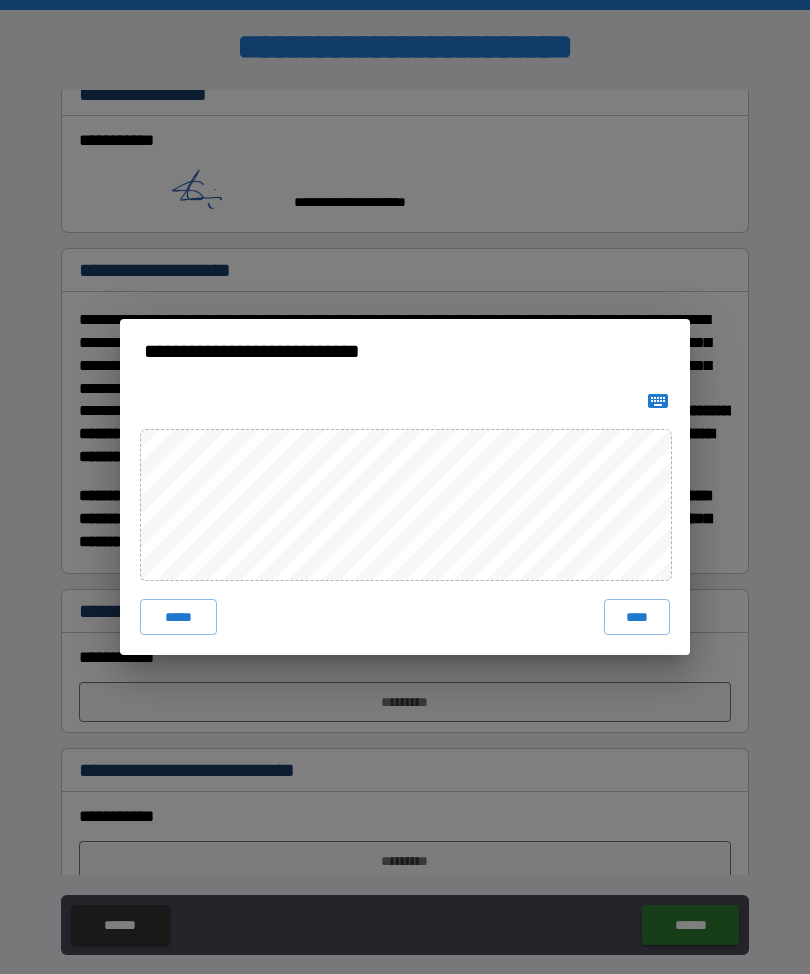 click on "*****" at bounding box center [178, 617] 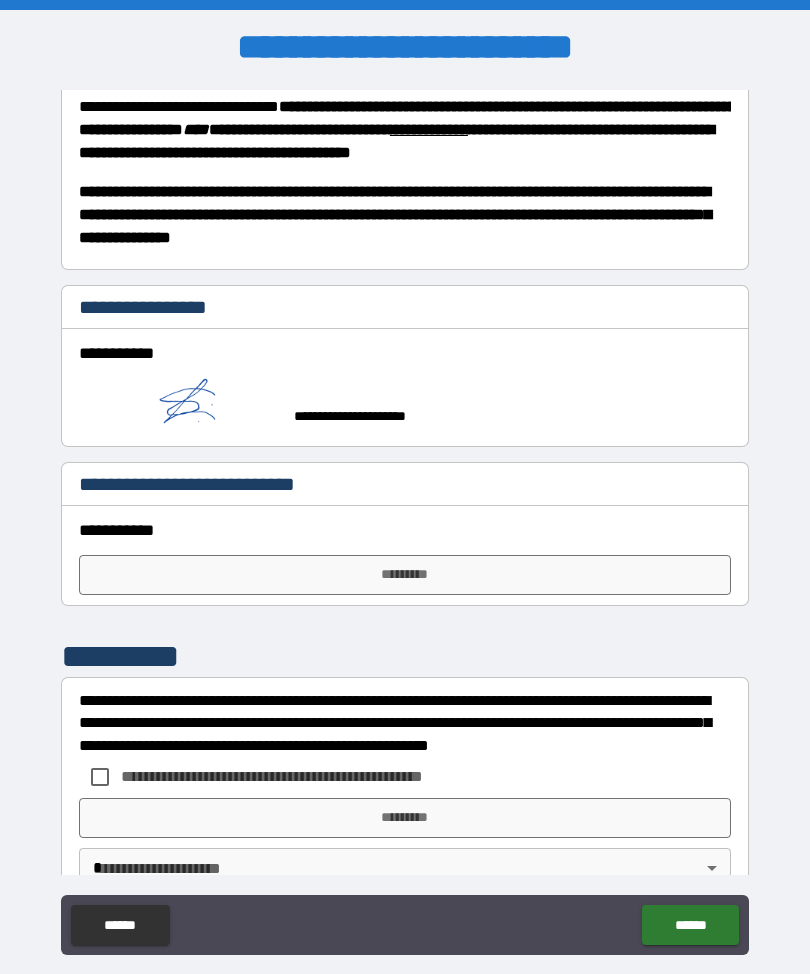 scroll, scrollTop: 2016, scrollLeft: 0, axis: vertical 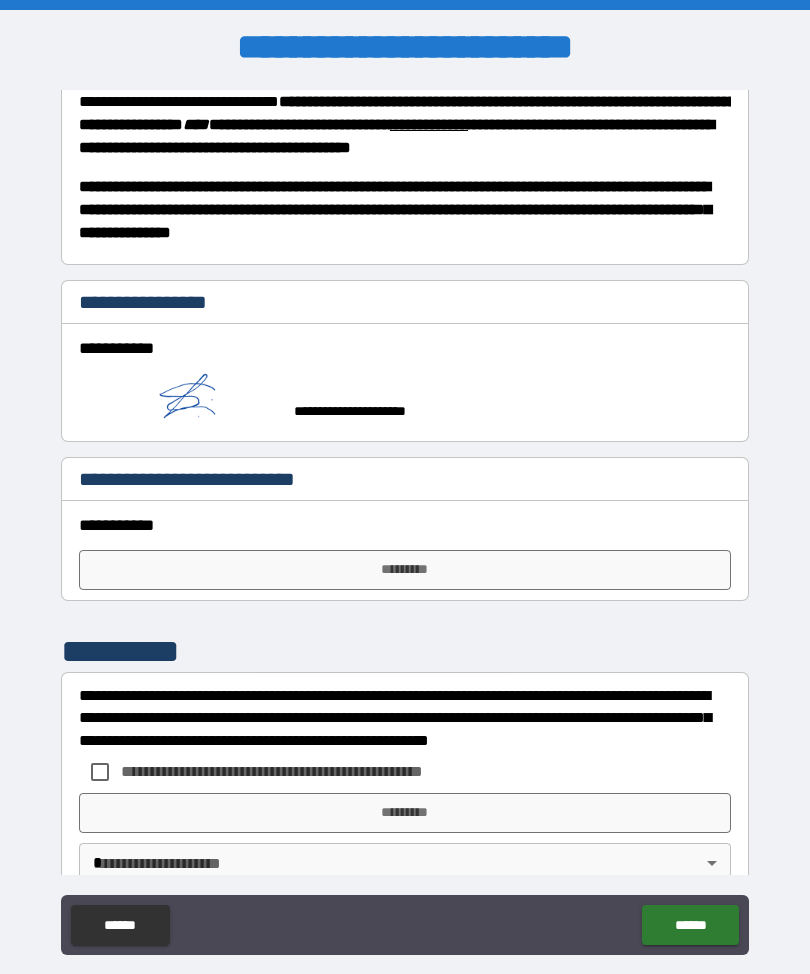 click on "*********" at bounding box center [405, 570] 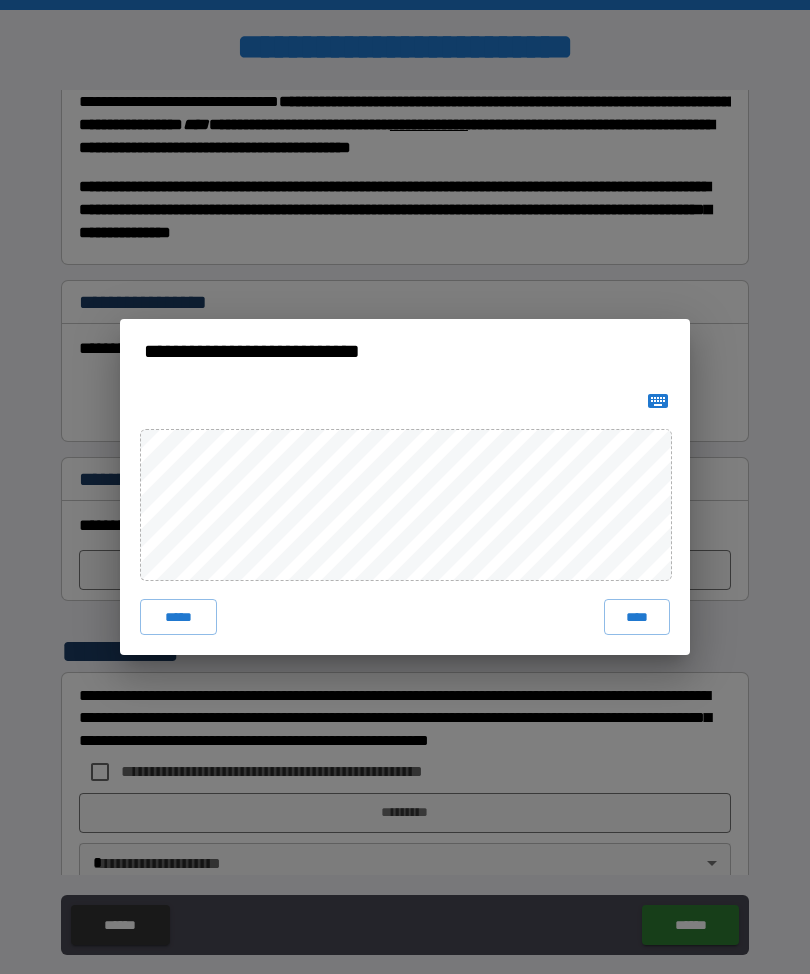 click on "****" at bounding box center [637, 617] 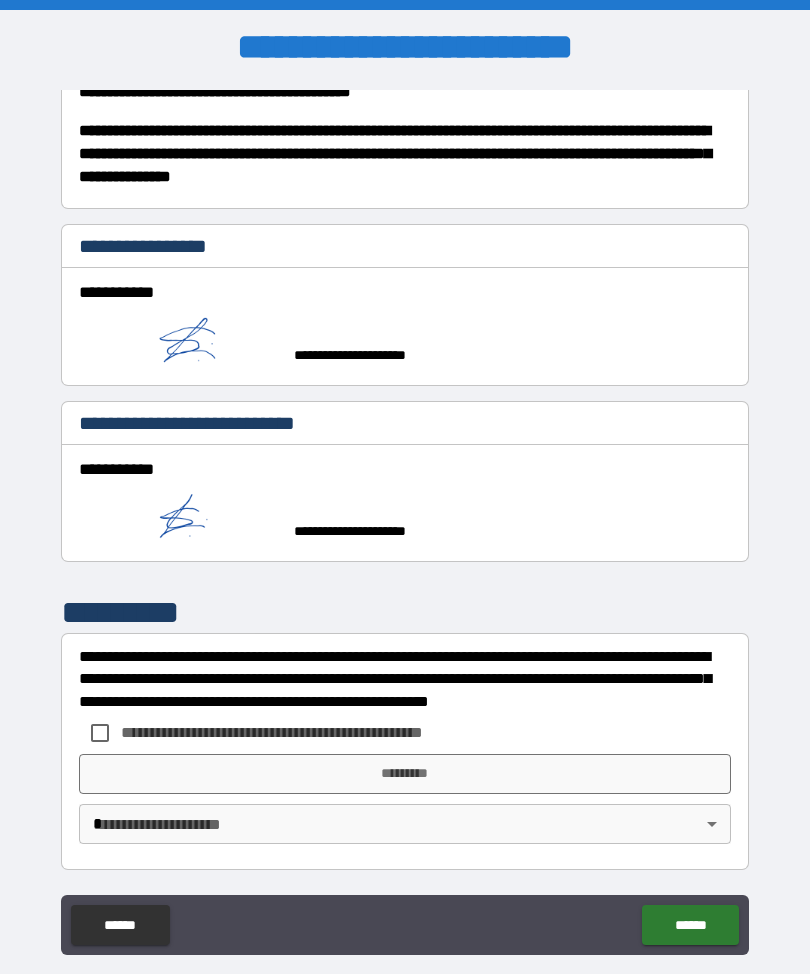 scroll, scrollTop: 2072, scrollLeft: 0, axis: vertical 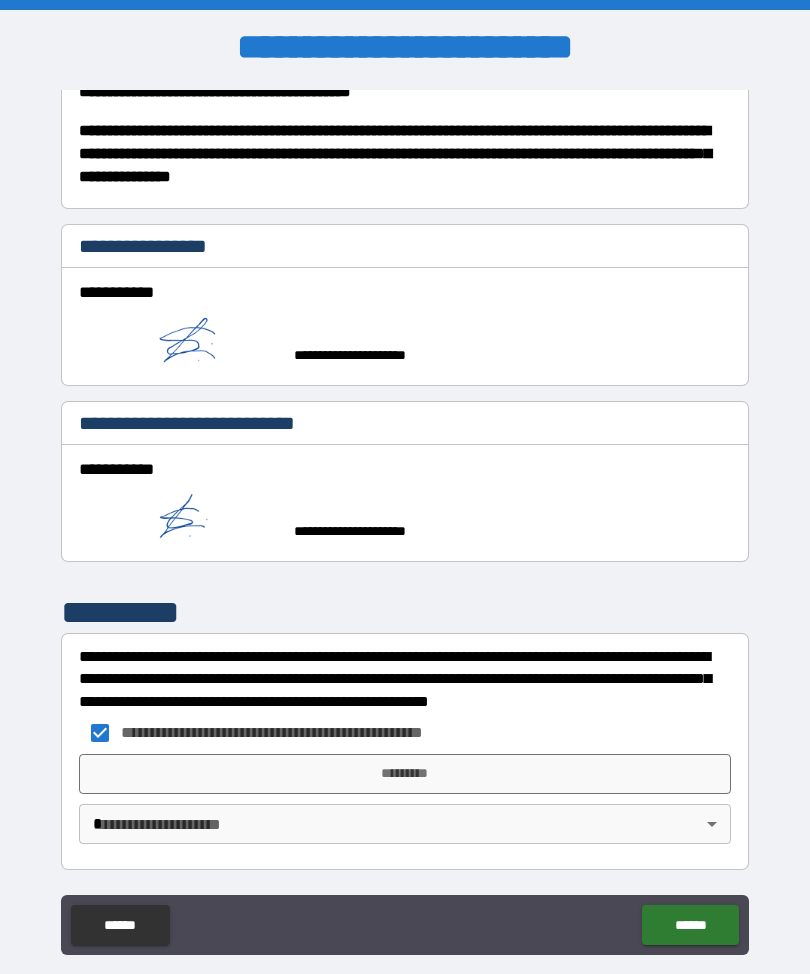 click on "*********" at bounding box center (405, 774) 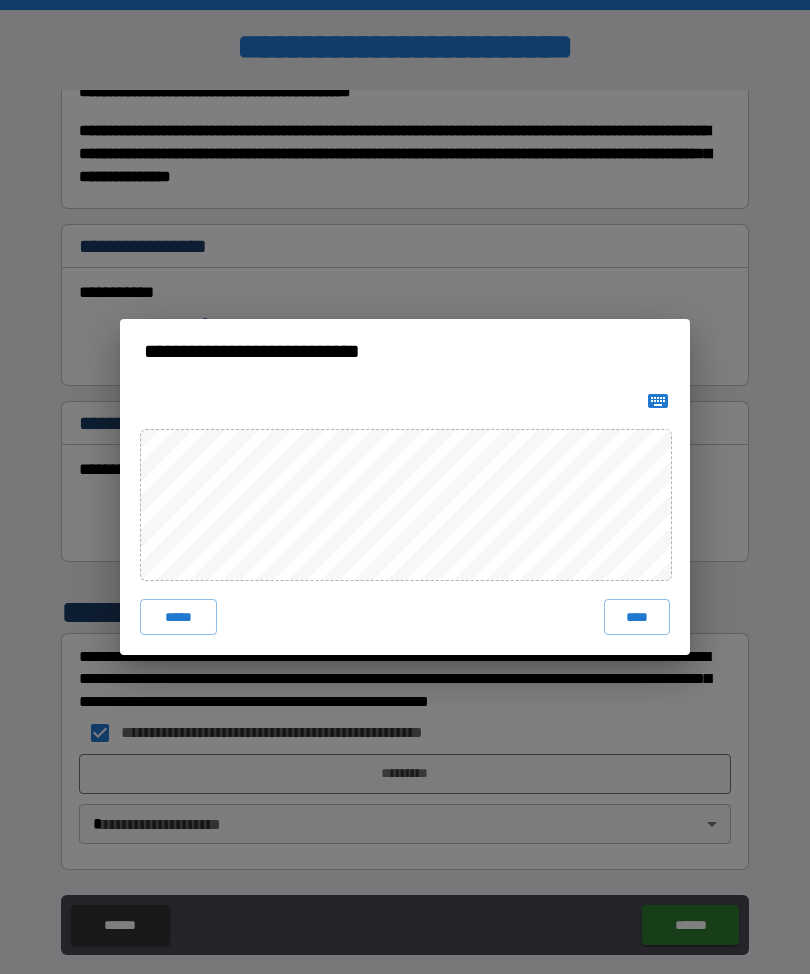 click on "****" at bounding box center [637, 617] 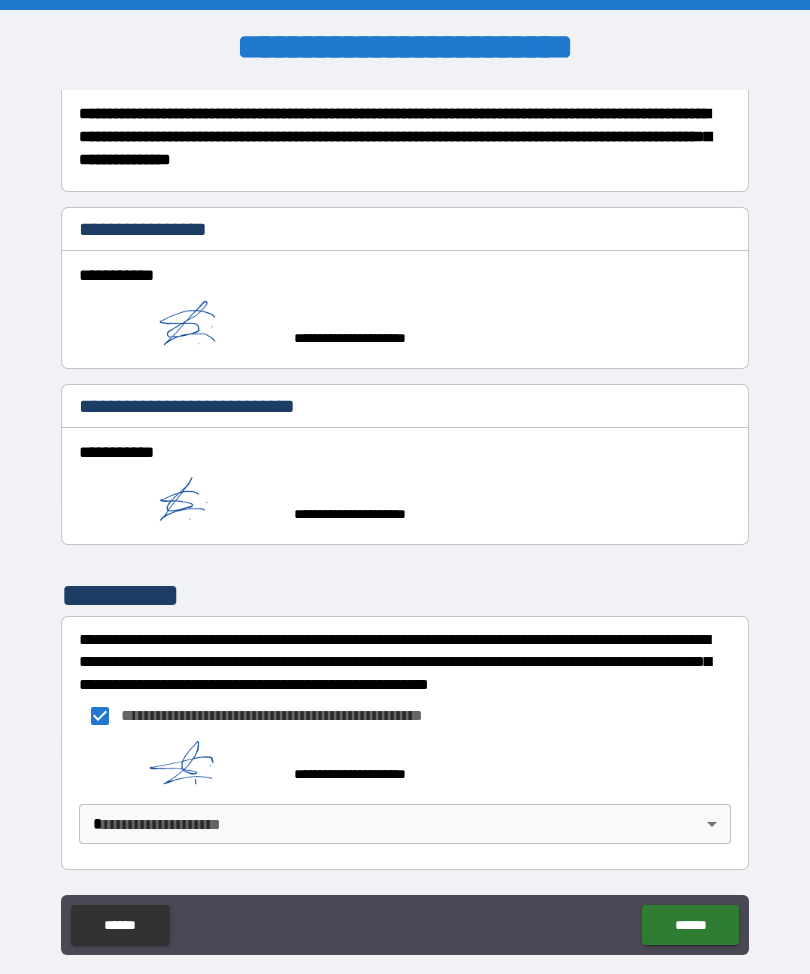 scroll, scrollTop: 2089, scrollLeft: 0, axis: vertical 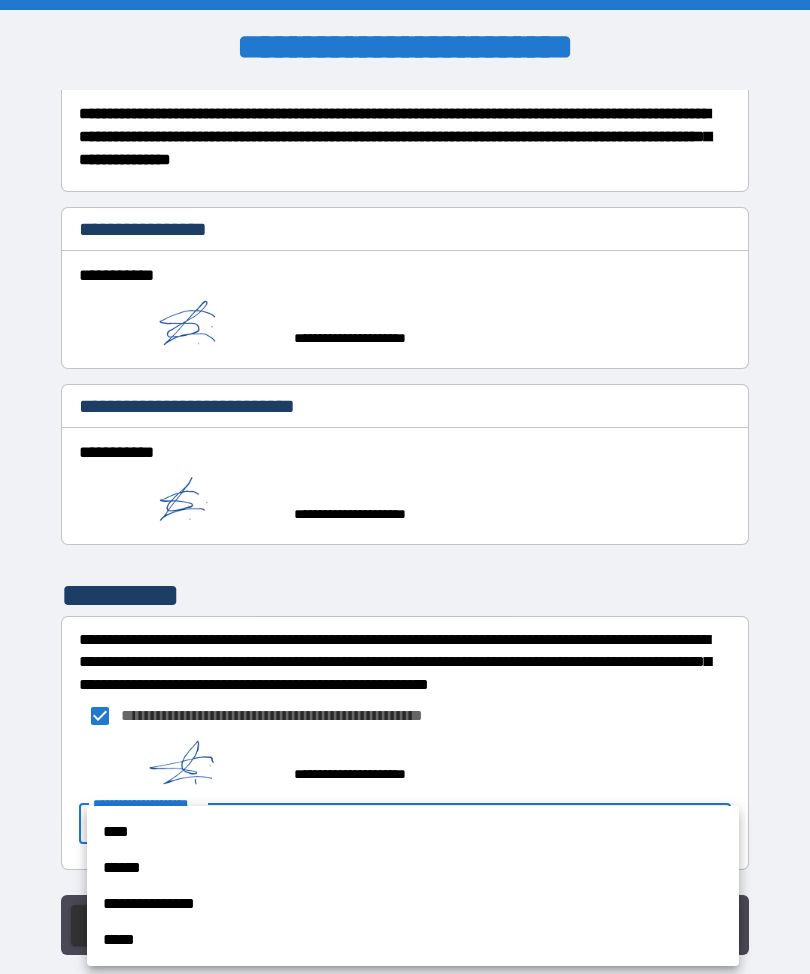 click on "****" at bounding box center (413, 832) 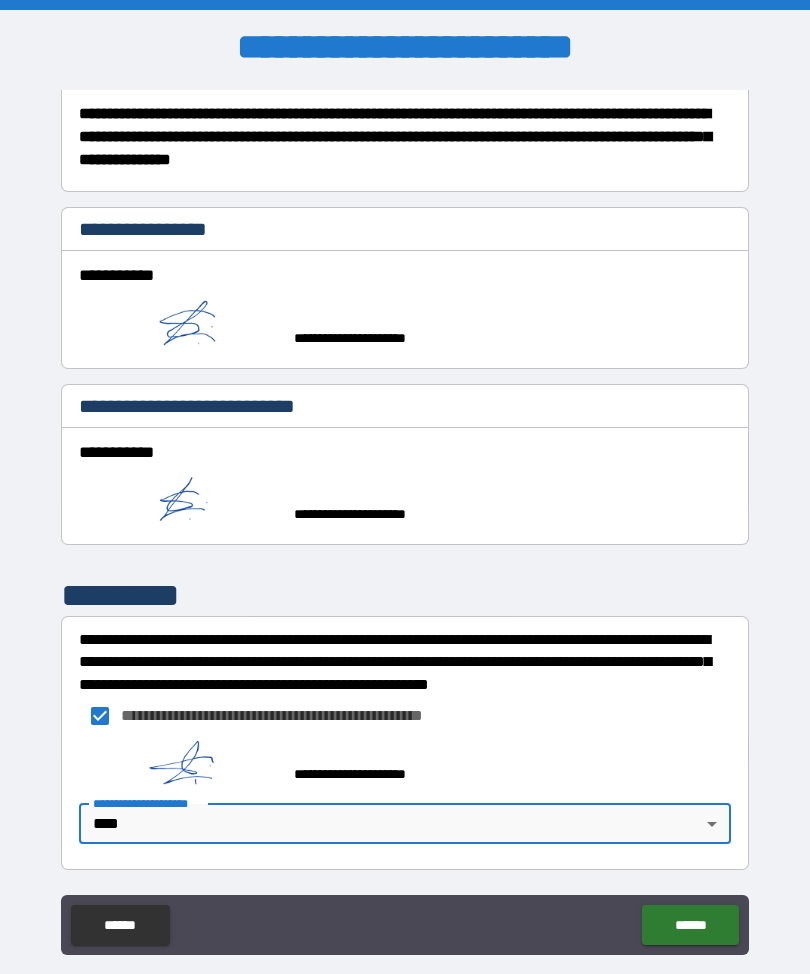 click on "******" at bounding box center [690, 925] 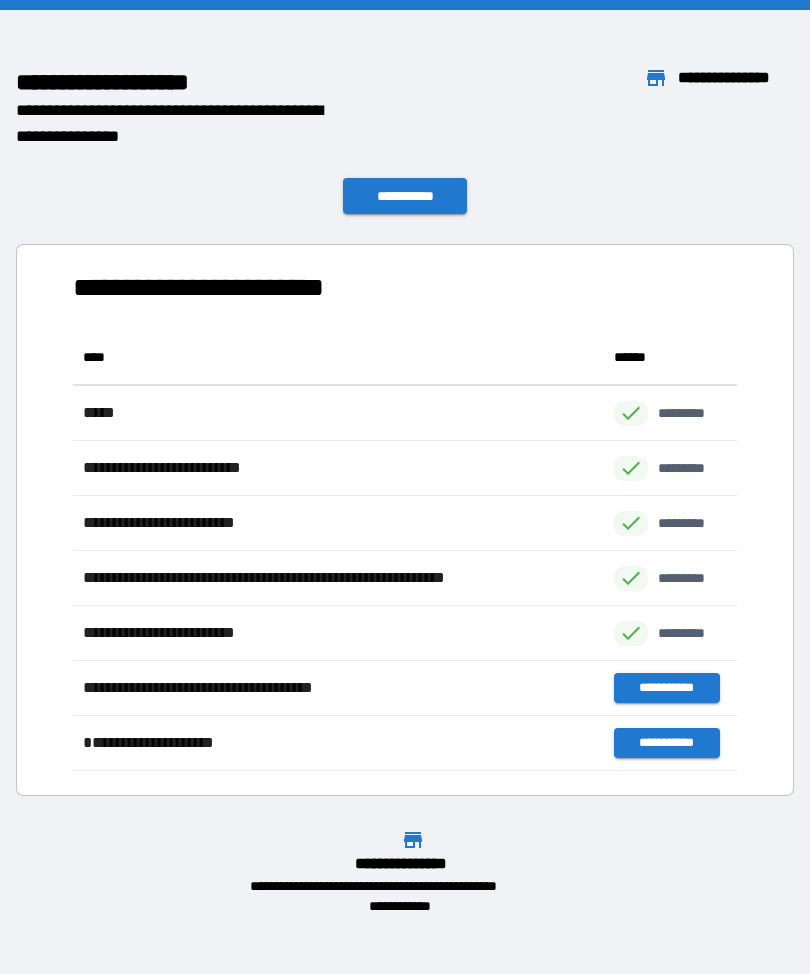 scroll, scrollTop: 441, scrollLeft: 664, axis: both 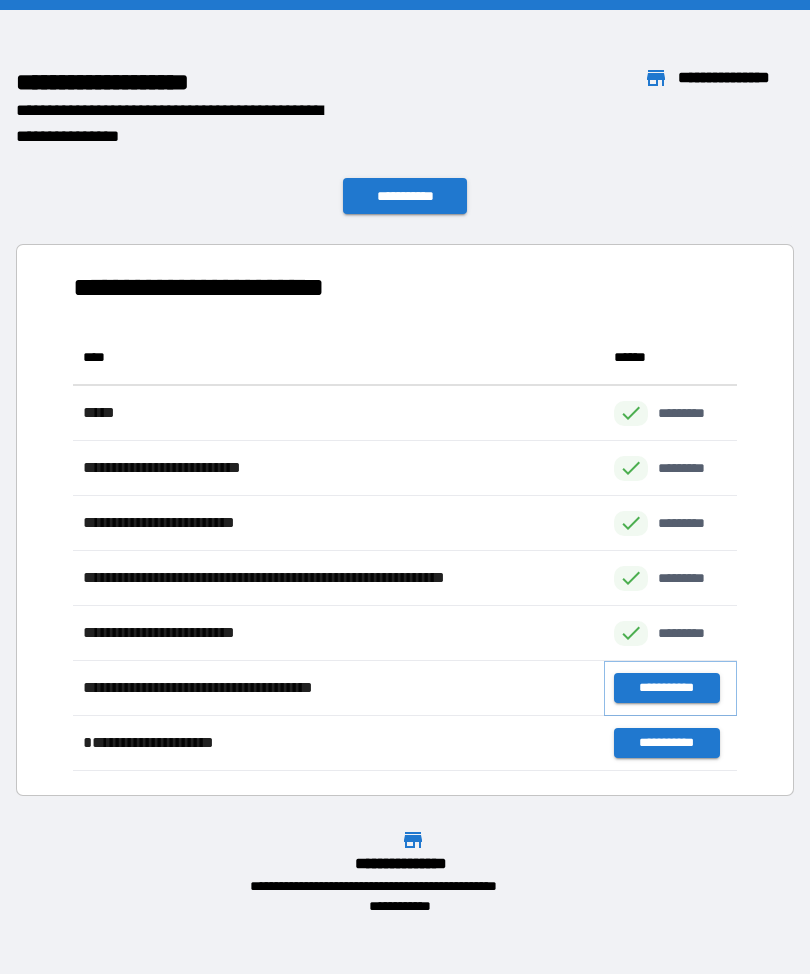 click on "**********" at bounding box center (666, 688) 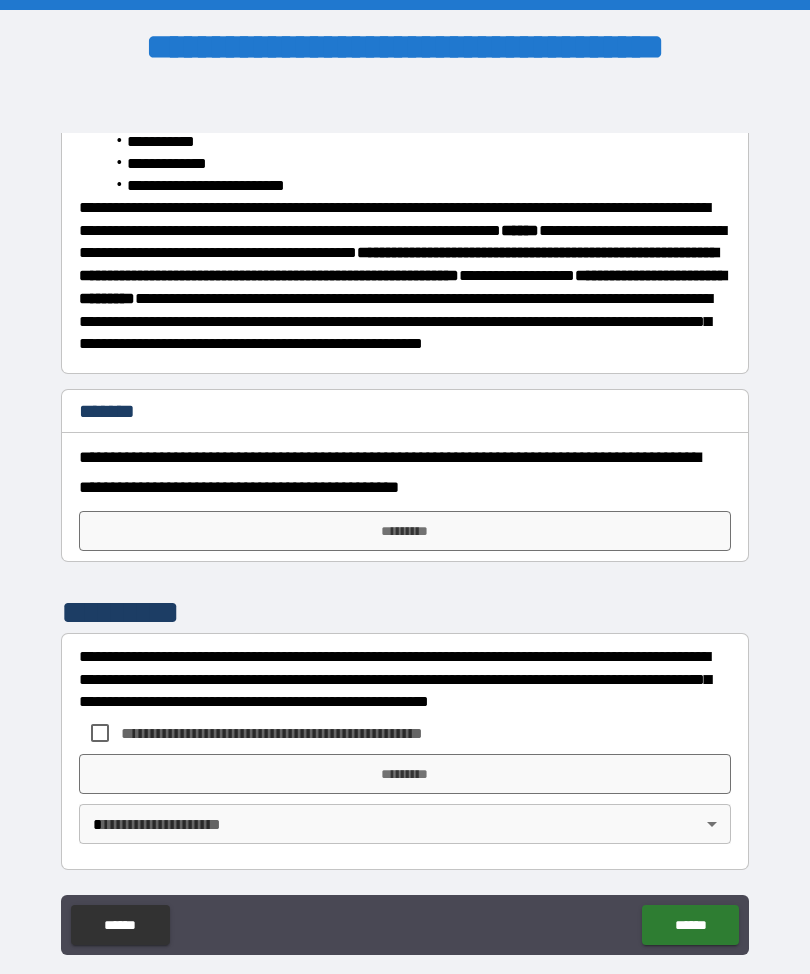 scroll, scrollTop: 630, scrollLeft: 0, axis: vertical 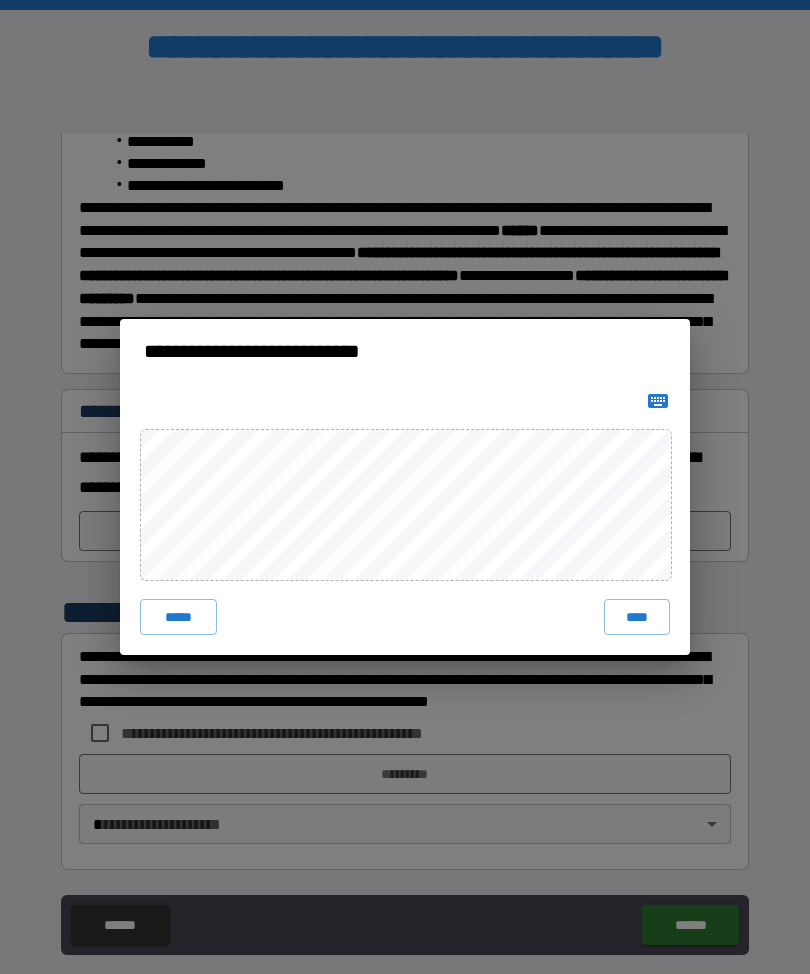 click on "*****" at bounding box center [178, 617] 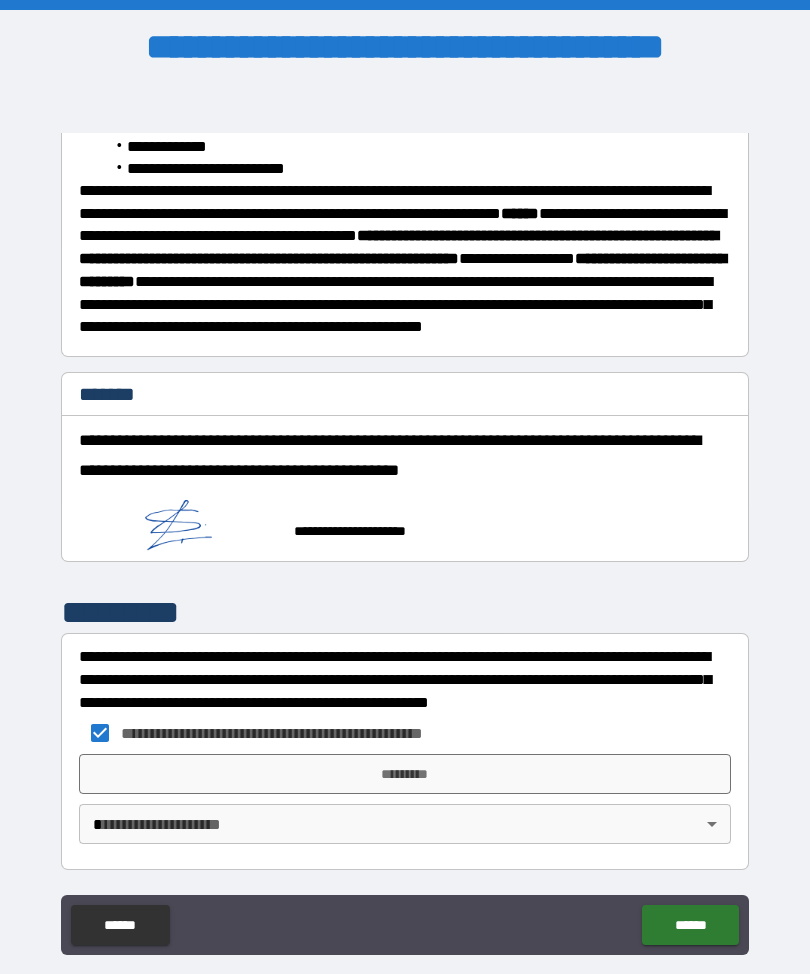 scroll, scrollTop: 647, scrollLeft: 0, axis: vertical 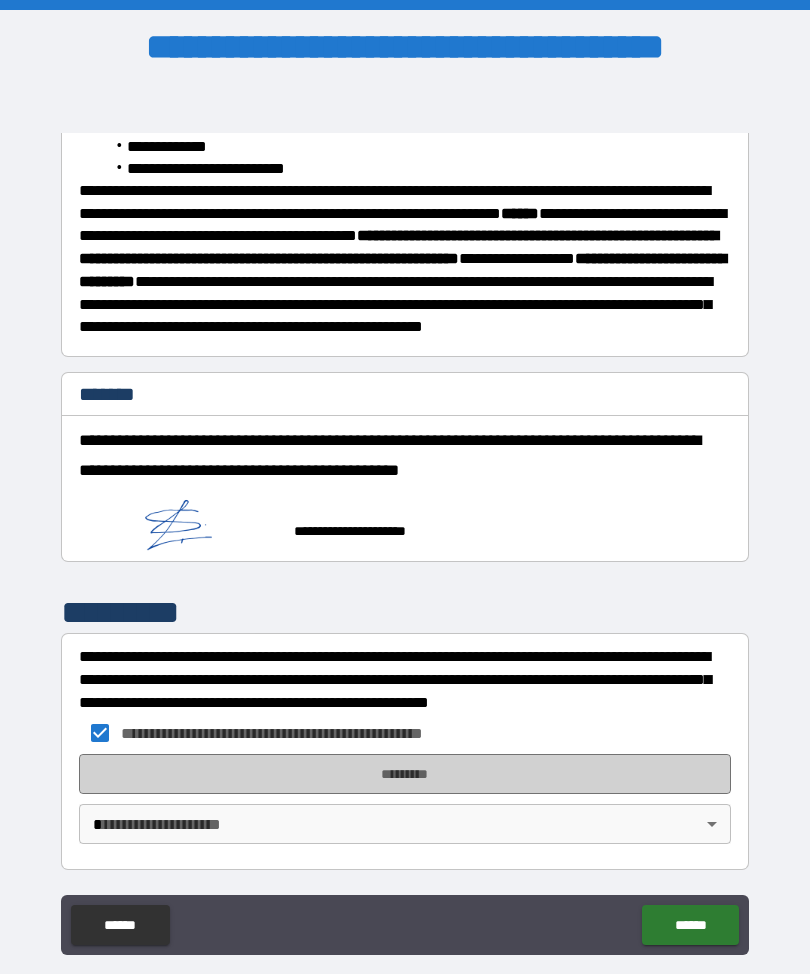 click on "*********" at bounding box center [405, 774] 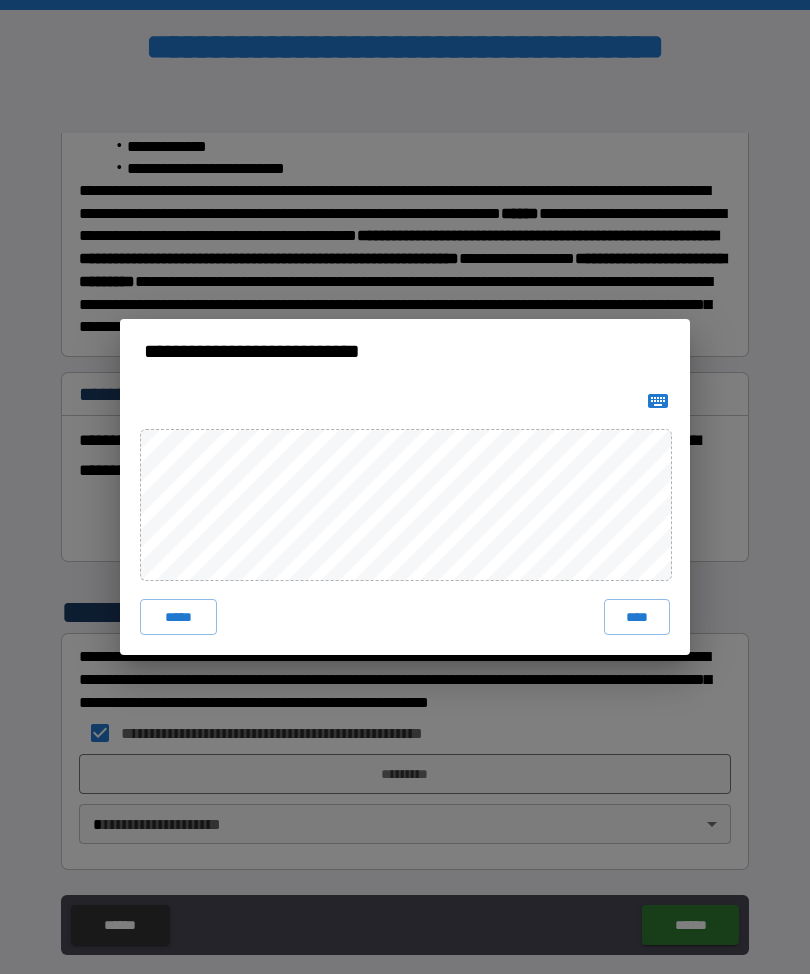 click on "****" at bounding box center [637, 617] 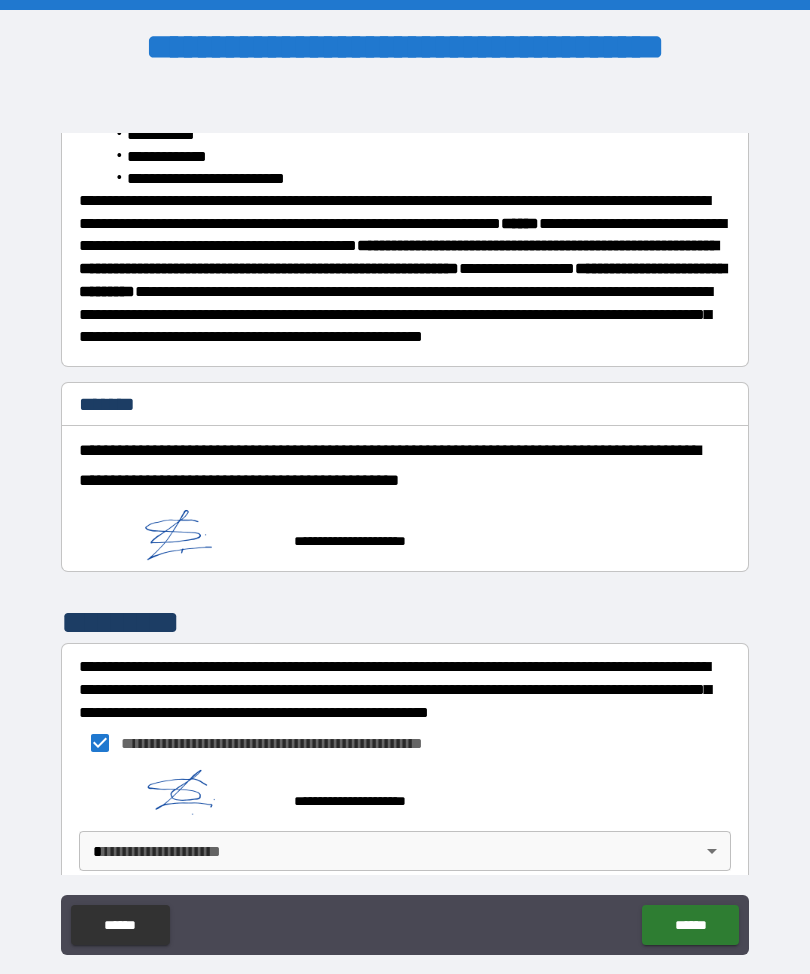 click on "**********" at bounding box center [405, 520] 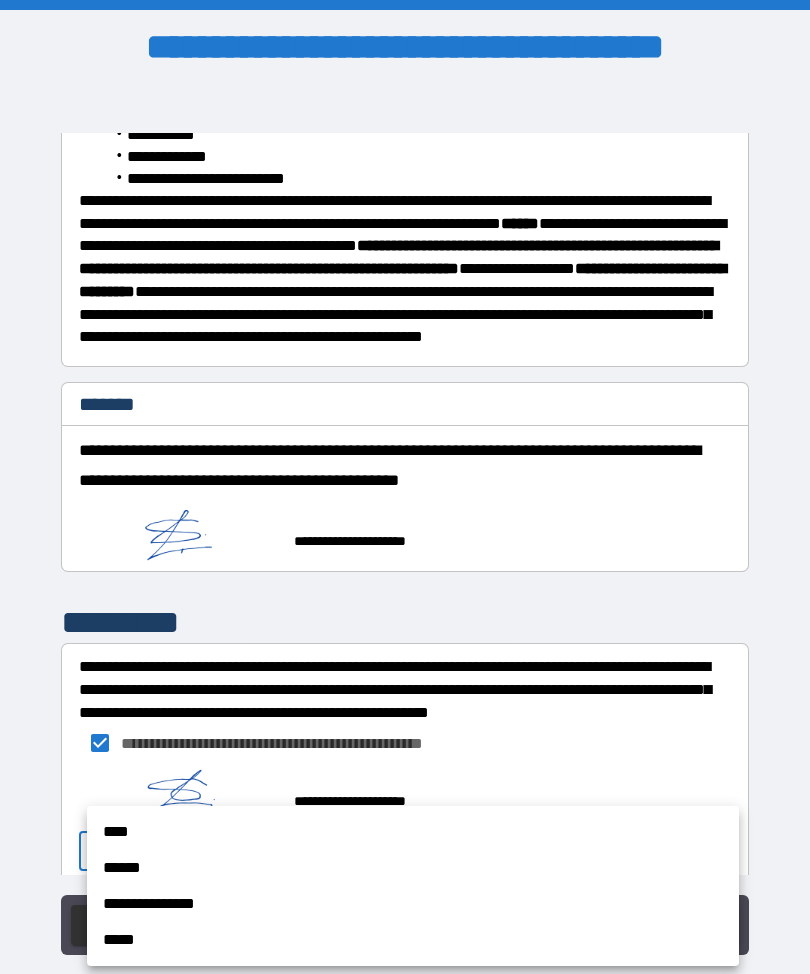 click on "****" at bounding box center [413, 832] 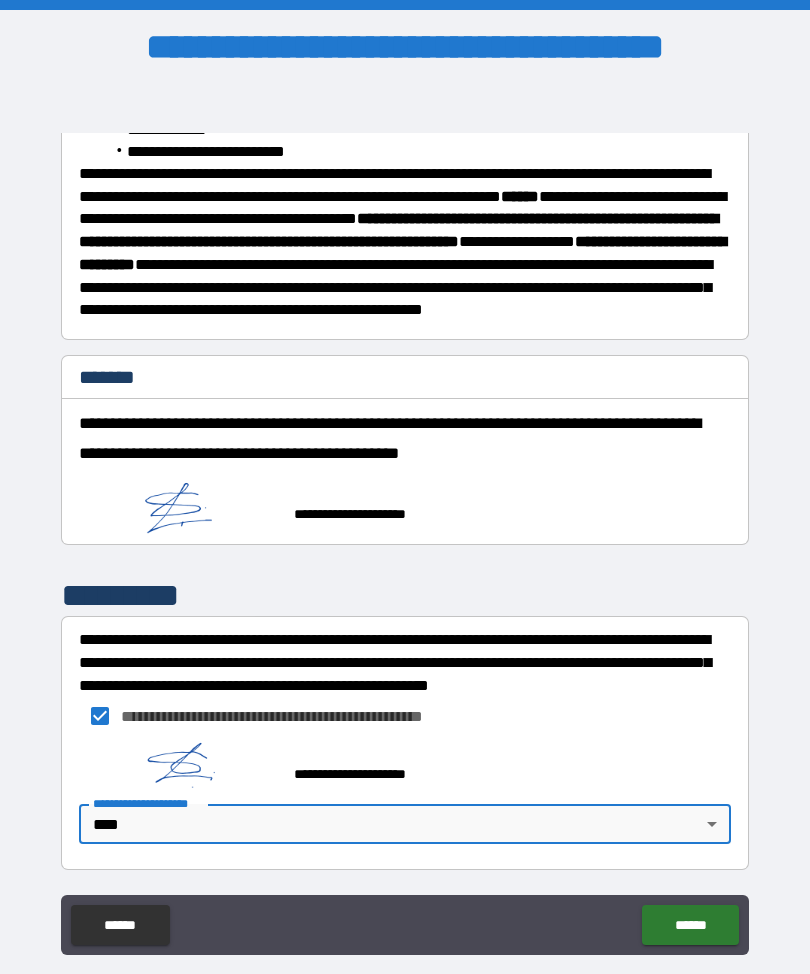 scroll, scrollTop: 665, scrollLeft: 0, axis: vertical 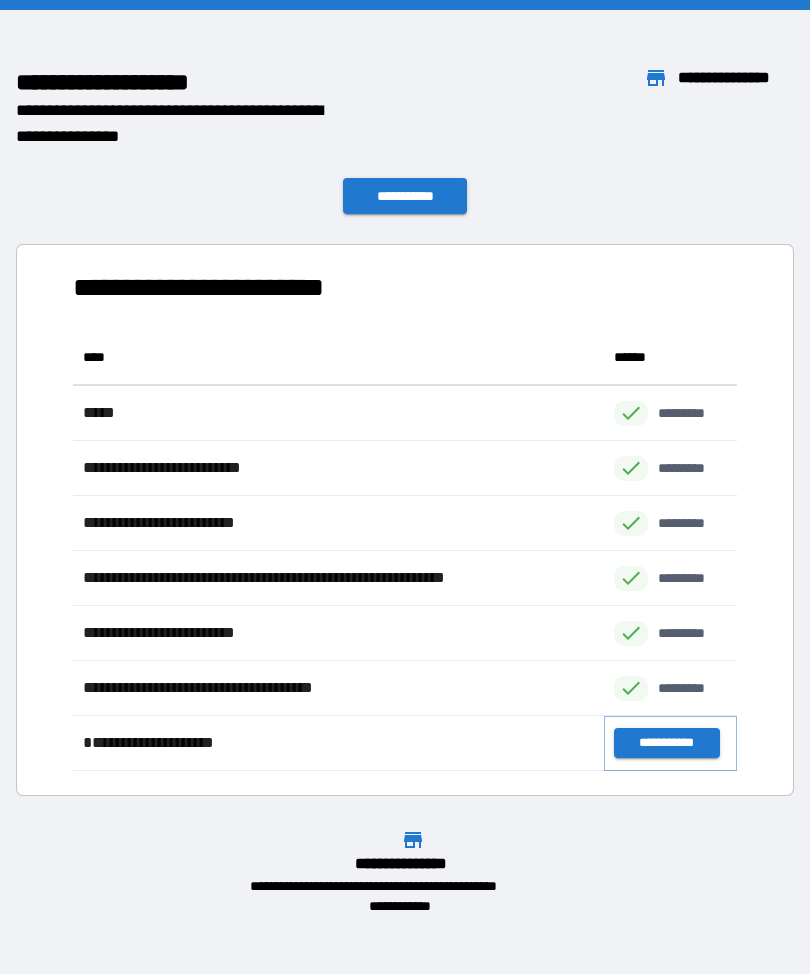click on "**********" at bounding box center [666, 743] 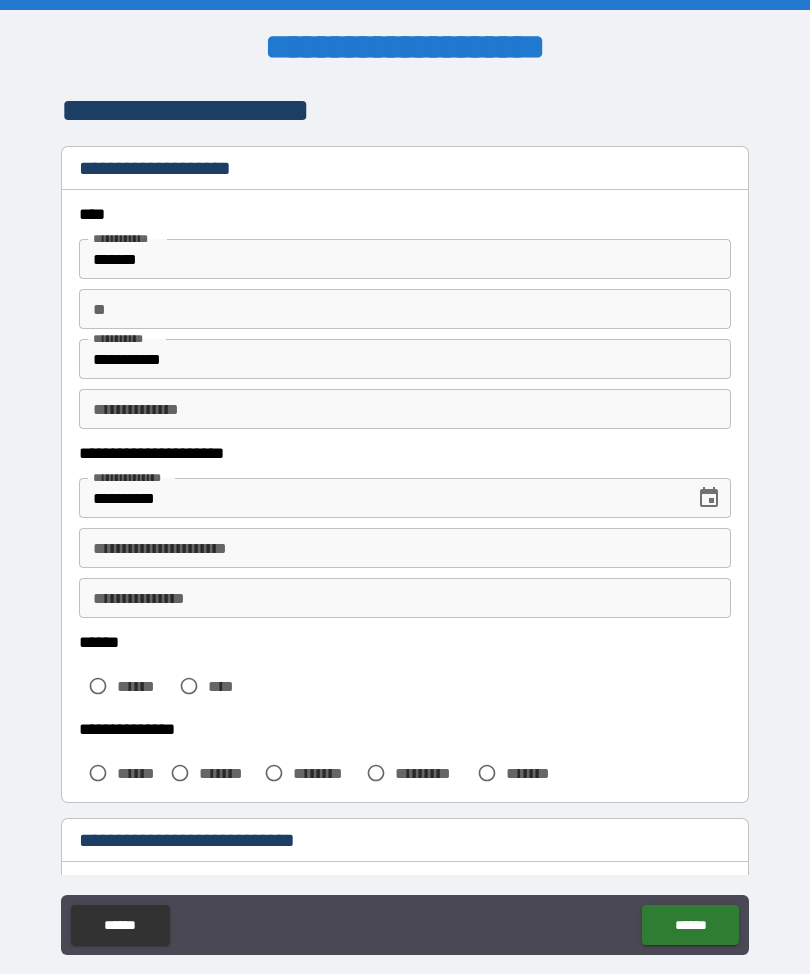 click on "**********" at bounding box center [405, 409] 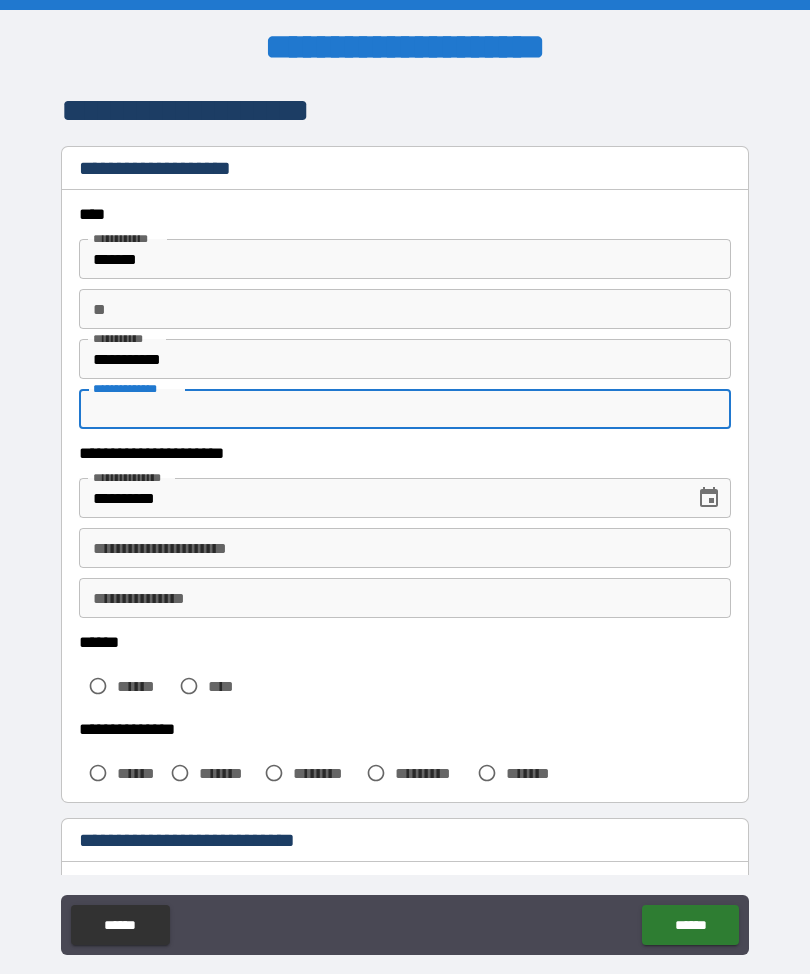 click on "**********" at bounding box center [405, 522] 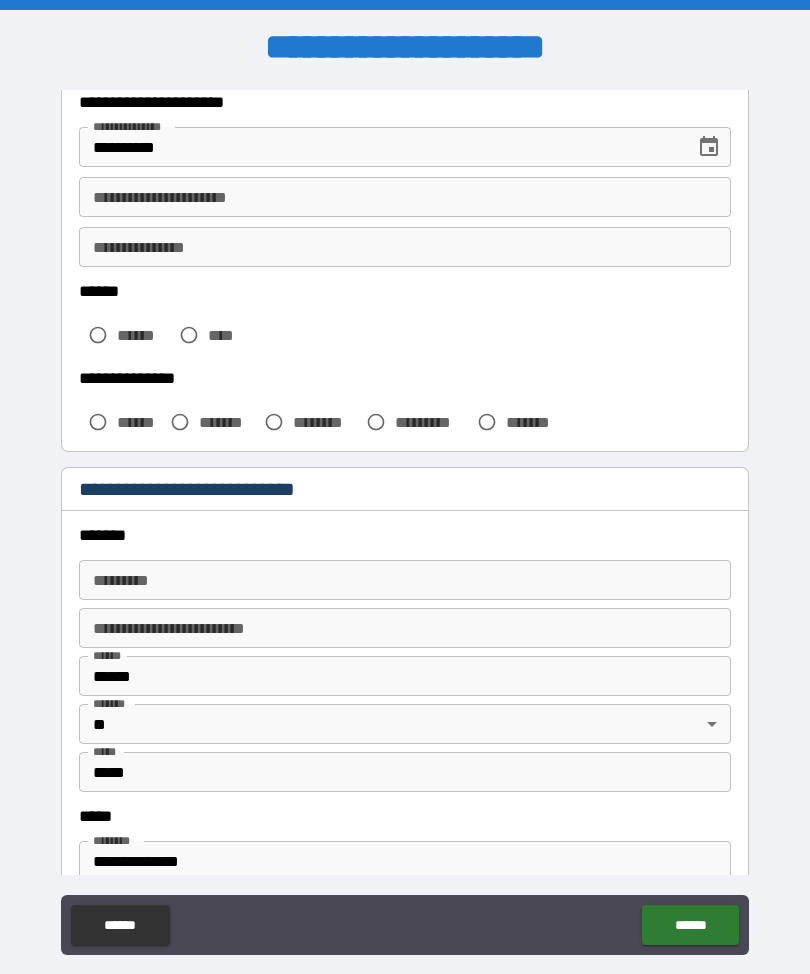 scroll, scrollTop: 353, scrollLeft: 0, axis: vertical 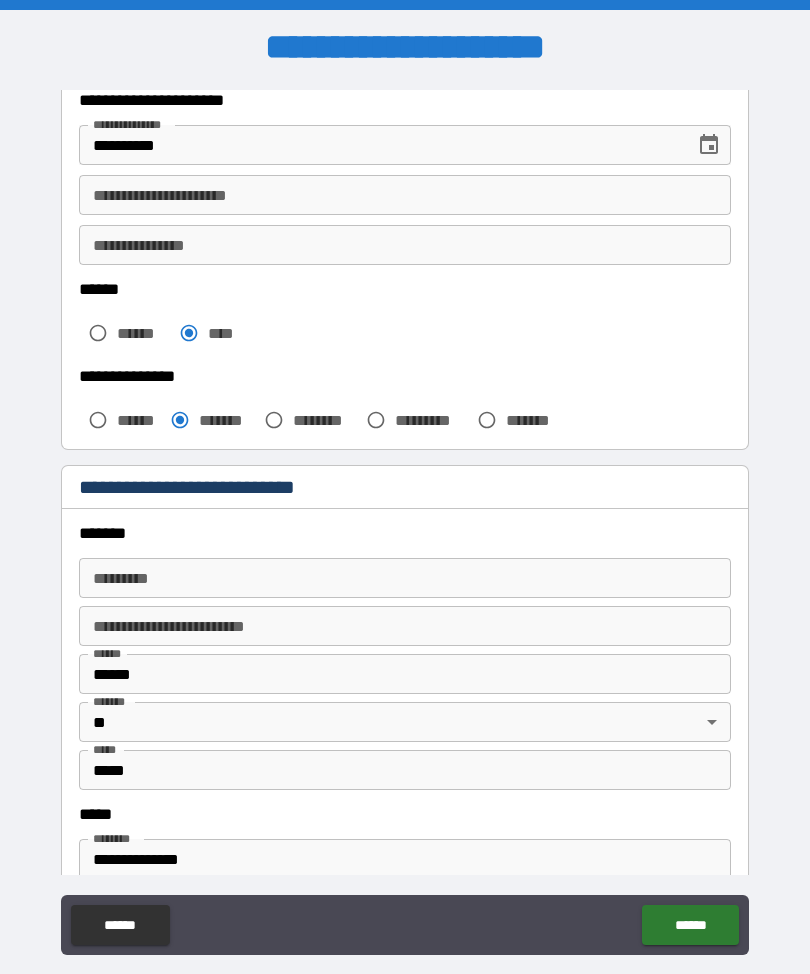 click on "*******   *" at bounding box center [405, 578] 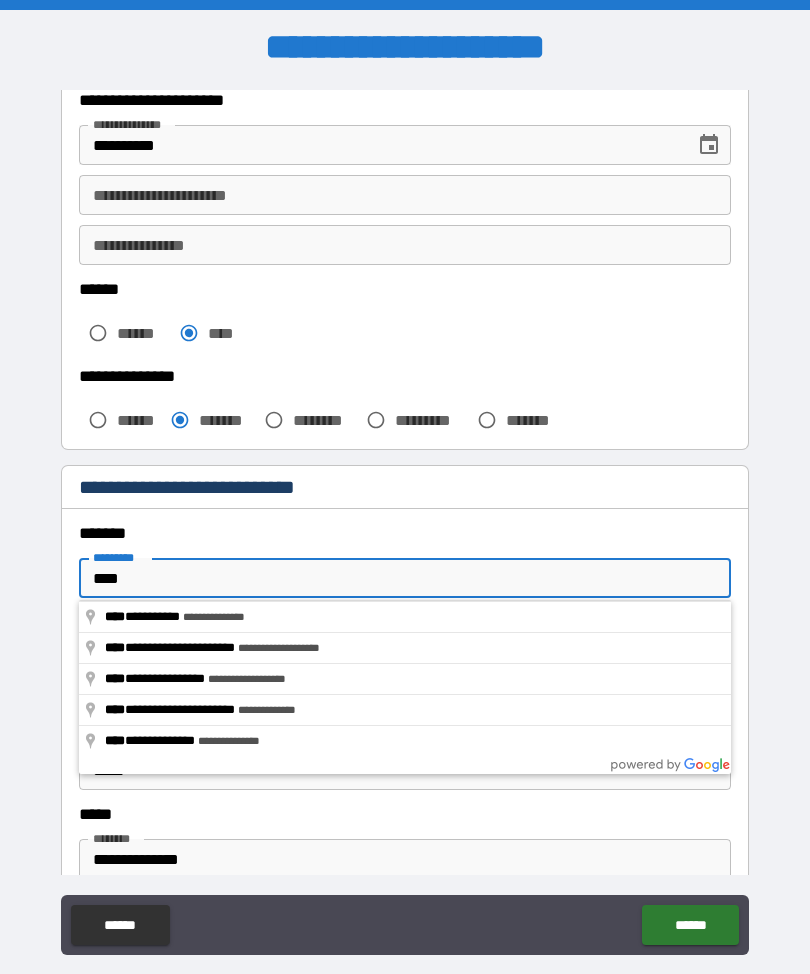 type on "**********" 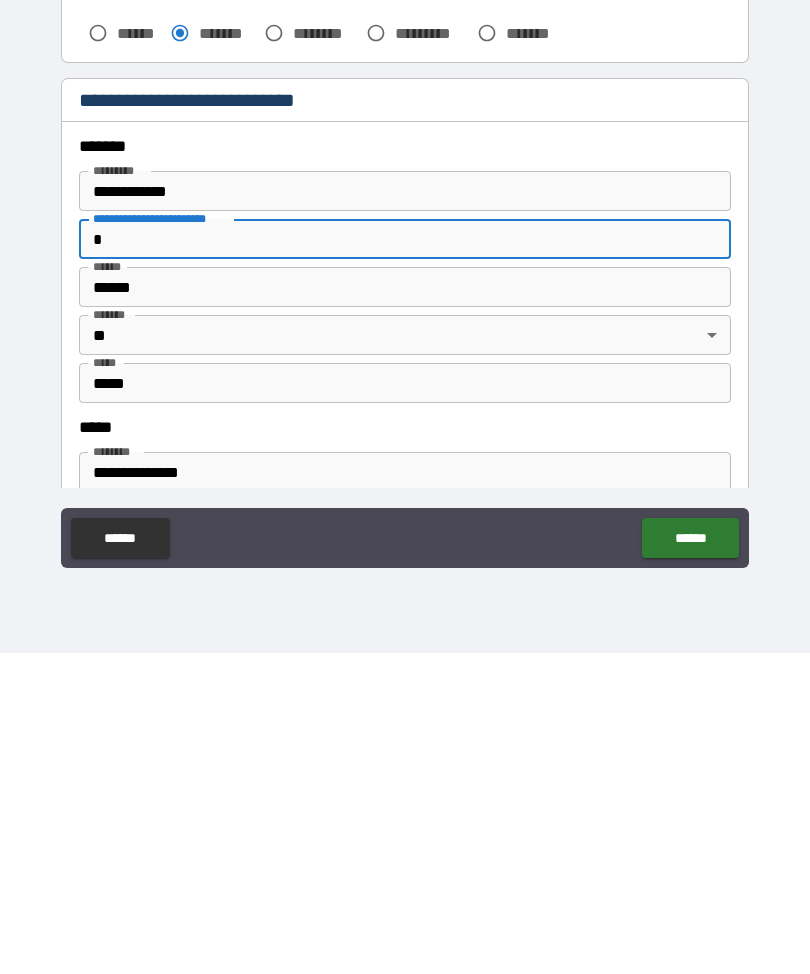 scroll, scrollTop: 66, scrollLeft: 0, axis: vertical 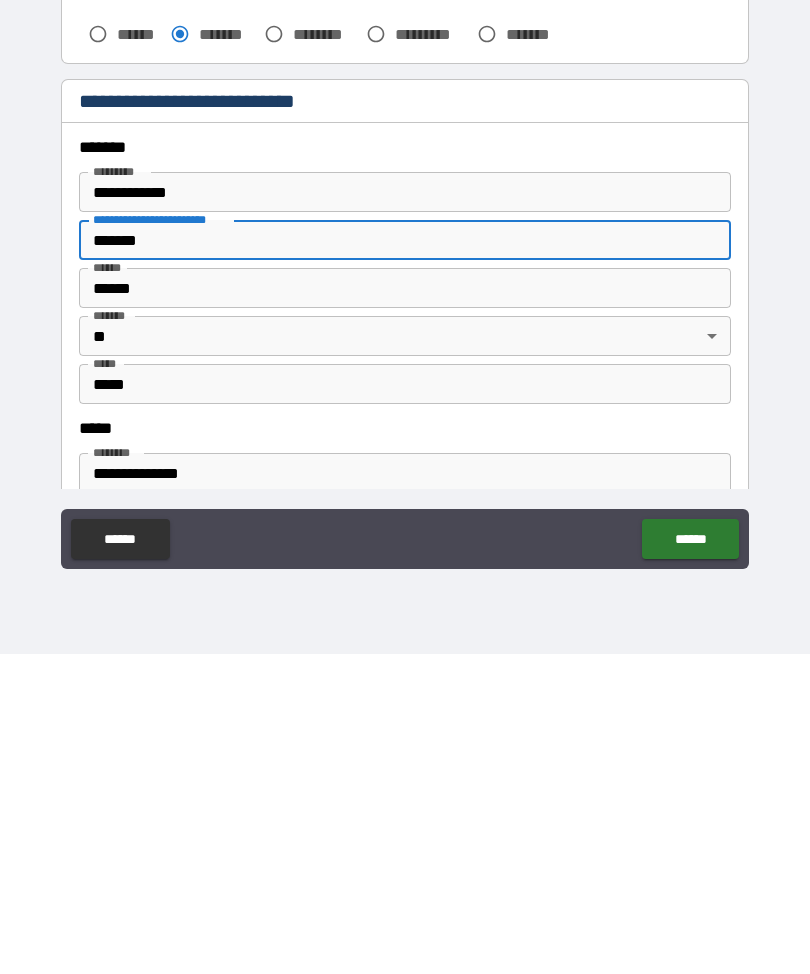 type on "*******" 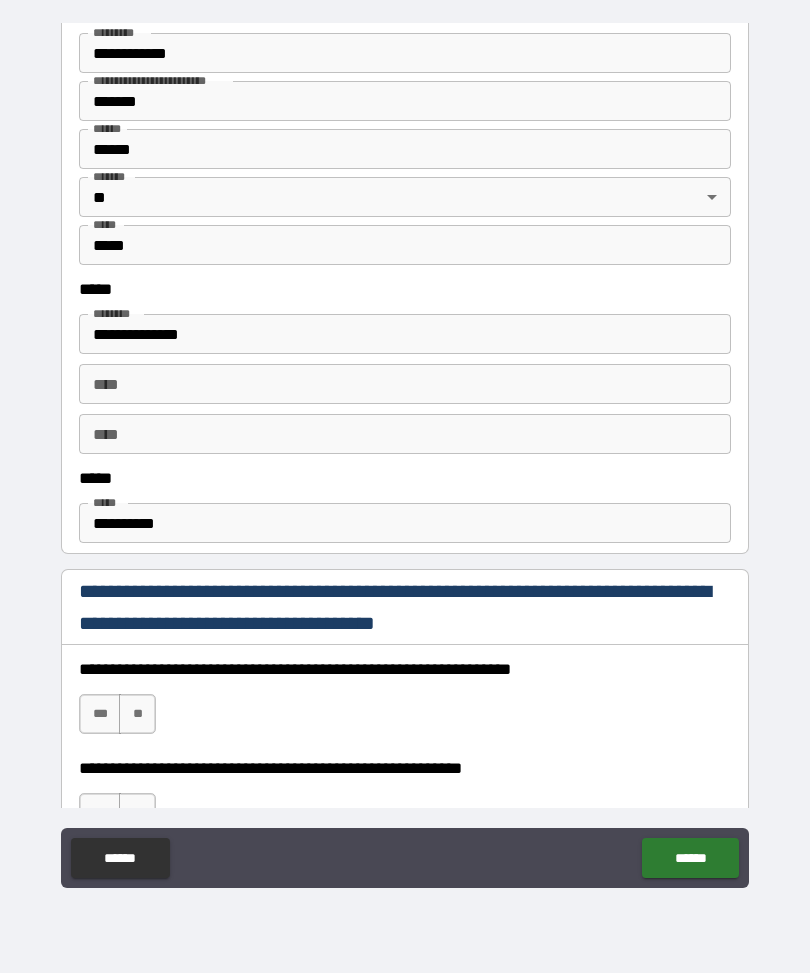 scroll, scrollTop: 812, scrollLeft: 0, axis: vertical 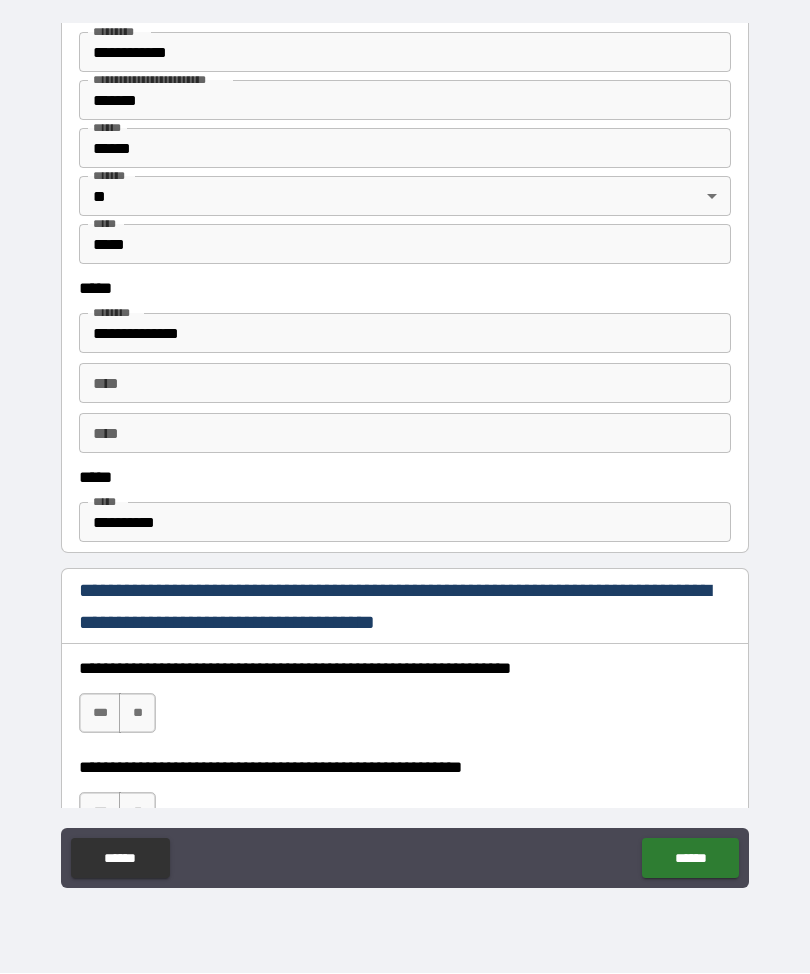 click on "**********" at bounding box center (405, 523) 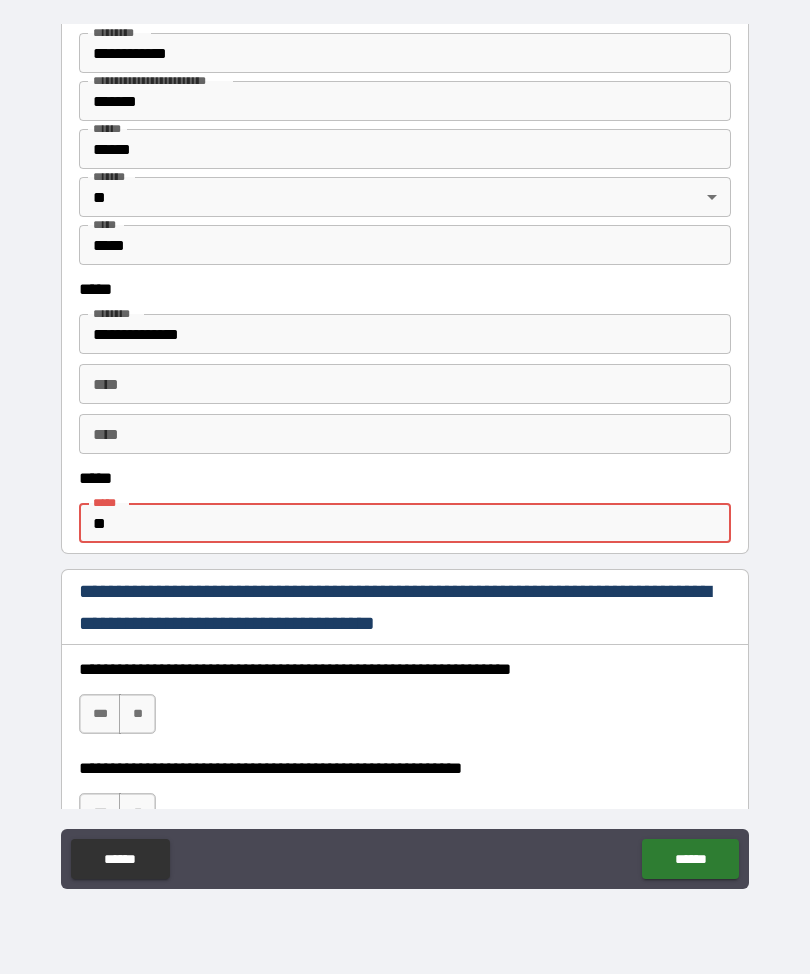 type on "*" 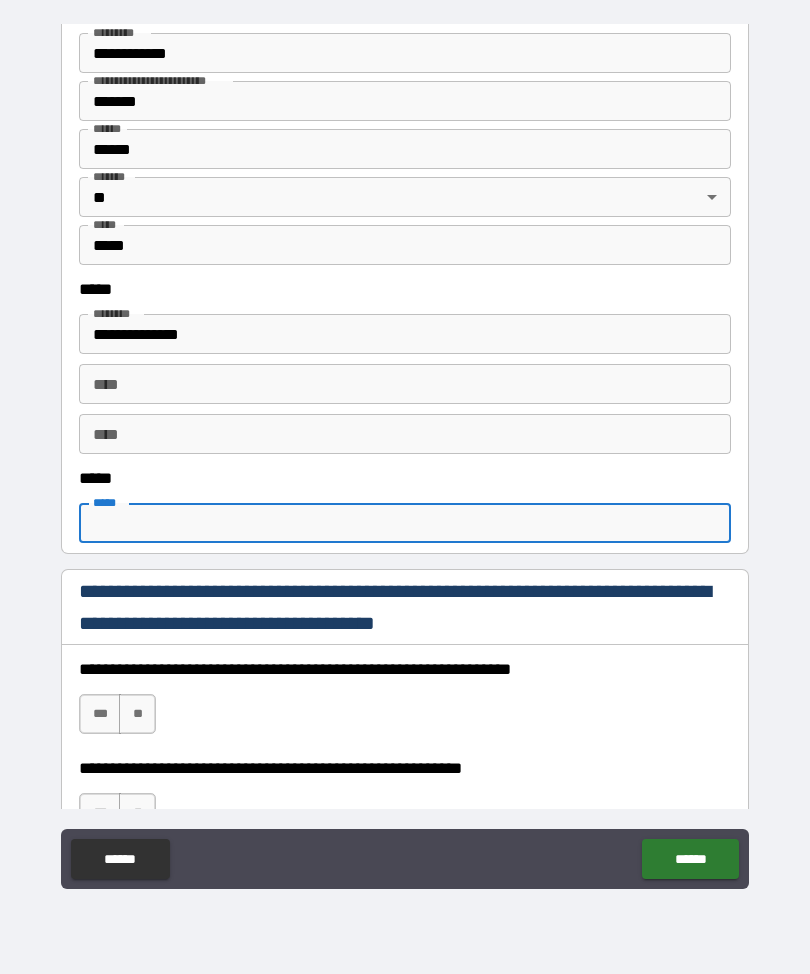 type on "*" 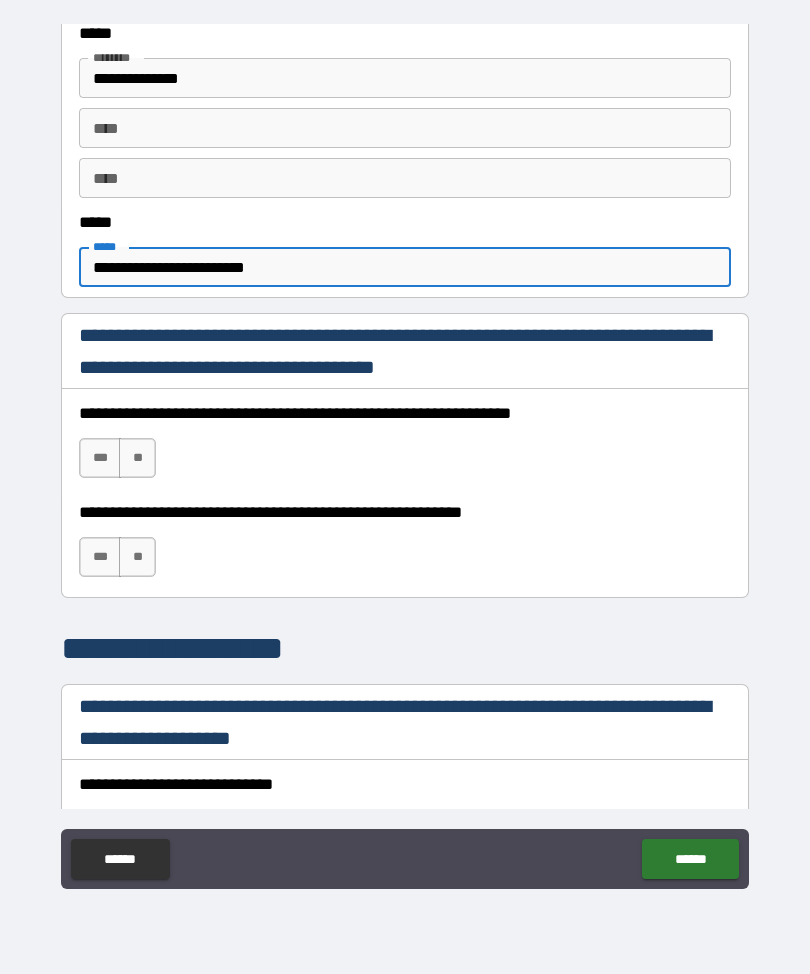 scroll, scrollTop: 1075, scrollLeft: 0, axis: vertical 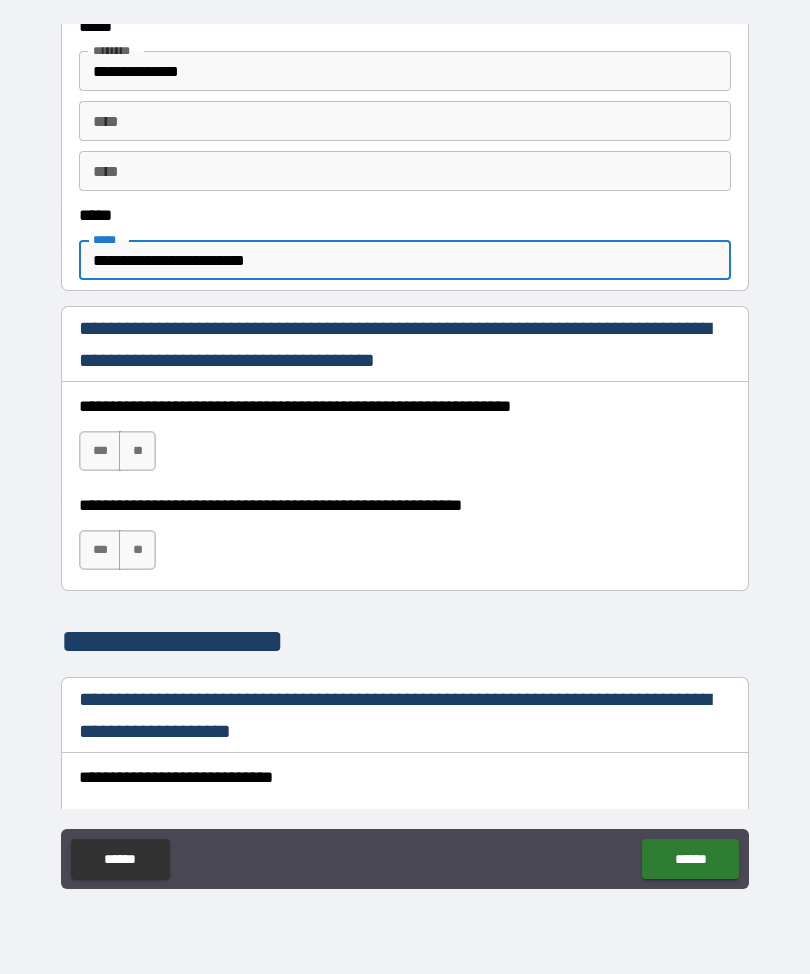type on "**********" 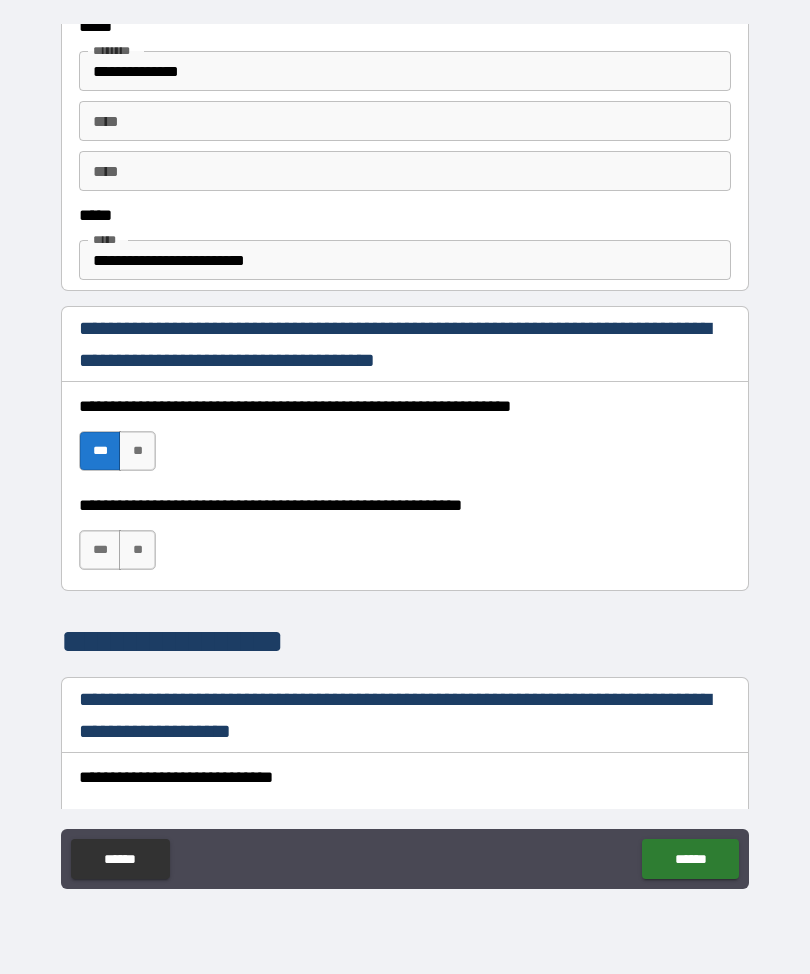 click on "***" at bounding box center [100, 550] 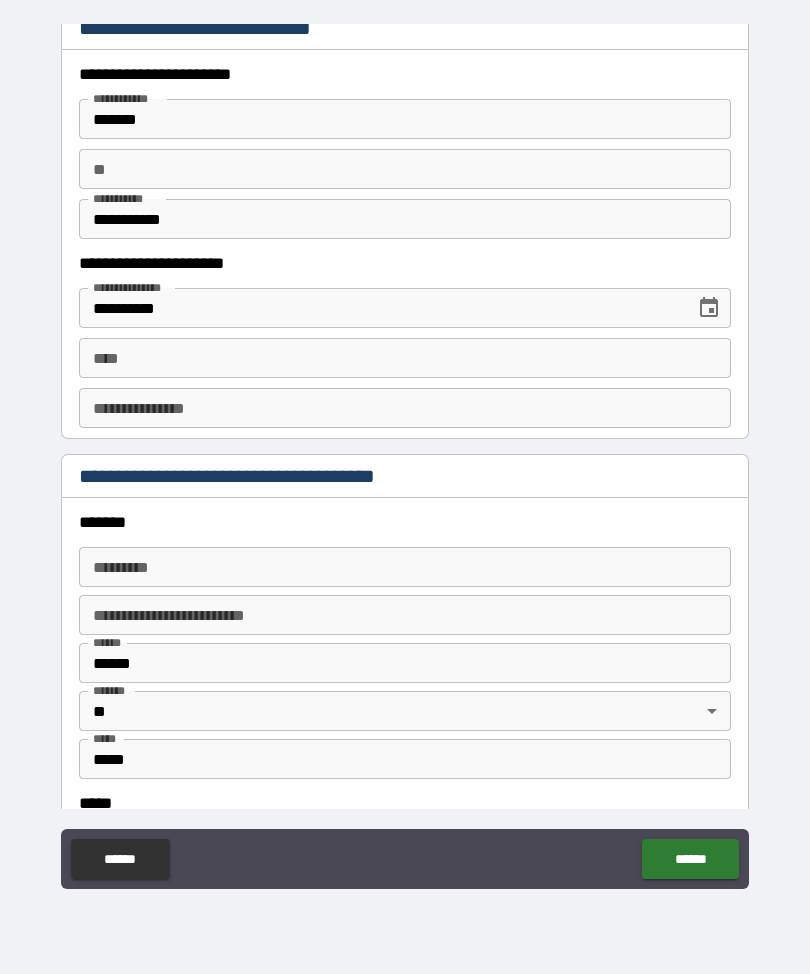 scroll, scrollTop: 1936, scrollLeft: 0, axis: vertical 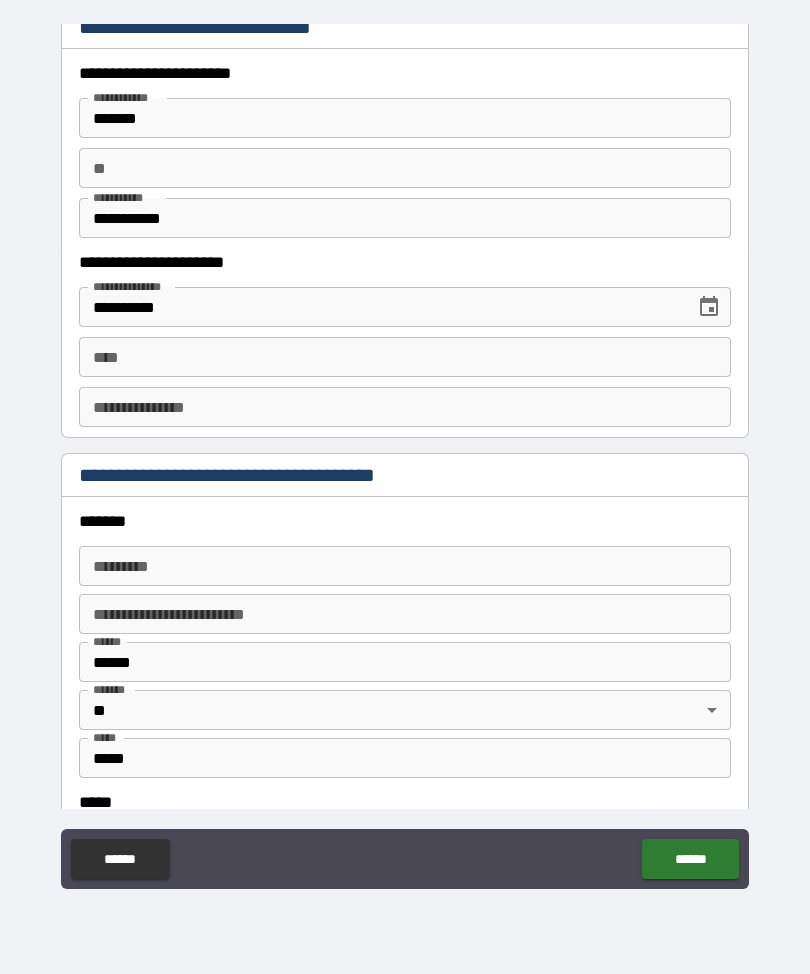 click on "****" at bounding box center [405, 357] 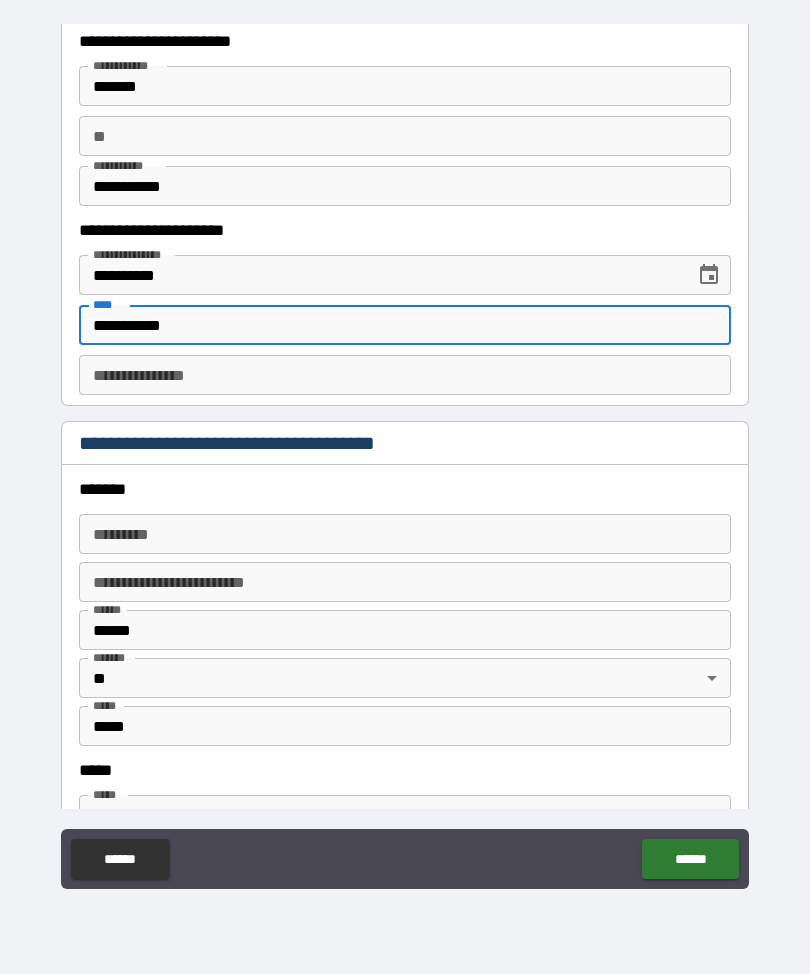 scroll, scrollTop: 1972, scrollLeft: 0, axis: vertical 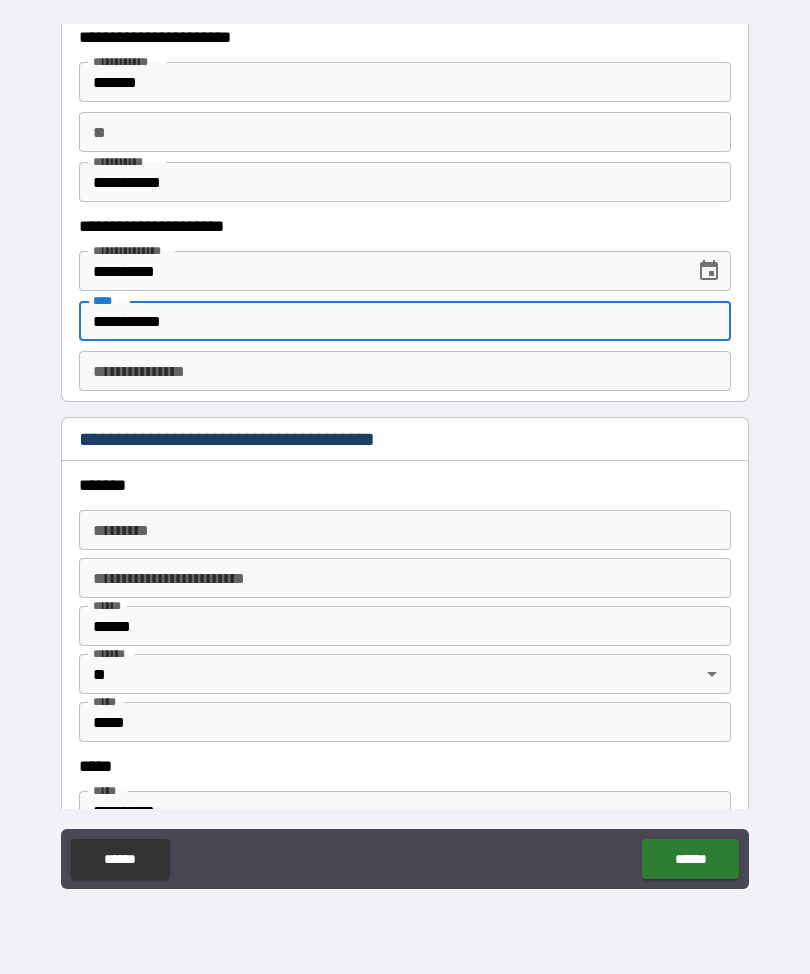 type on "**********" 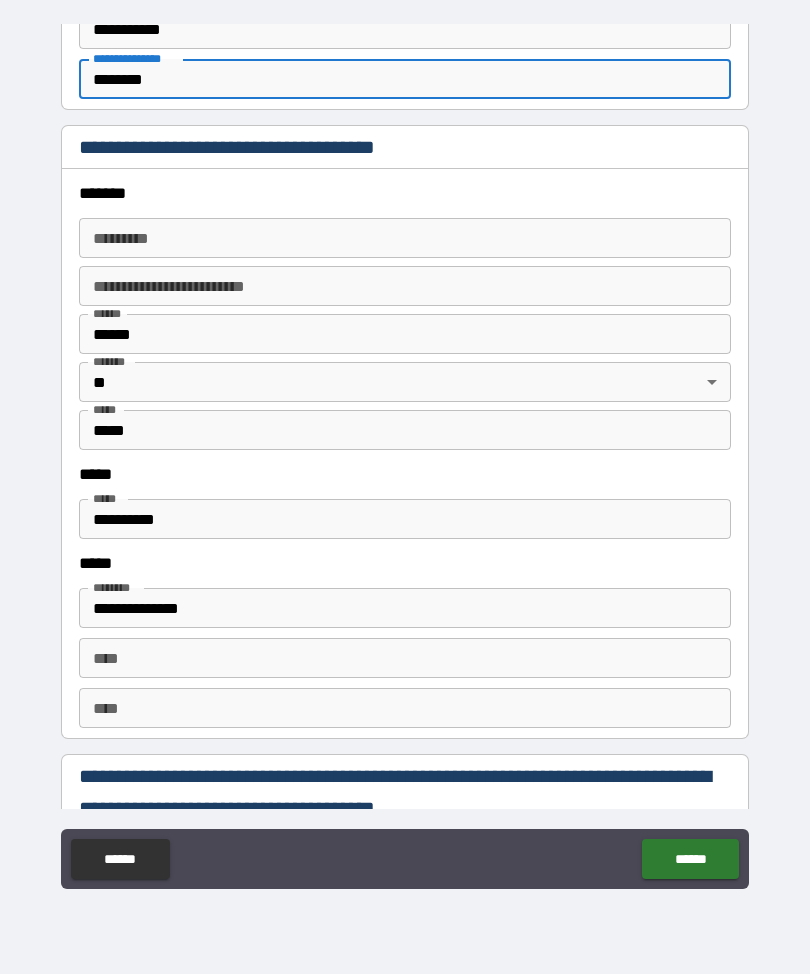 scroll, scrollTop: 2265, scrollLeft: 0, axis: vertical 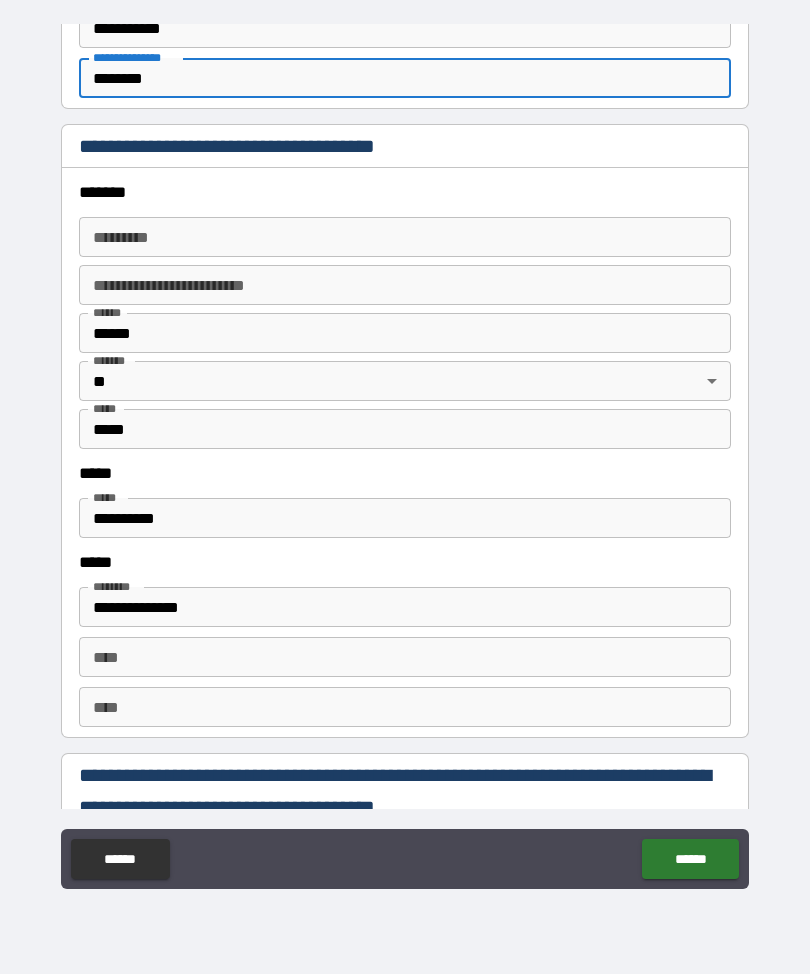 type on "********" 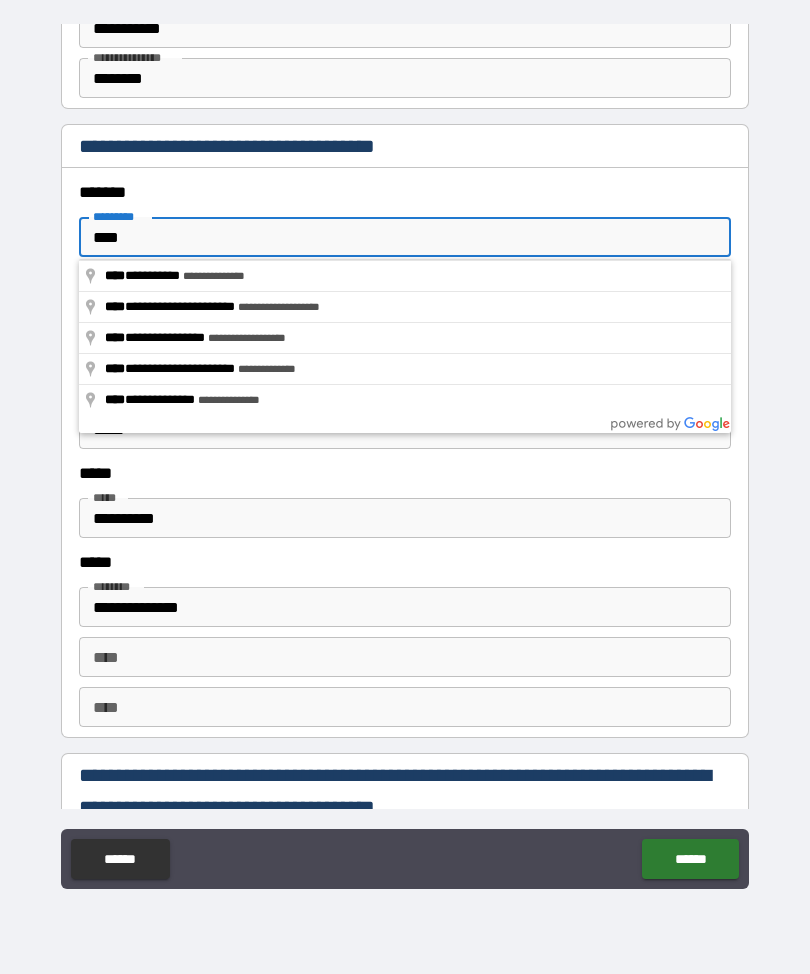 type on "**********" 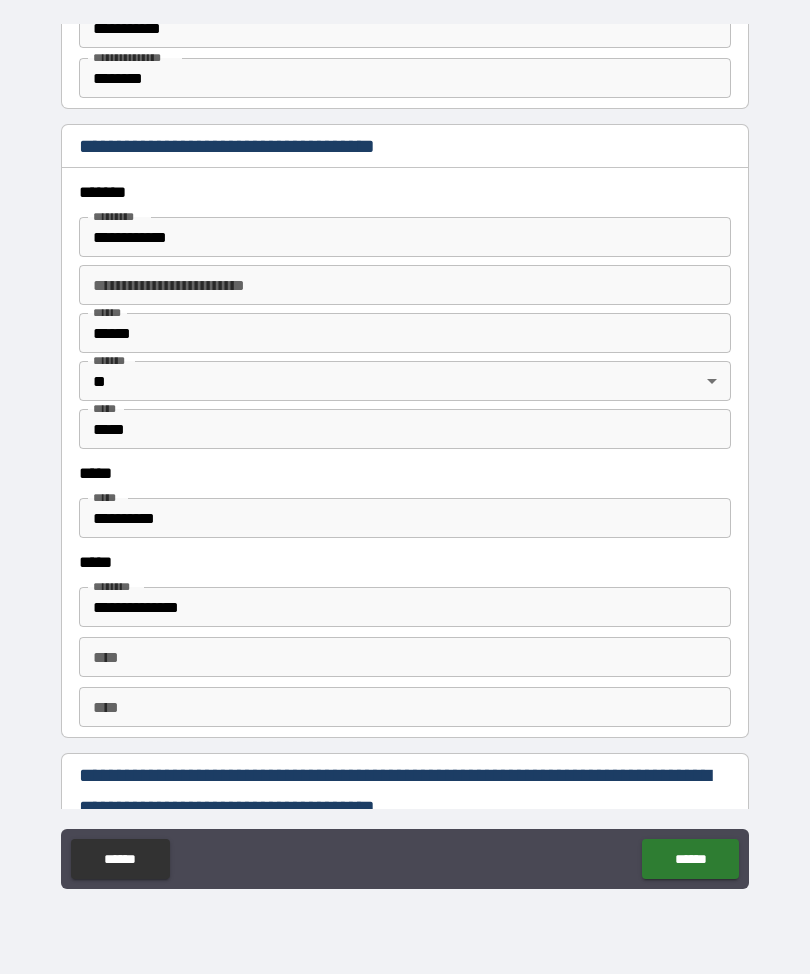click on "**********" at bounding box center [405, 285] 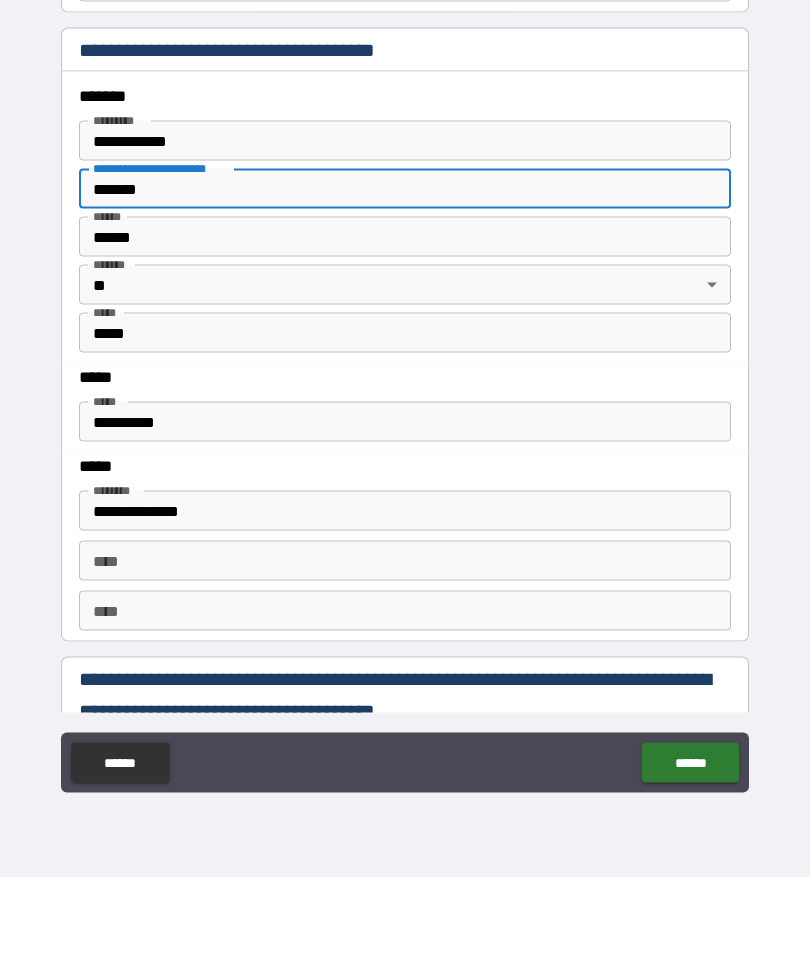 type on "*******" 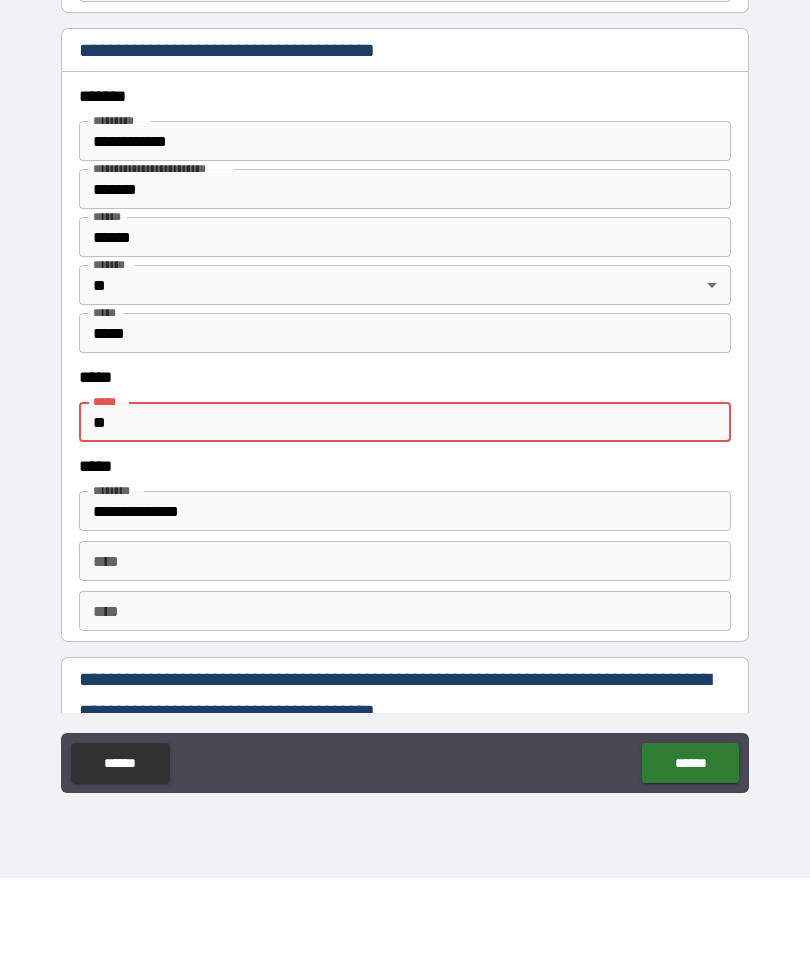 type on "*" 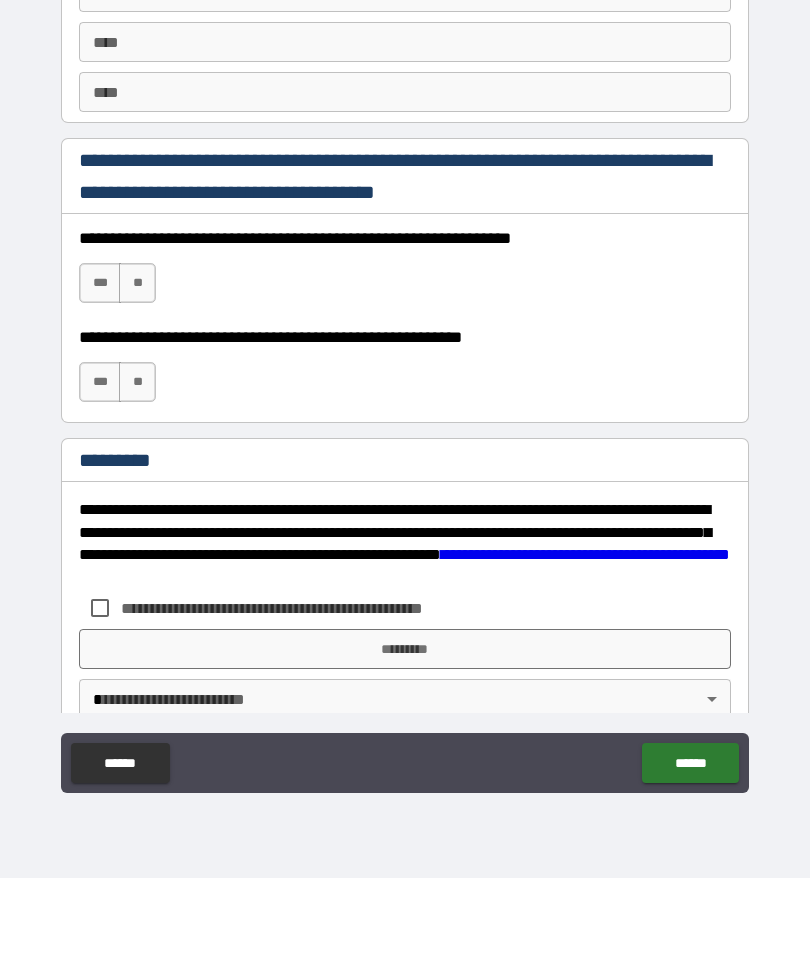 scroll, scrollTop: 2785, scrollLeft: 0, axis: vertical 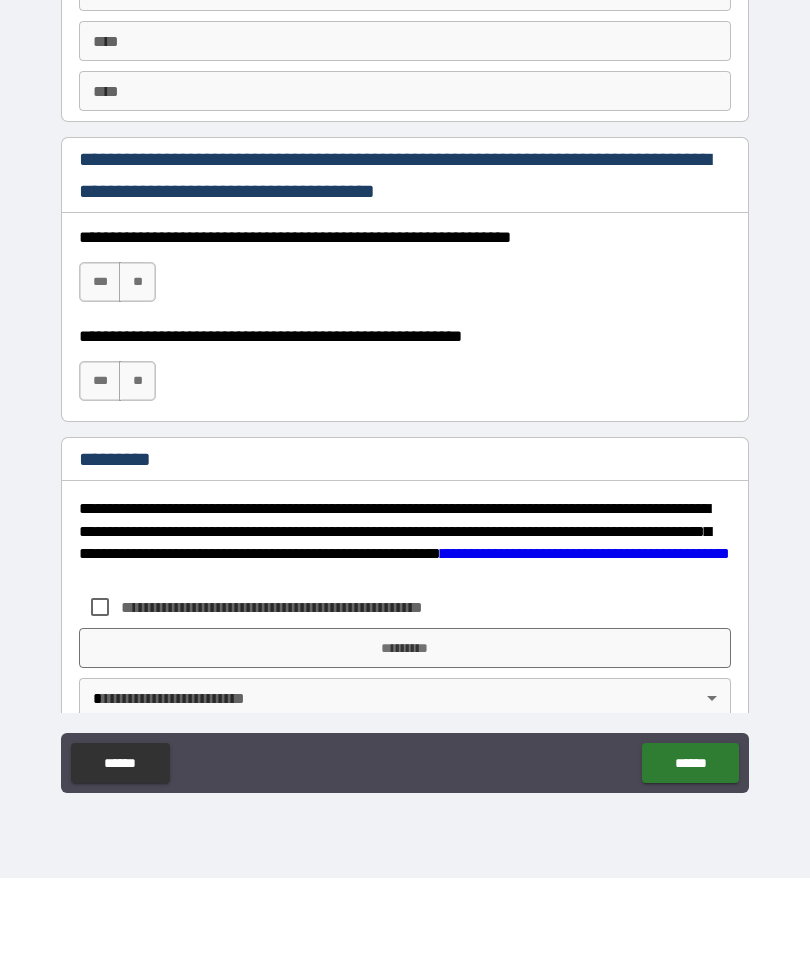 type on "**********" 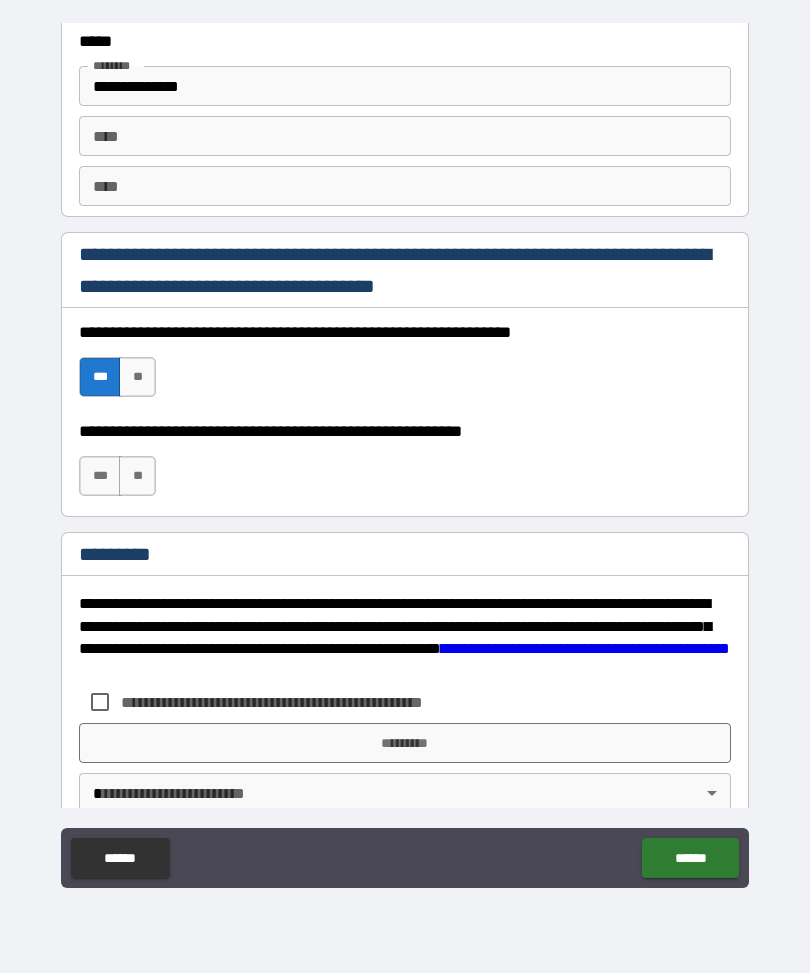 click on "***" at bounding box center (100, 477) 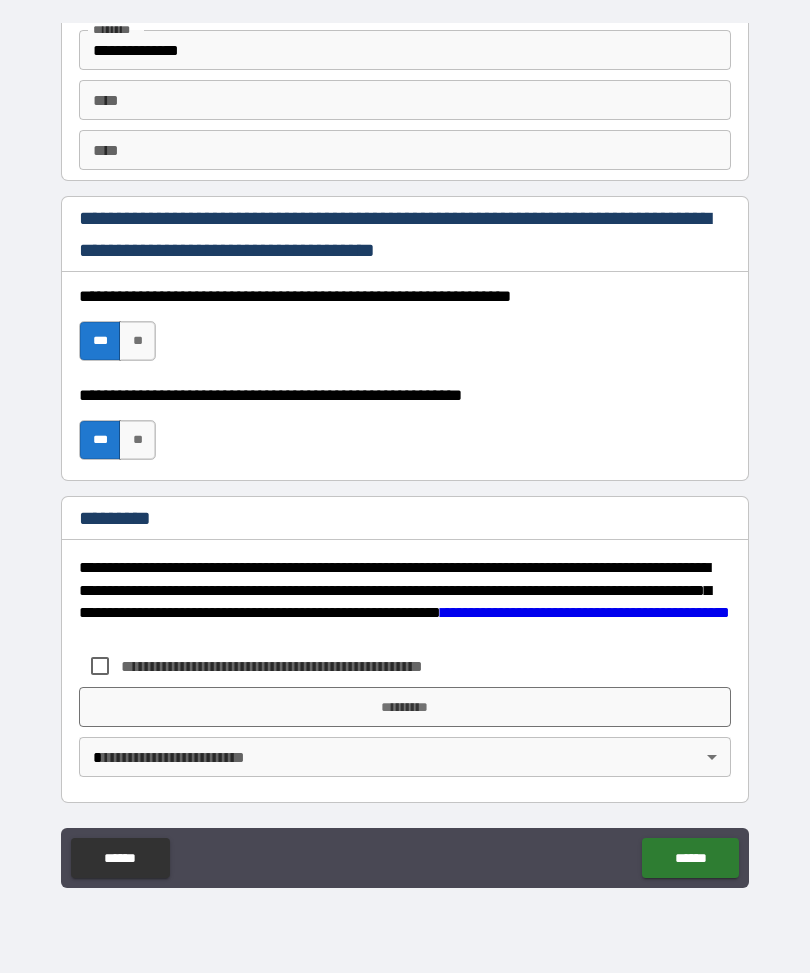 scroll, scrollTop: 2821, scrollLeft: 0, axis: vertical 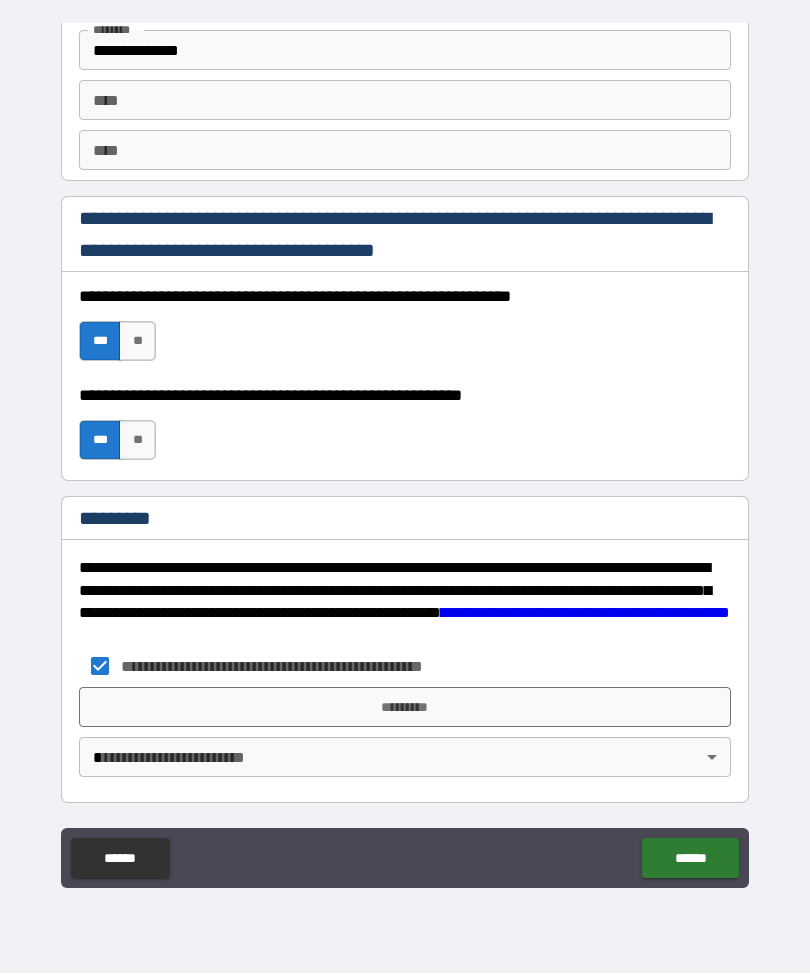 click on "**********" at bounding box center (305, 667) 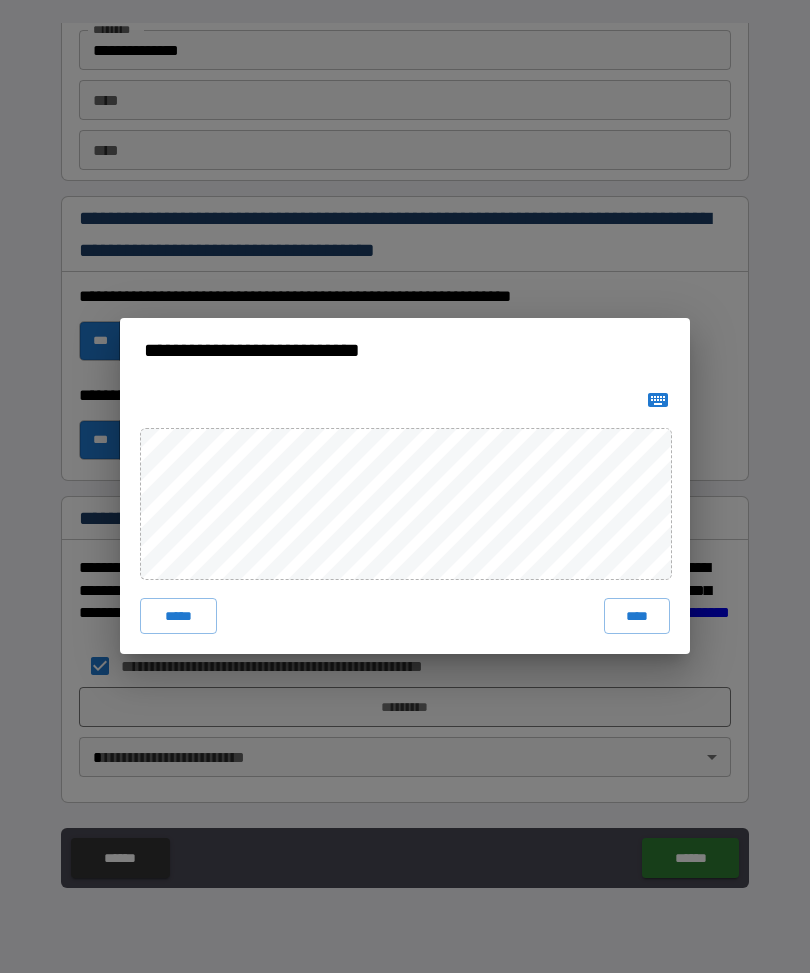 click on "****" at bounding box center [637, 617] 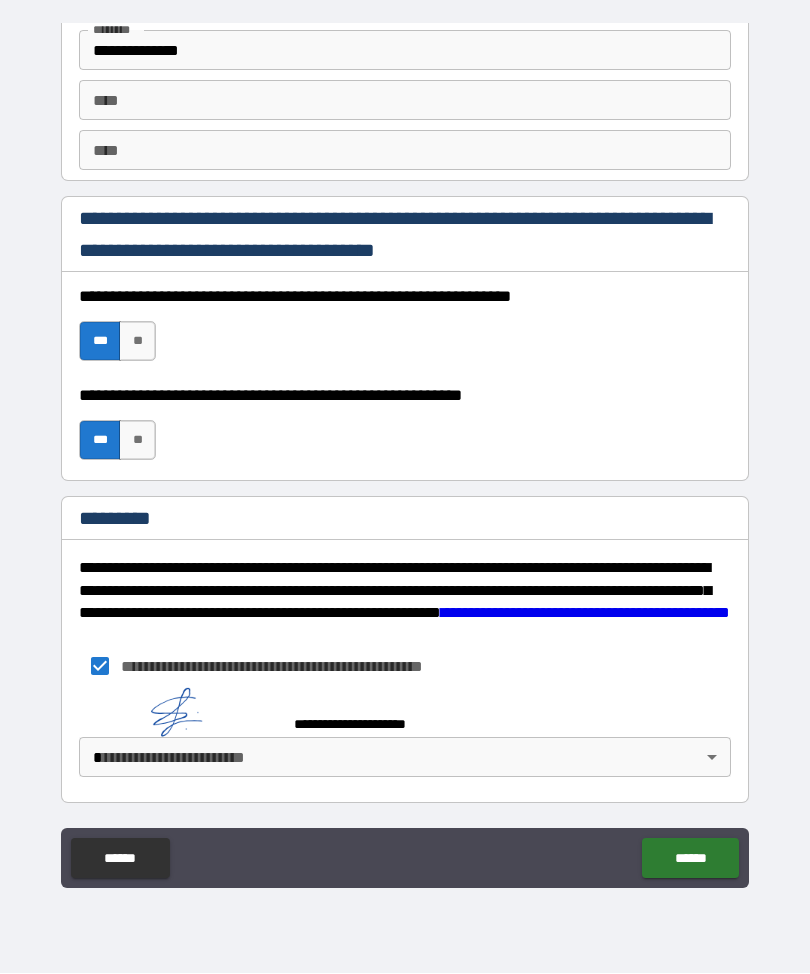 scroll, scrollTop: 2811, scrollLeft: 0, axis: vertical 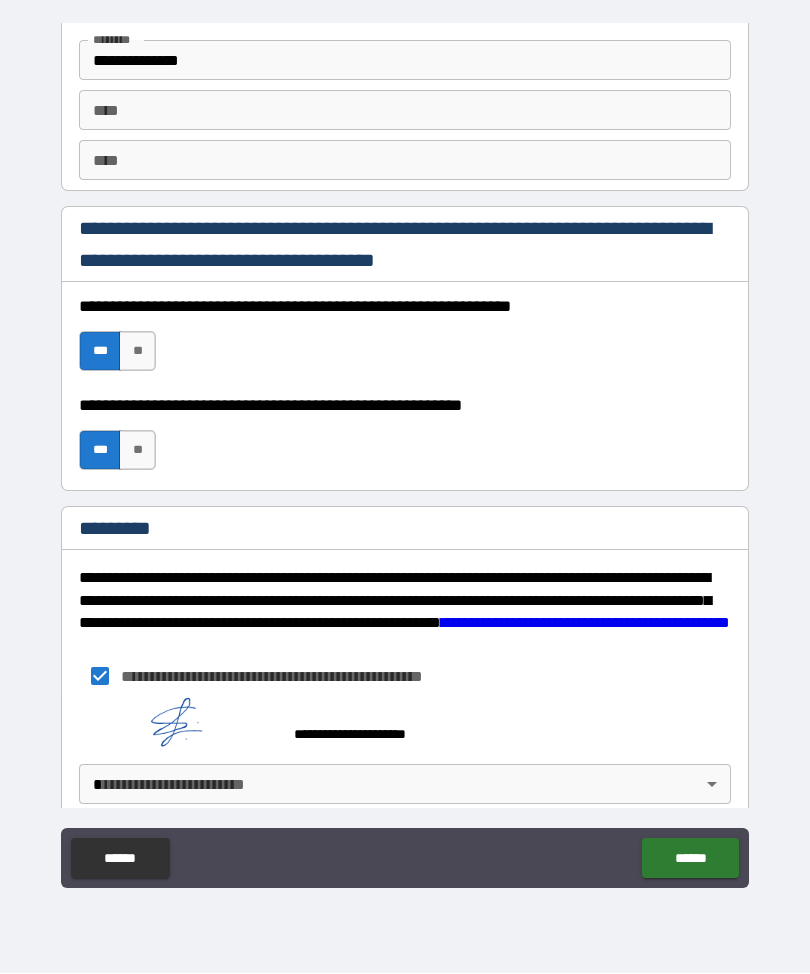 click on "**********" at bounding box center [405, 454] 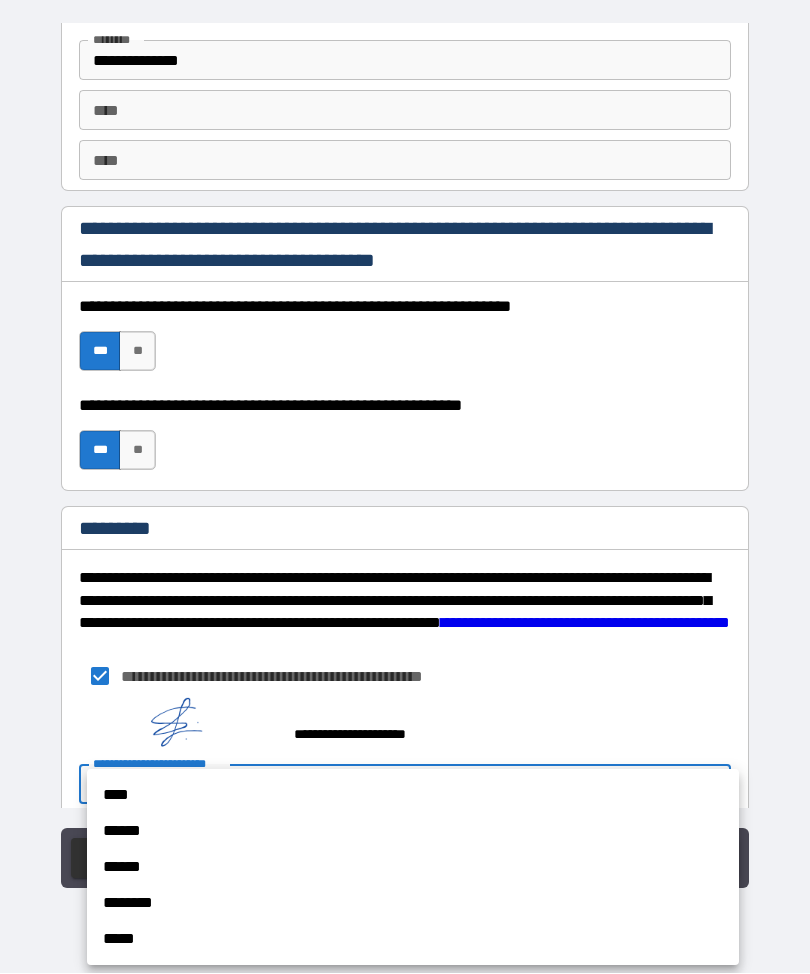 click on "****" at bounding box center (413, 796) 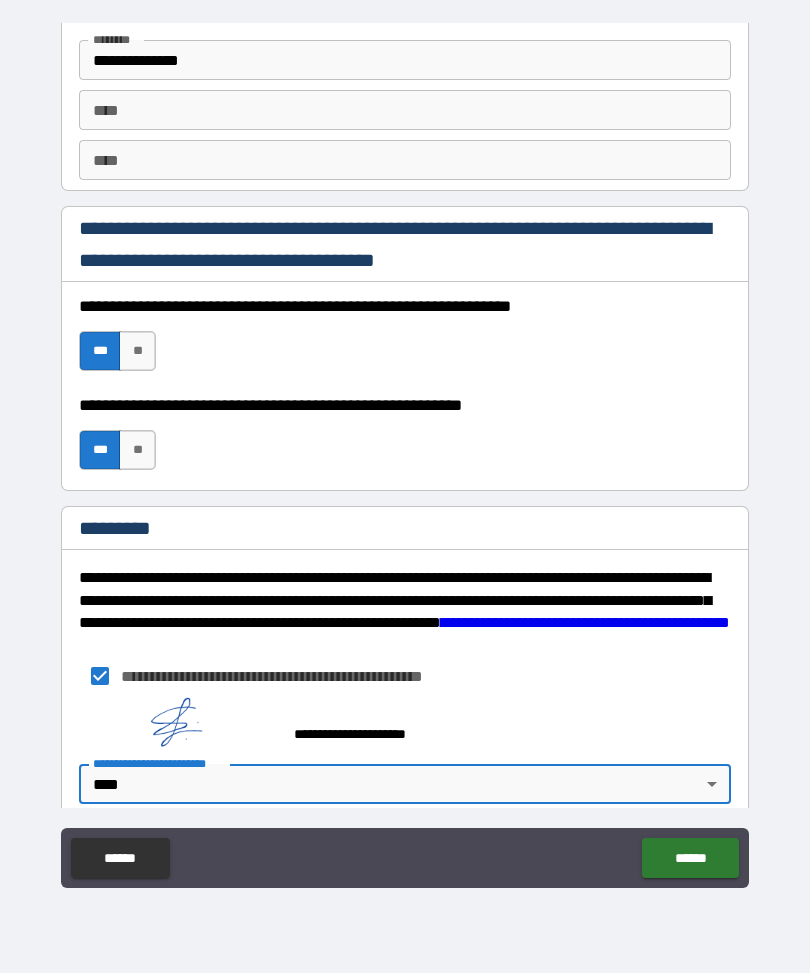 type on "*" 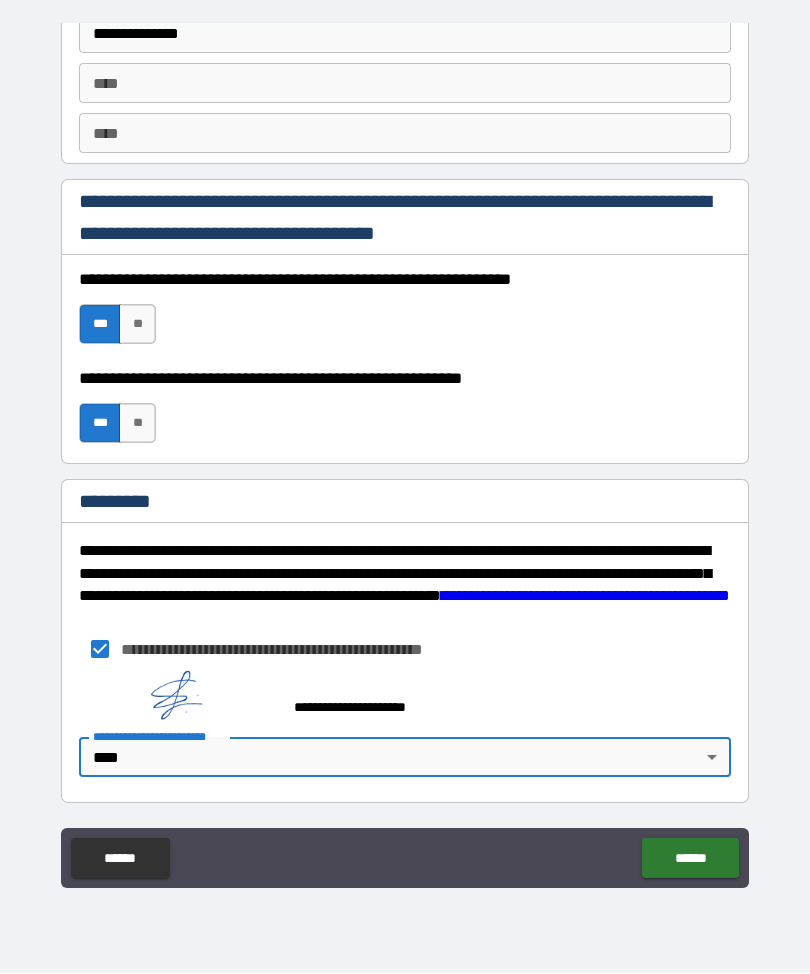 scroll, scrollTop: 2838, scrollLeft: 0, axis: vertical 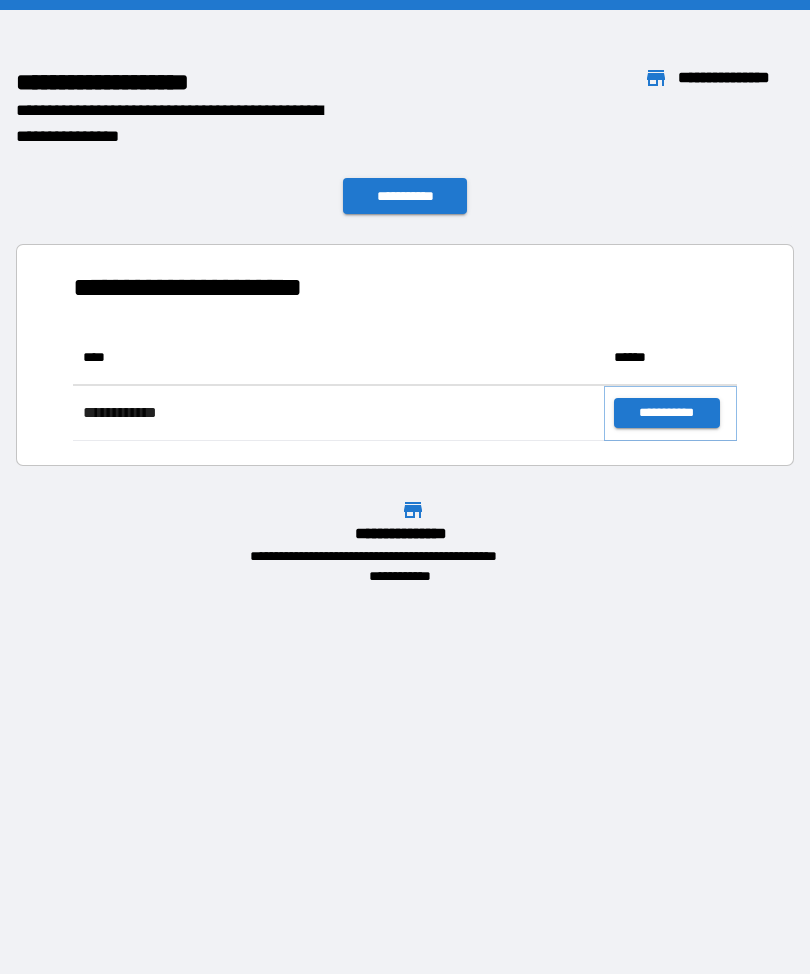 click on "**********" at bounding box center [666, 413] 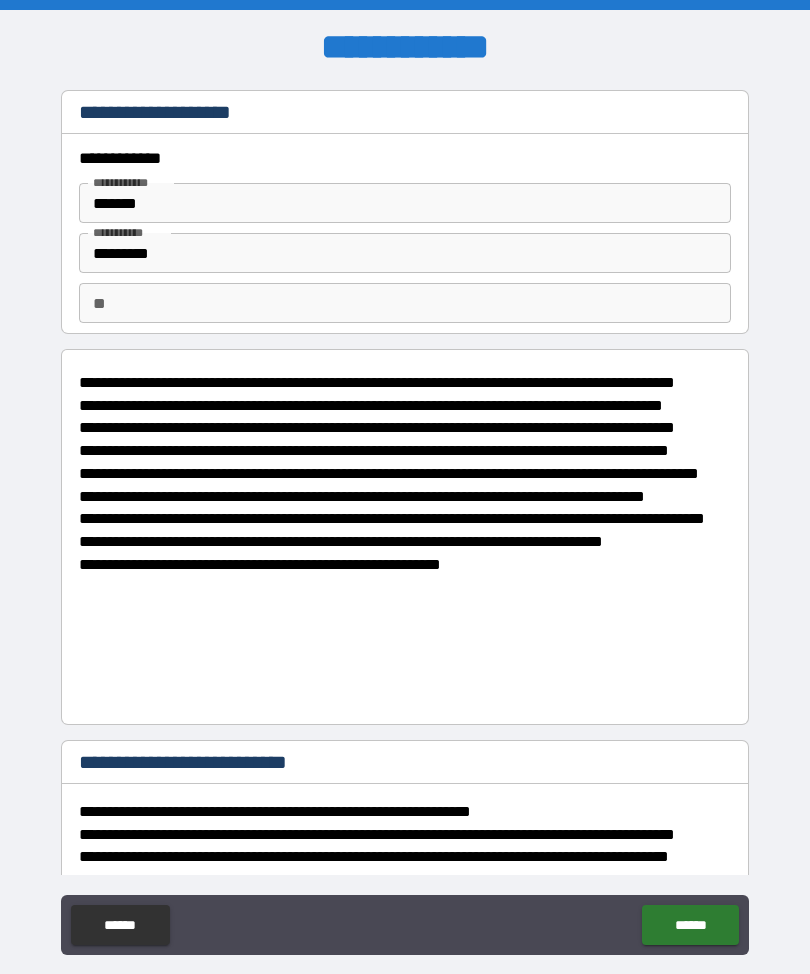 type on "*" 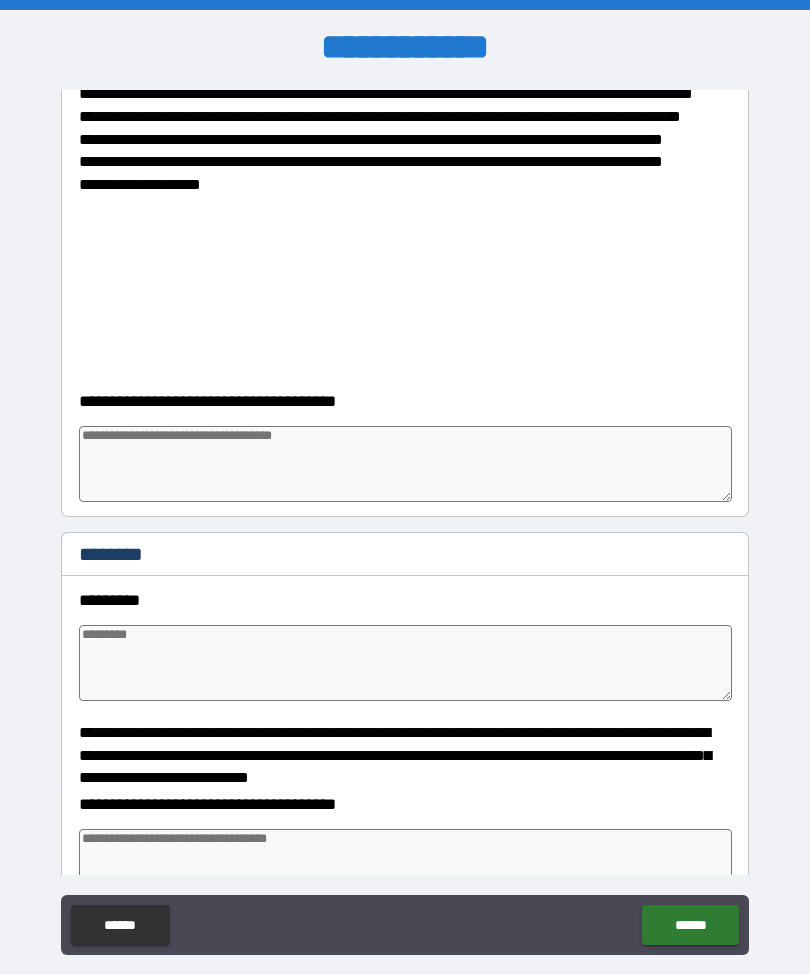 scroll, scrollTop: 849, scrollLeft: 0, axis: vertical 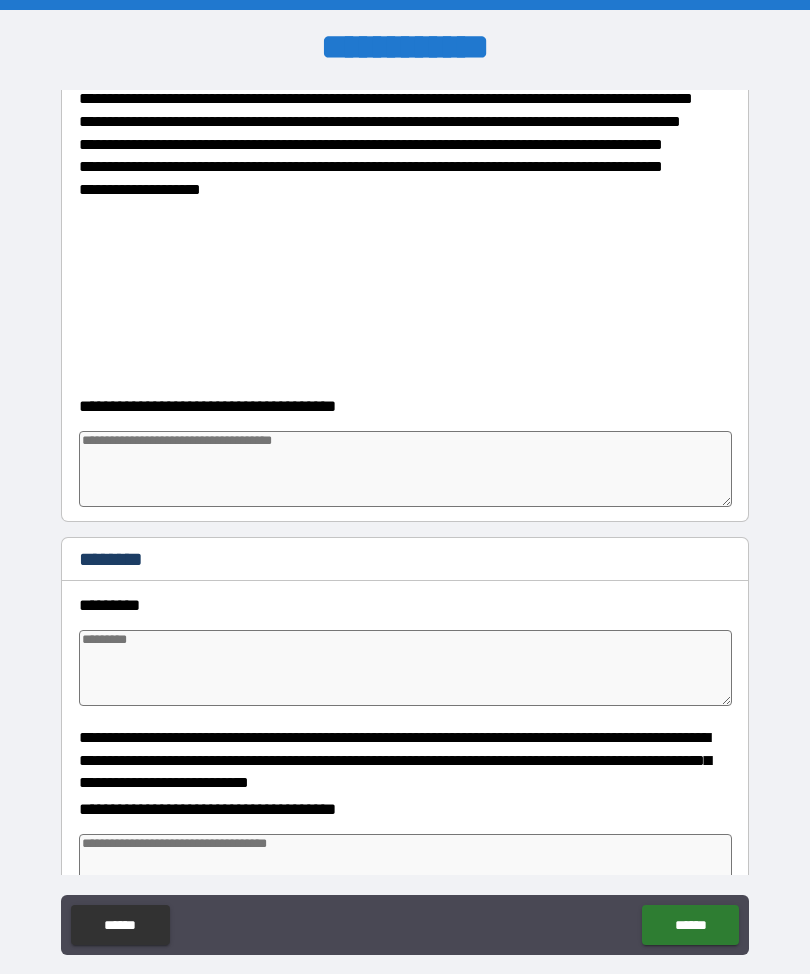 click at bounding box center (405, 469) 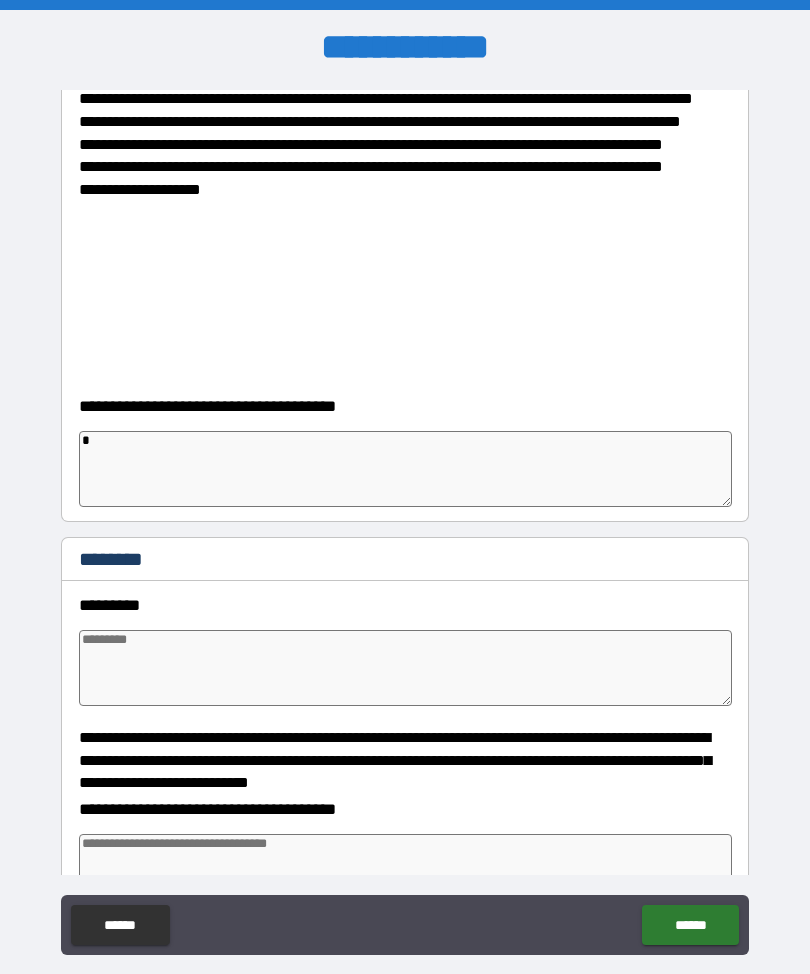 type on "*" 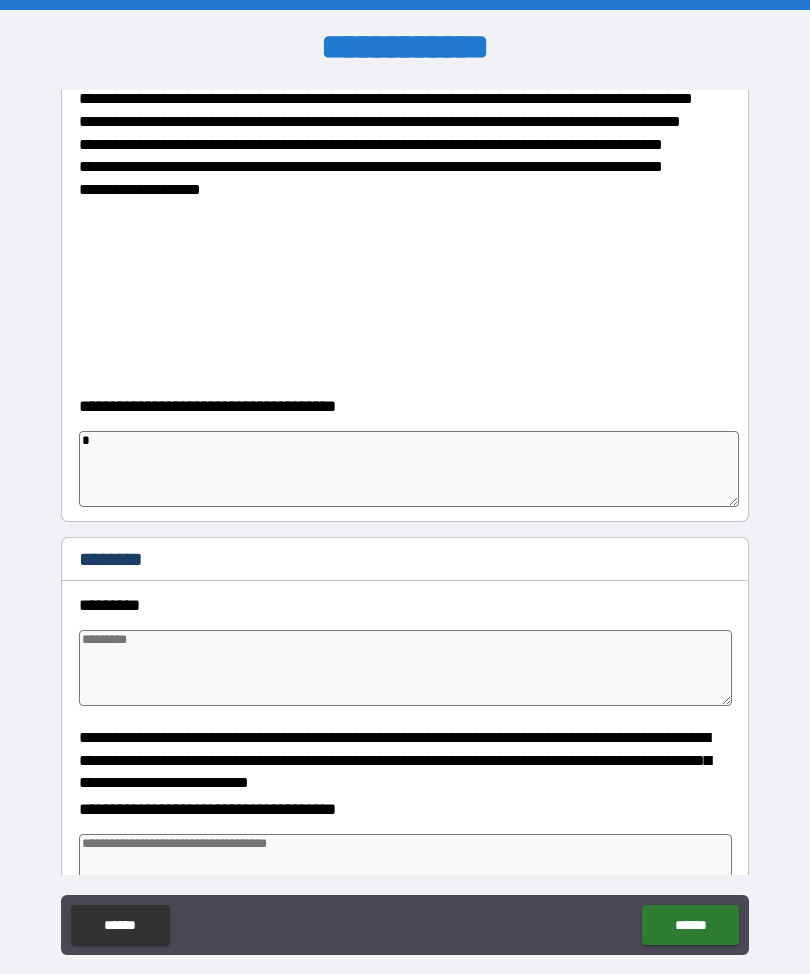 type on "**" 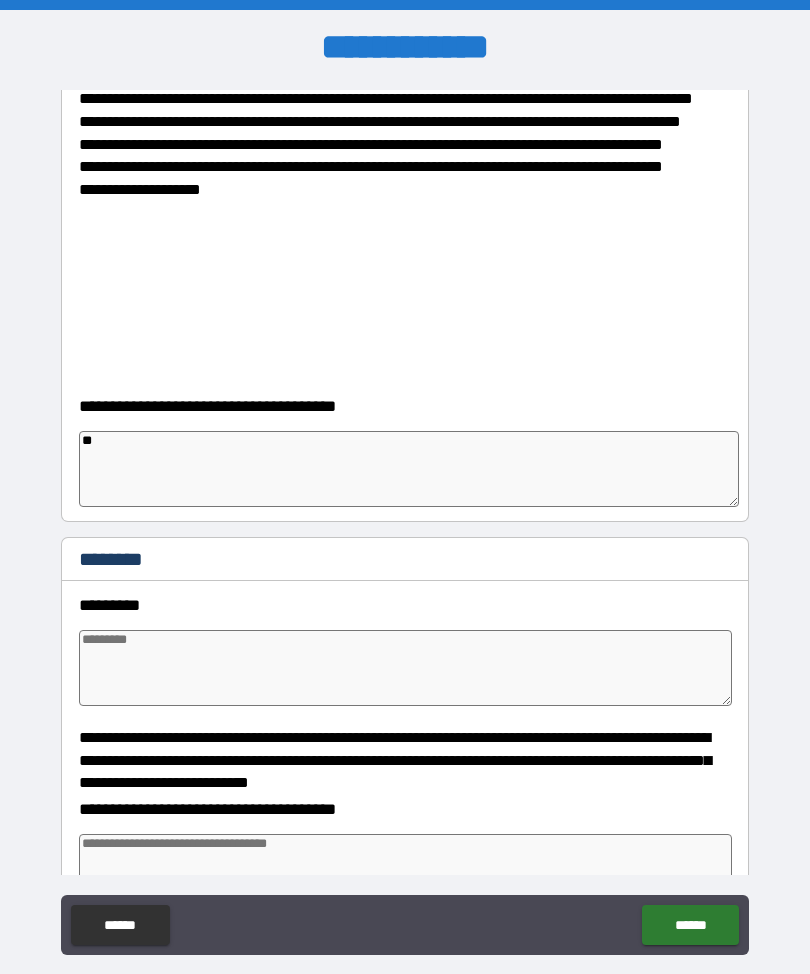 type on "*" 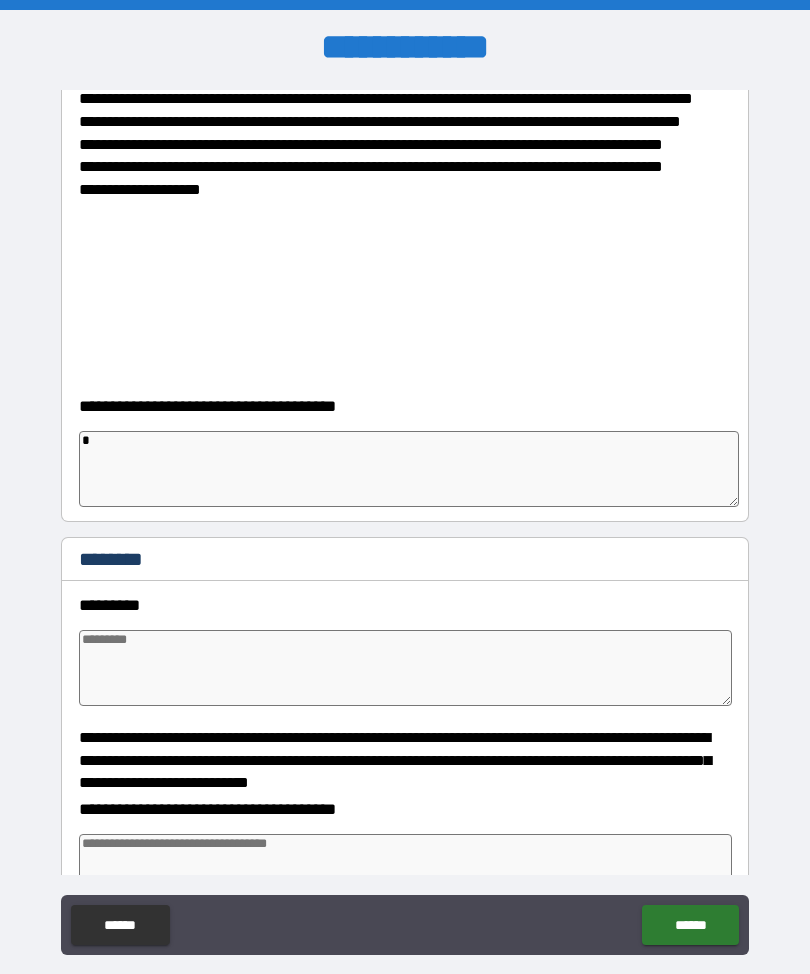 type on "*" 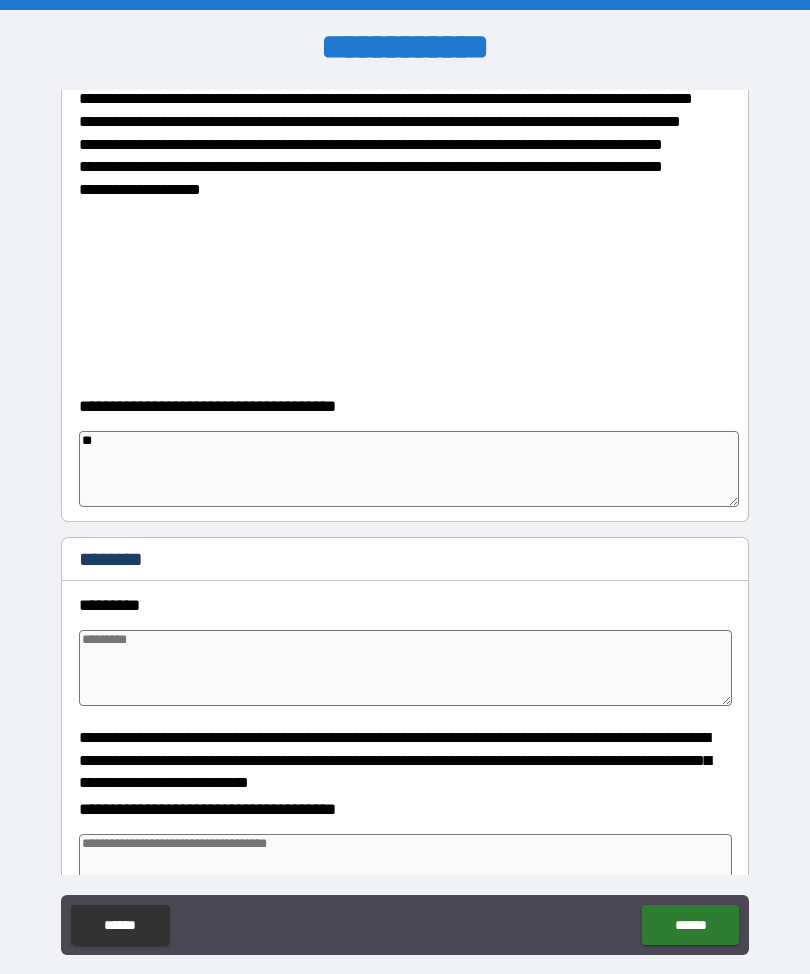 type on "*" 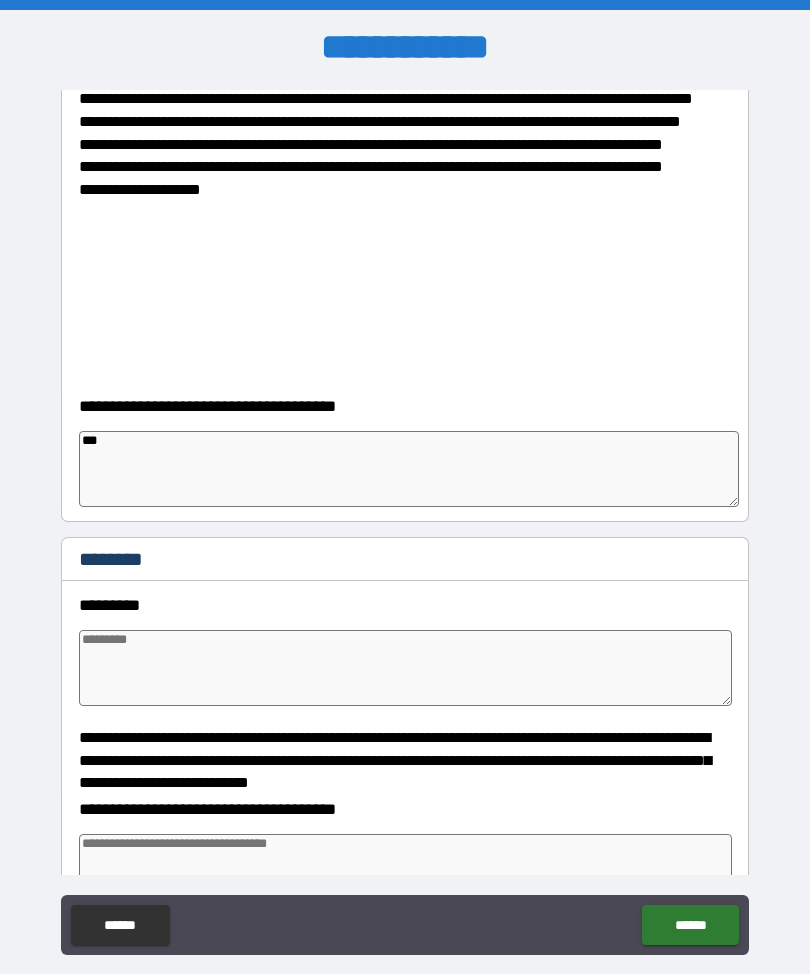 type on "*" 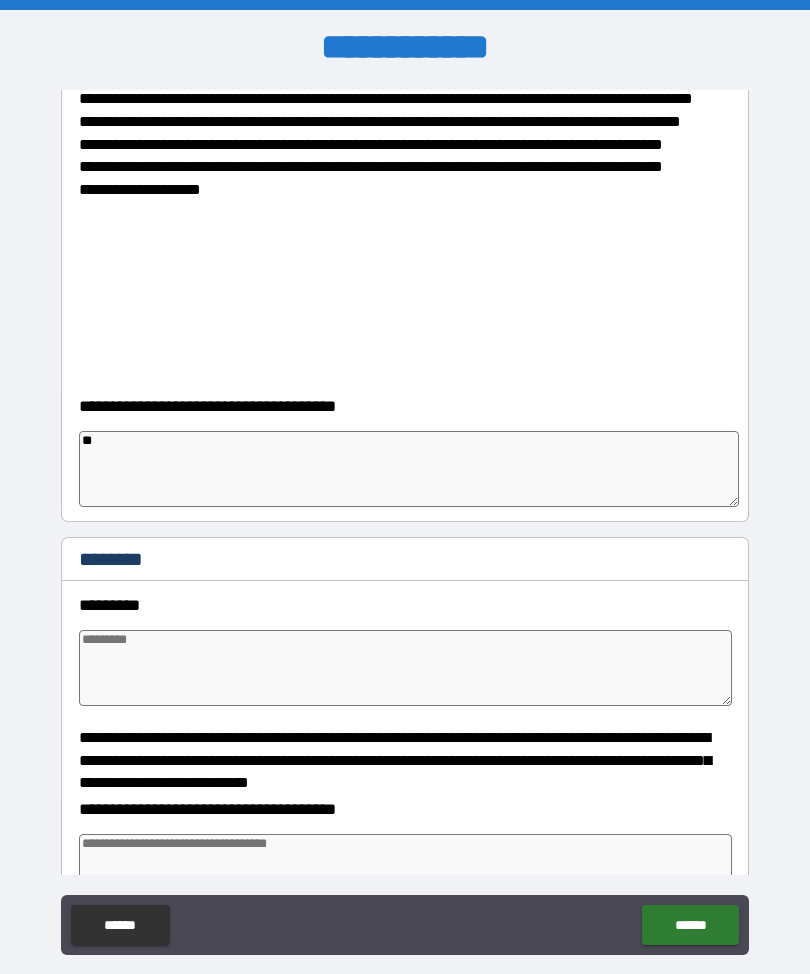 type on "*" 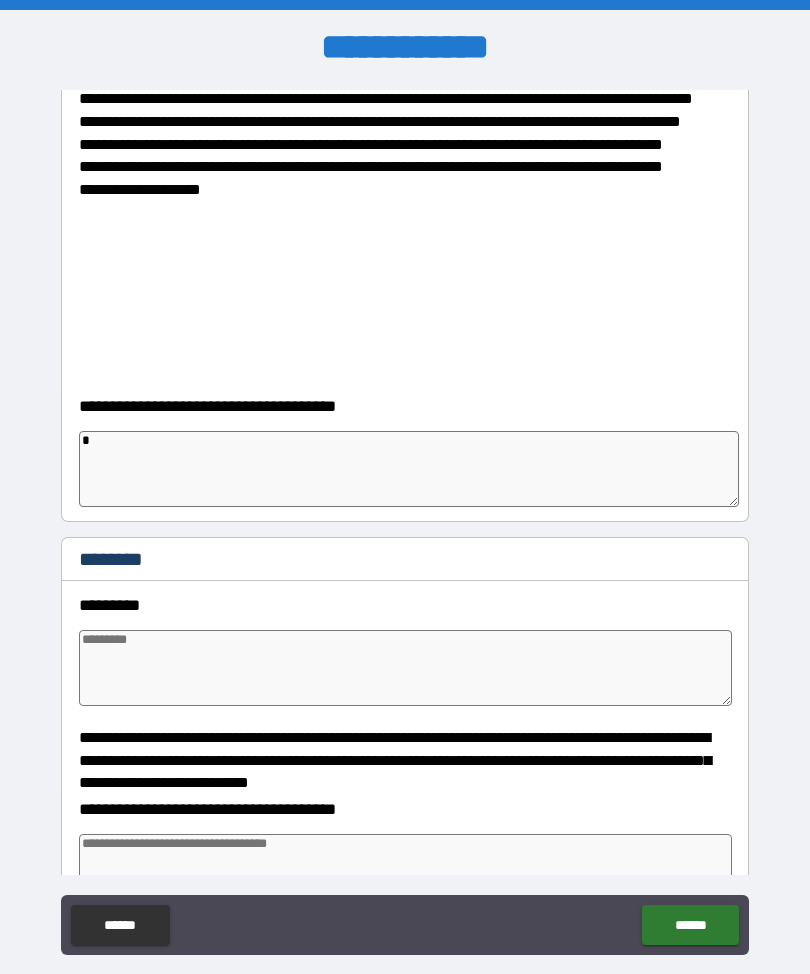 type on "*" 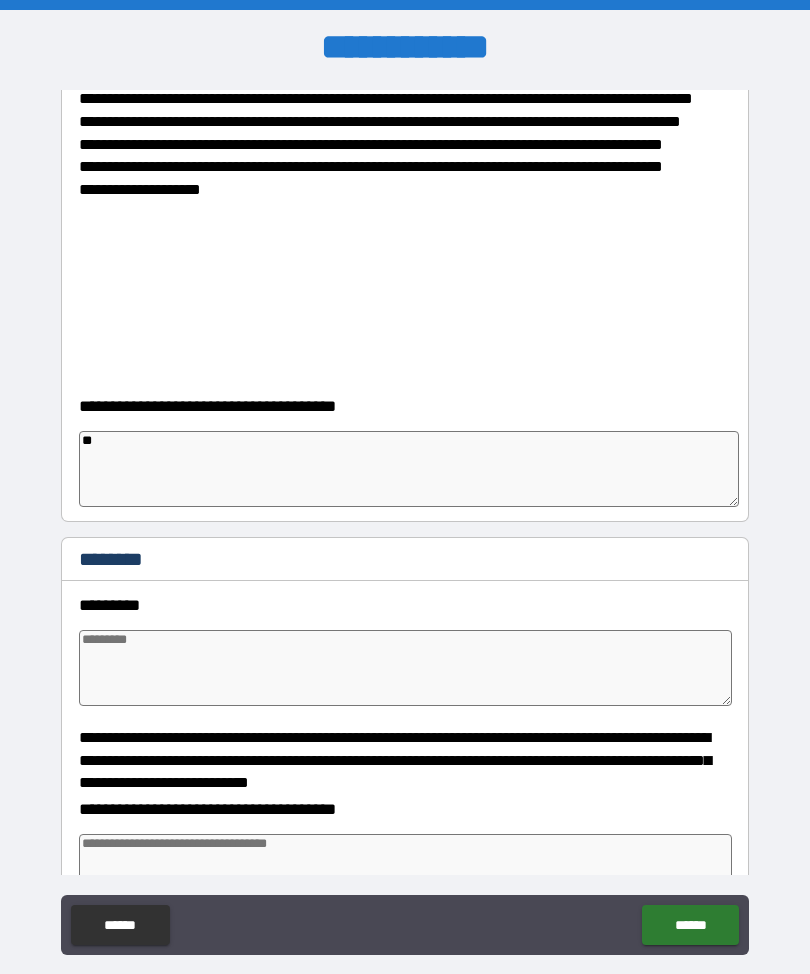 type on "*" 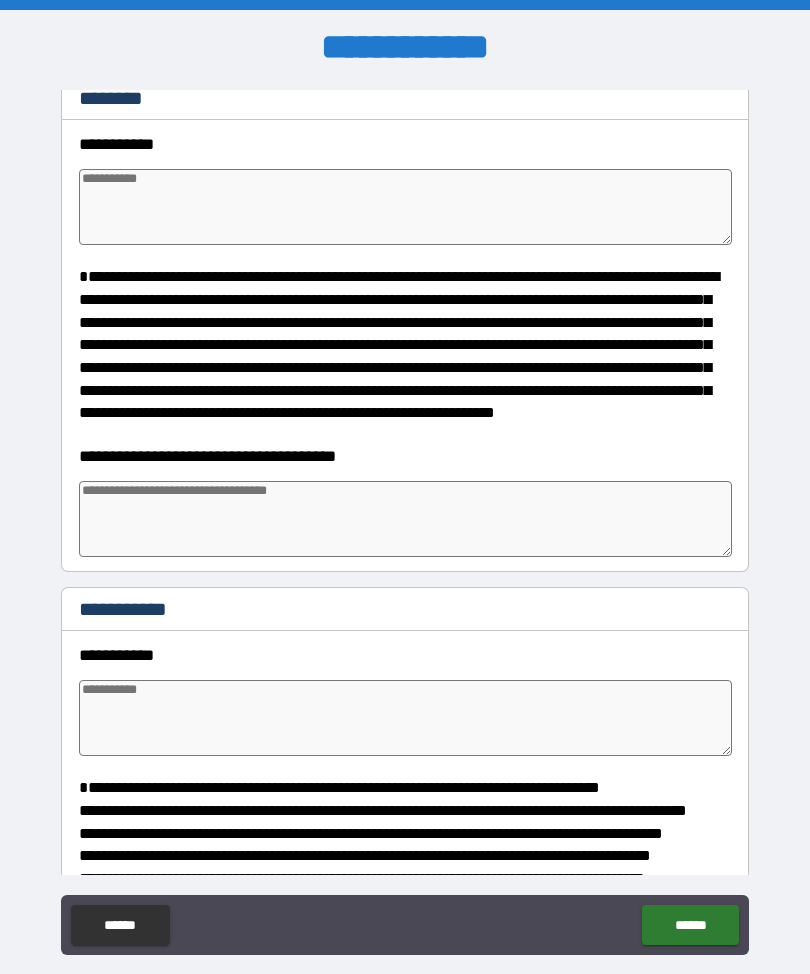 scroll, scrollTop: 1709, scrollLeft: 0, axis: vertical 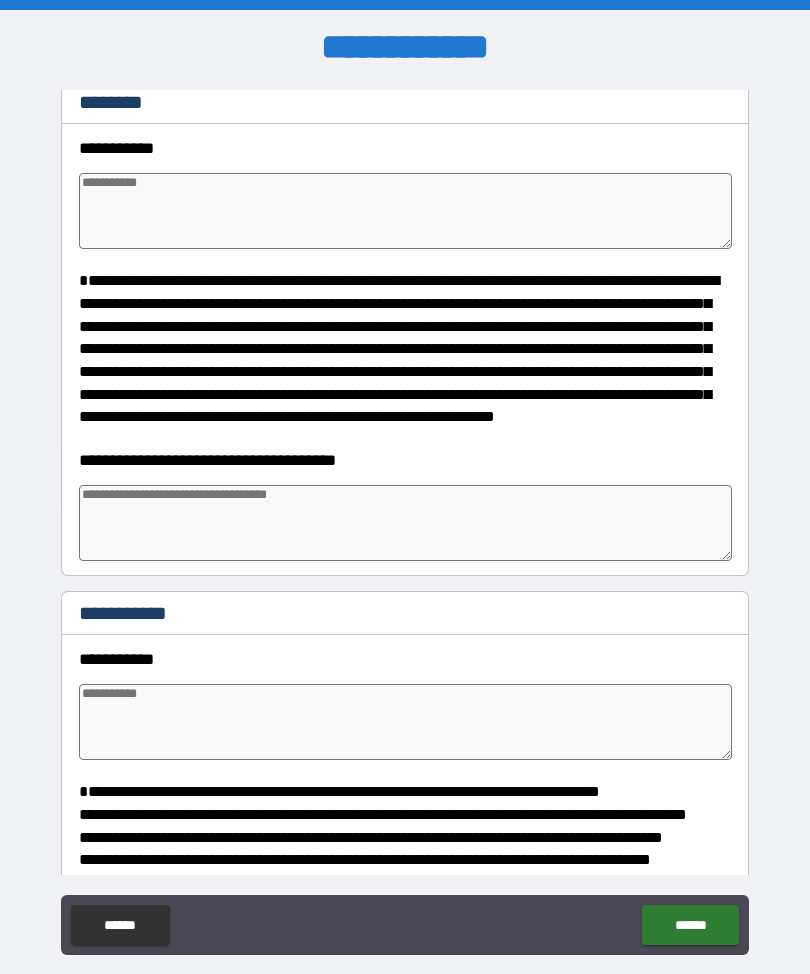 click at bounding box center (405, 523) 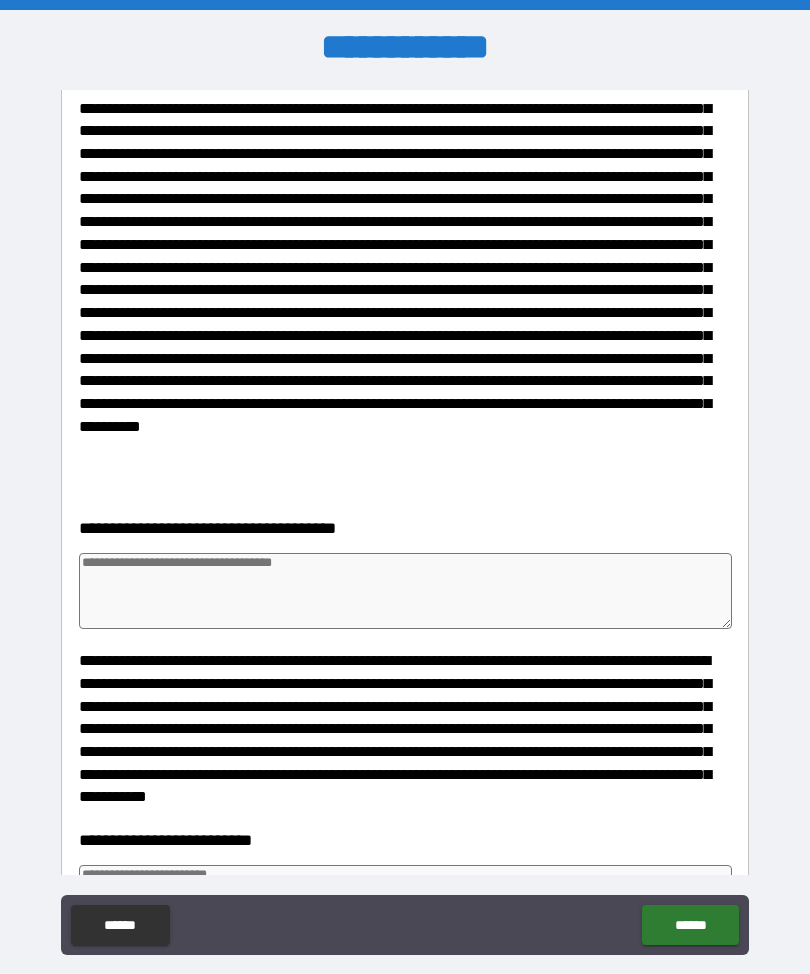 scroll, scrollTop: 5608, scrollLeft: 0, axis: vertical 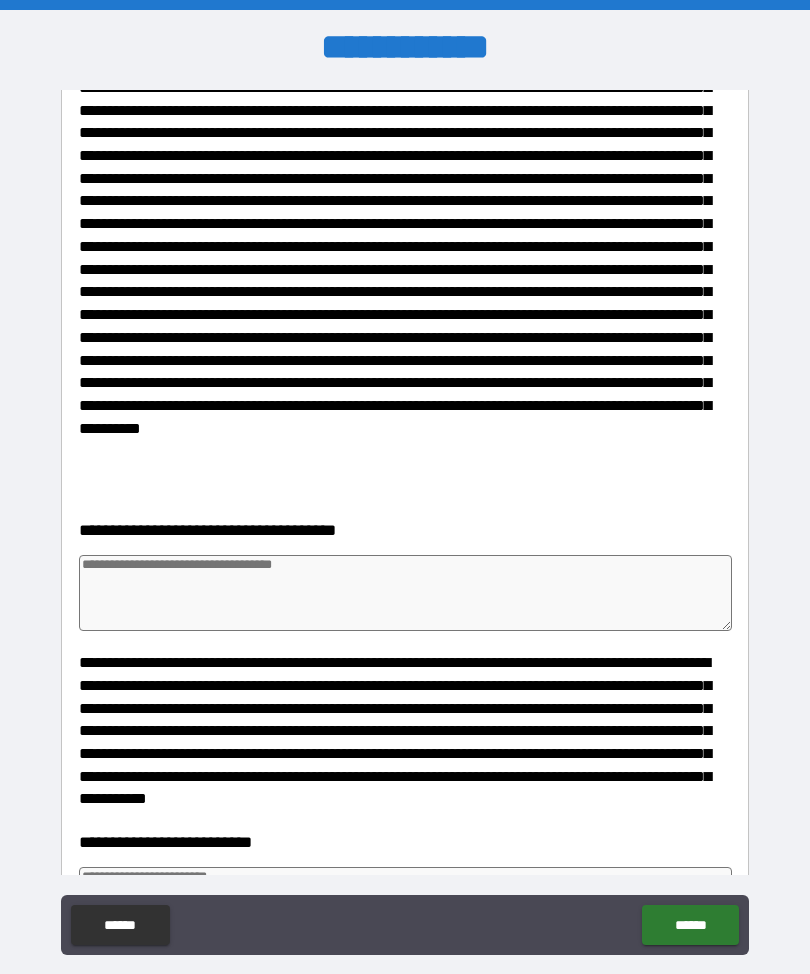 click at bounding box center [405, 593] 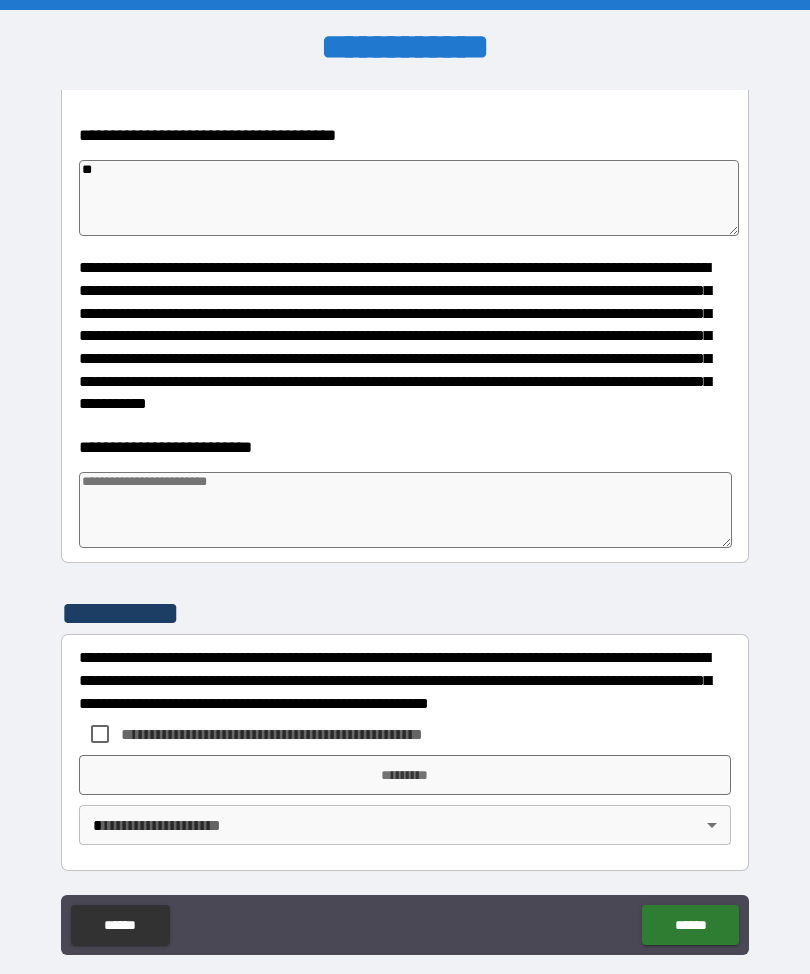 scroll, scrollTop: 6002, scrollLeft: 0, axis: vertical 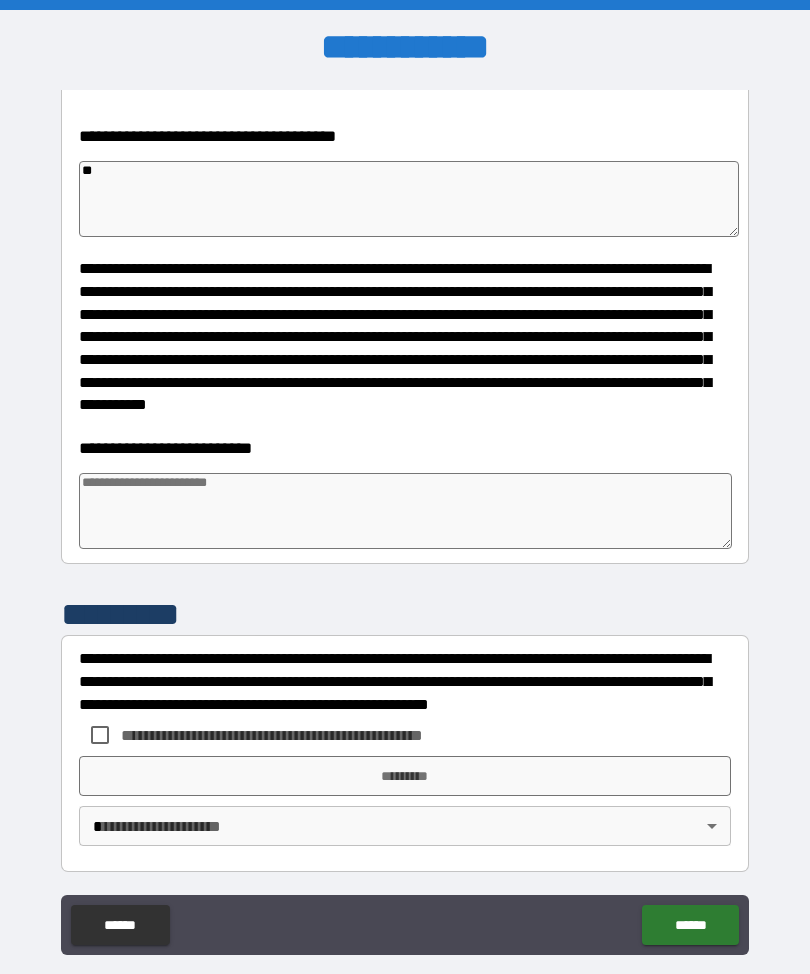 click on "**********" at bounding box center (405, 522) 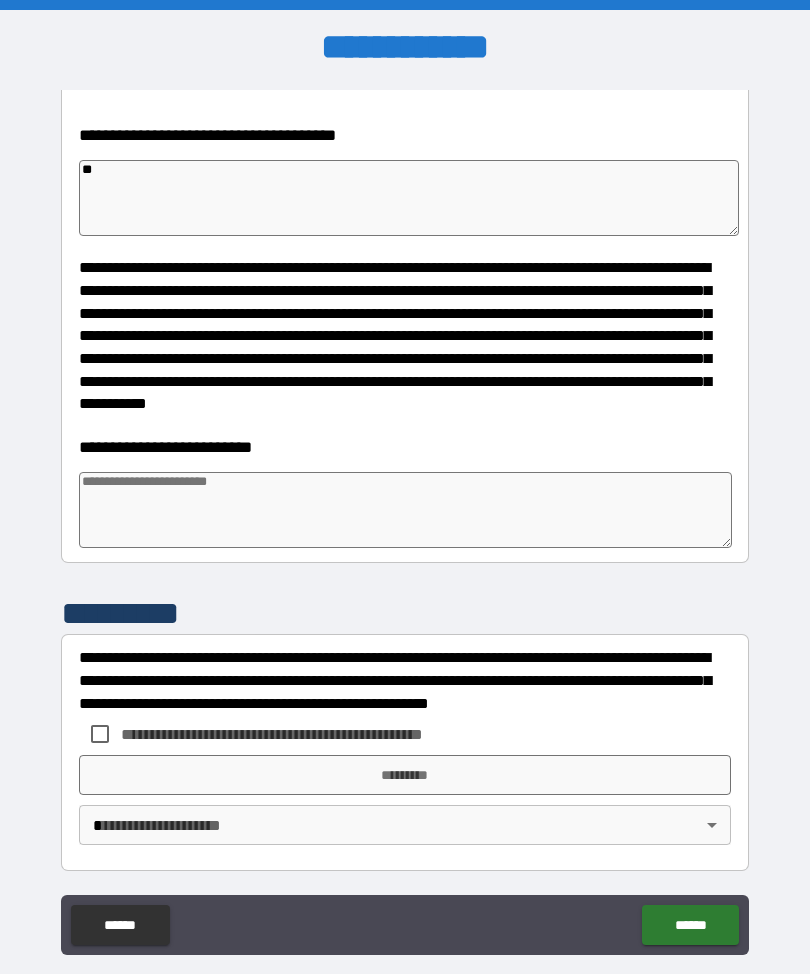 scroll, scrollTop: 6002, scrollLeft: 0, axis: vertical 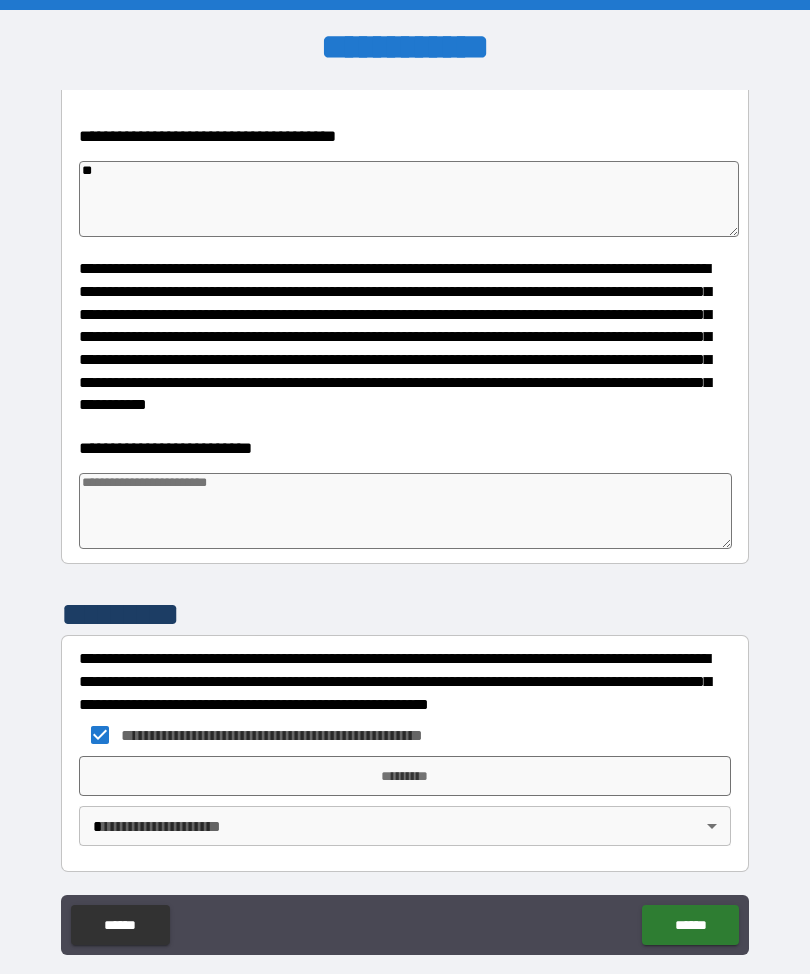 click on "**********" at bounding box center [405, 520] 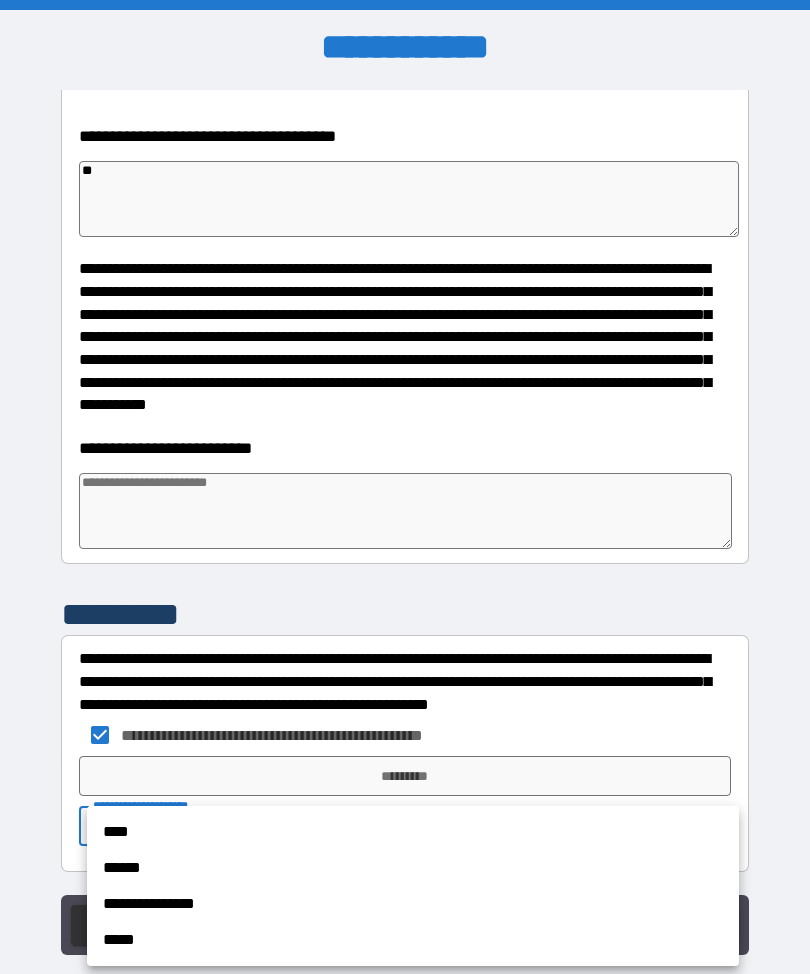 click on "****" at bounding box center [413, 832] 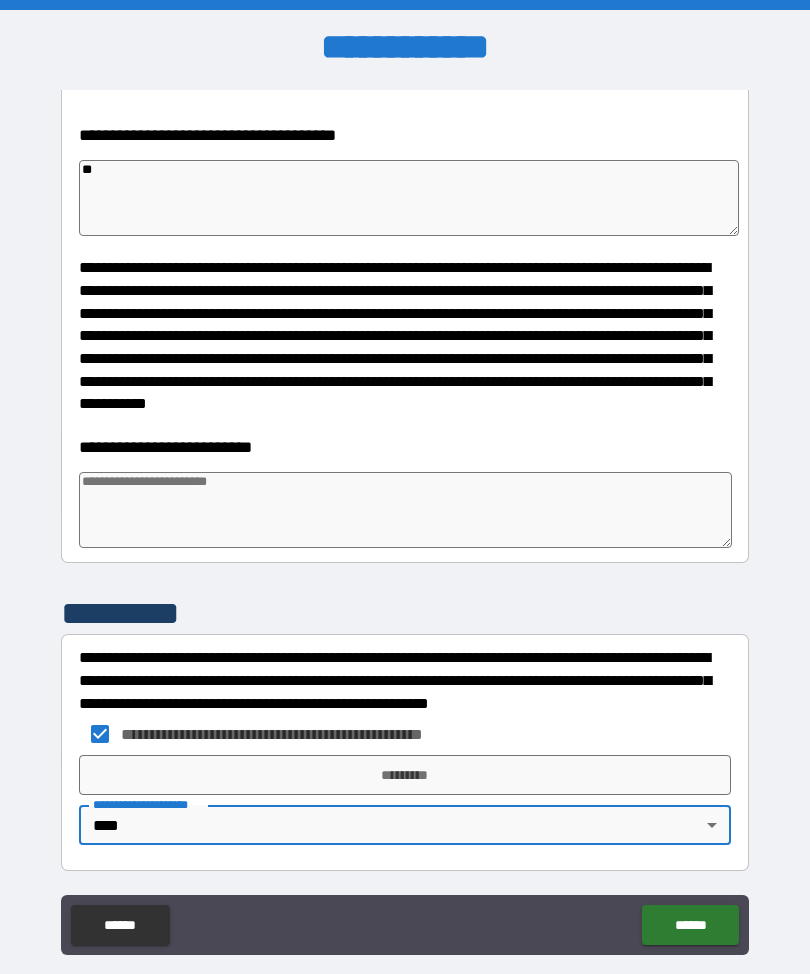 scroll, scrollTop: 6002, scrollLeft: 0, axis: vertical 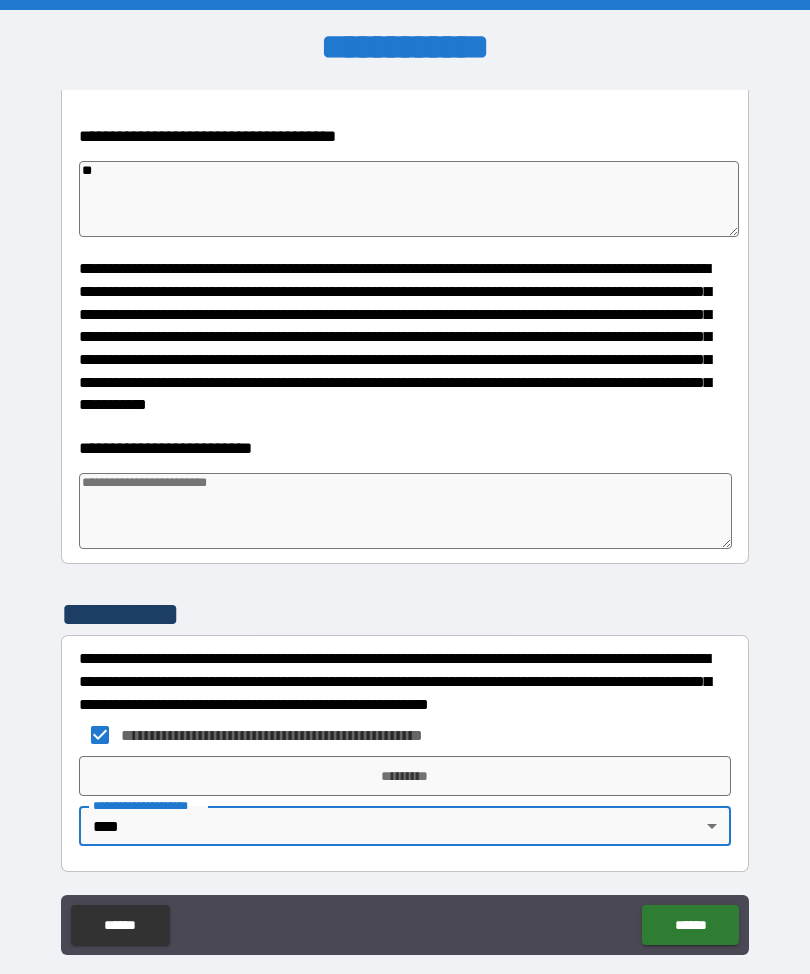 click on "*********" at bounding box center (405, 776) 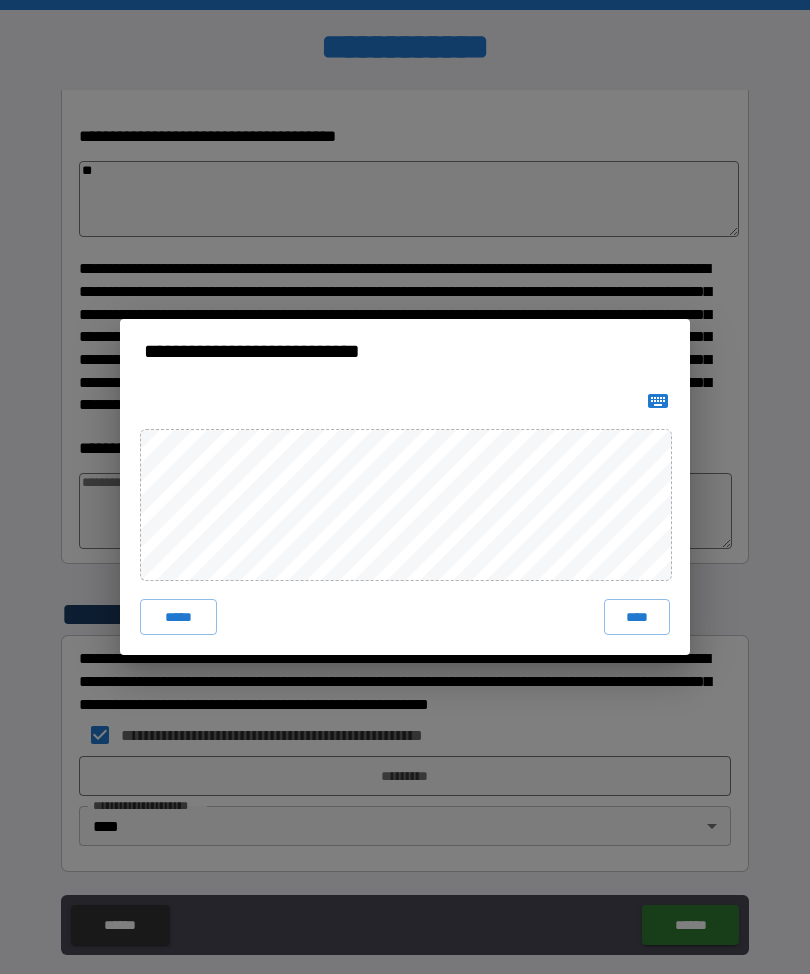 click on "****" at bounding box center [637, 617] 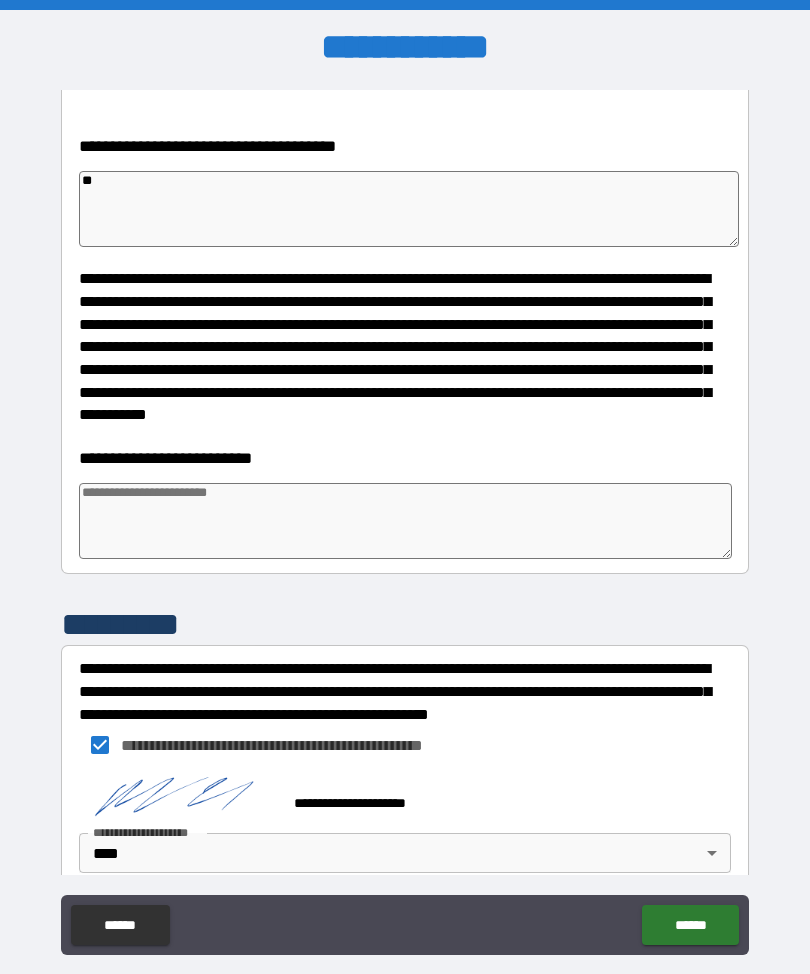 click on "******" at bounding box center (690, 925) 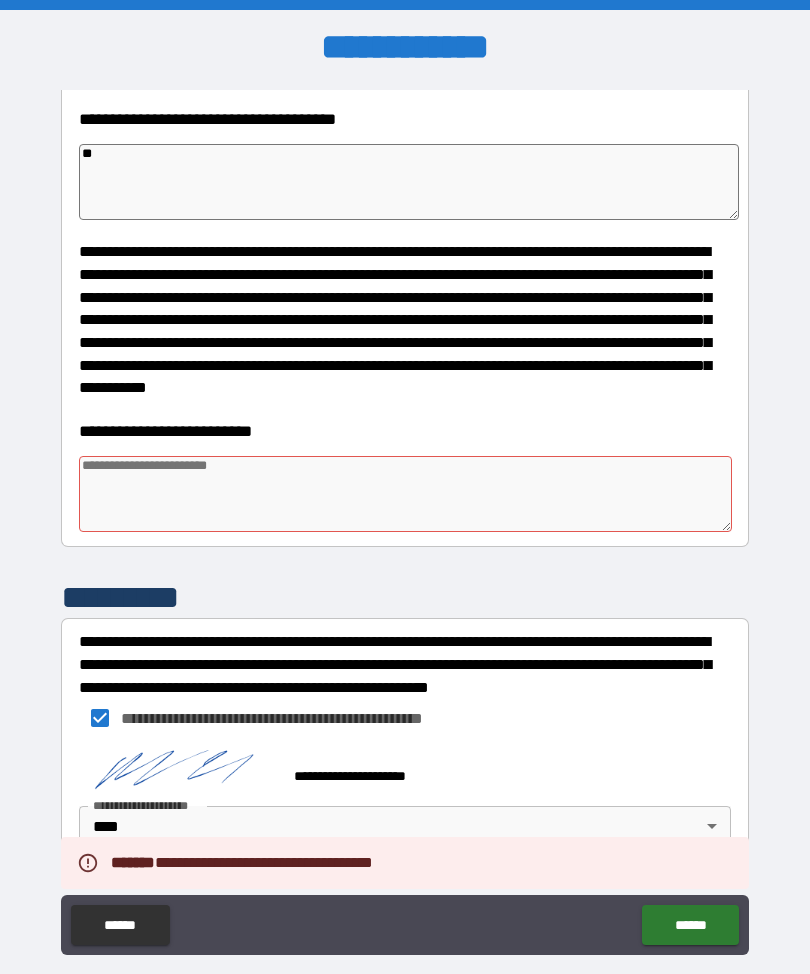 scroll, scrollTop: 6019, scrollLeft: 0, axis: vertical 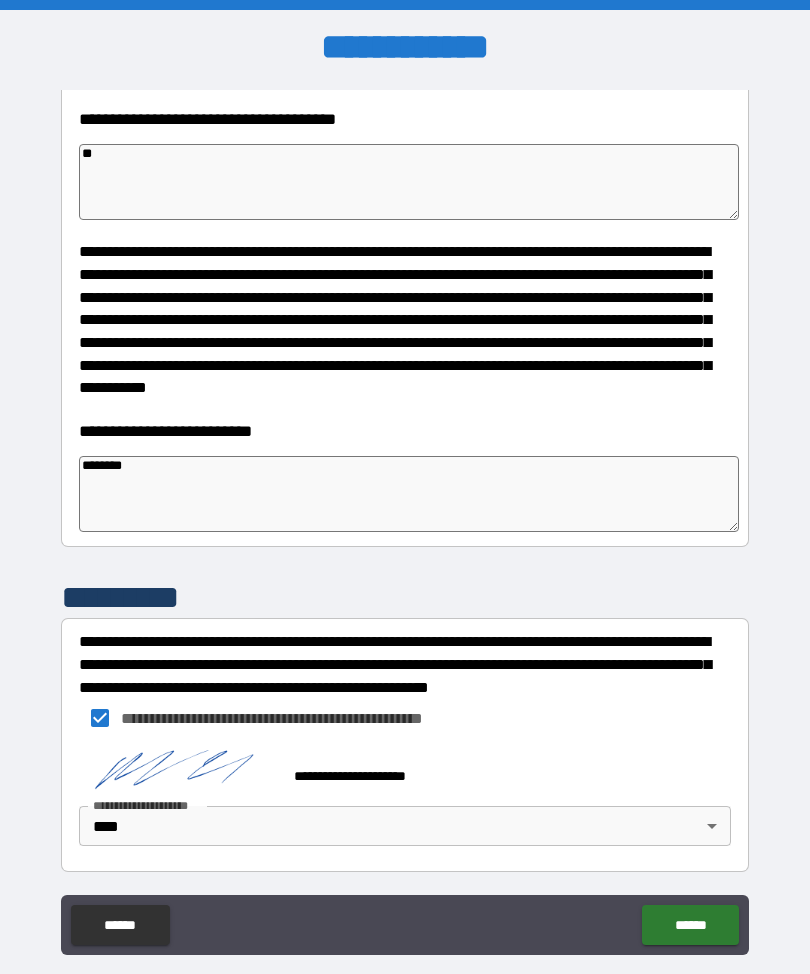 click on "*********" at bounding box center (405, 597) 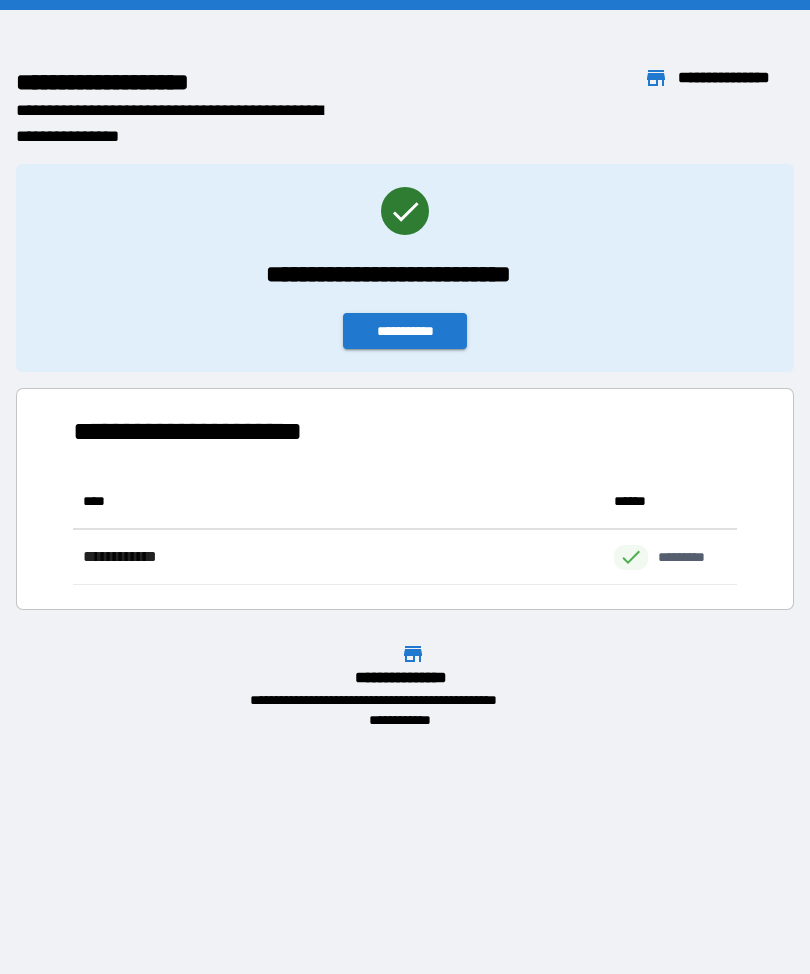scroll, scrollTop: 1, scrollLeft: 1, axis: both 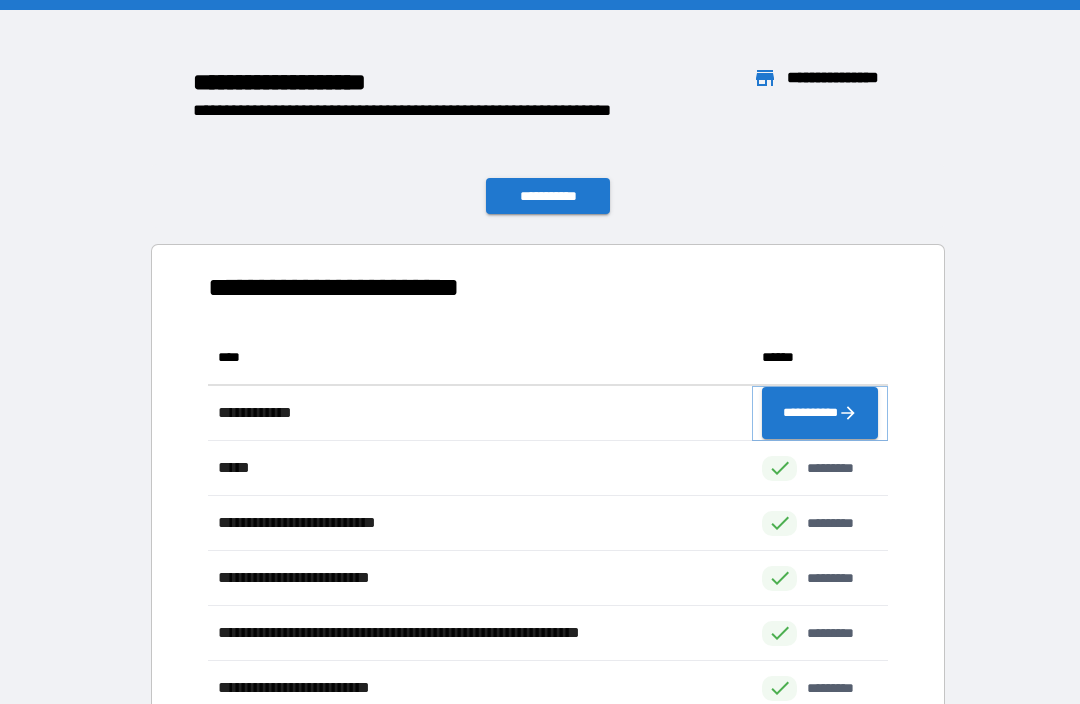 click on "**********" at bounding box center (820, 413) 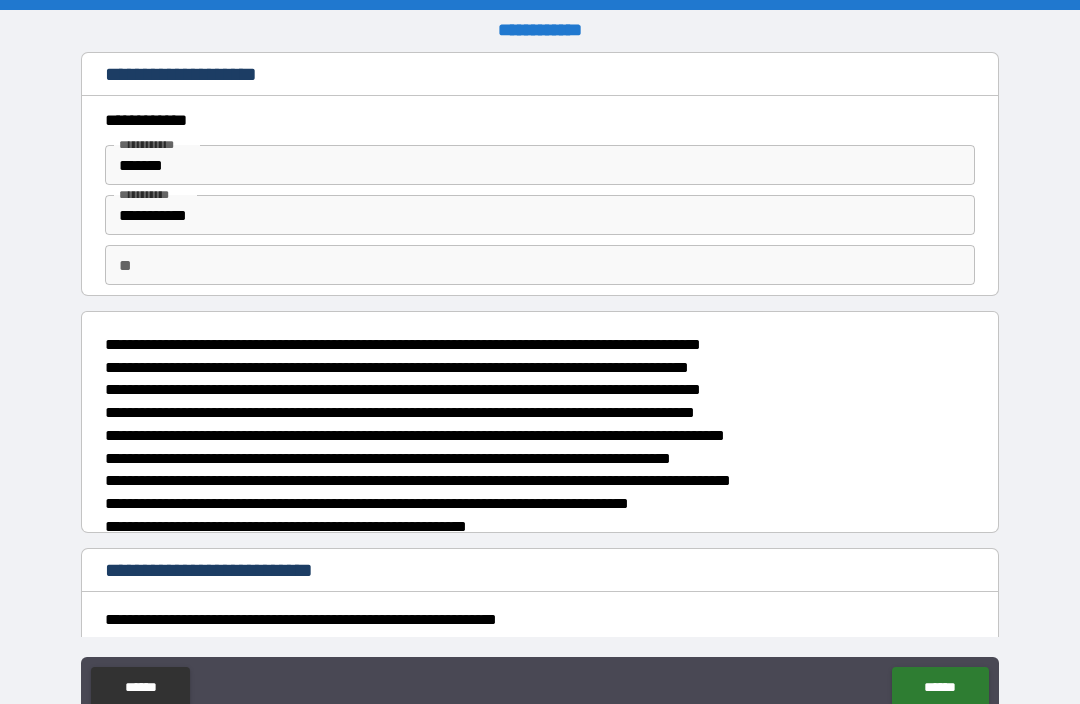 type on "*" 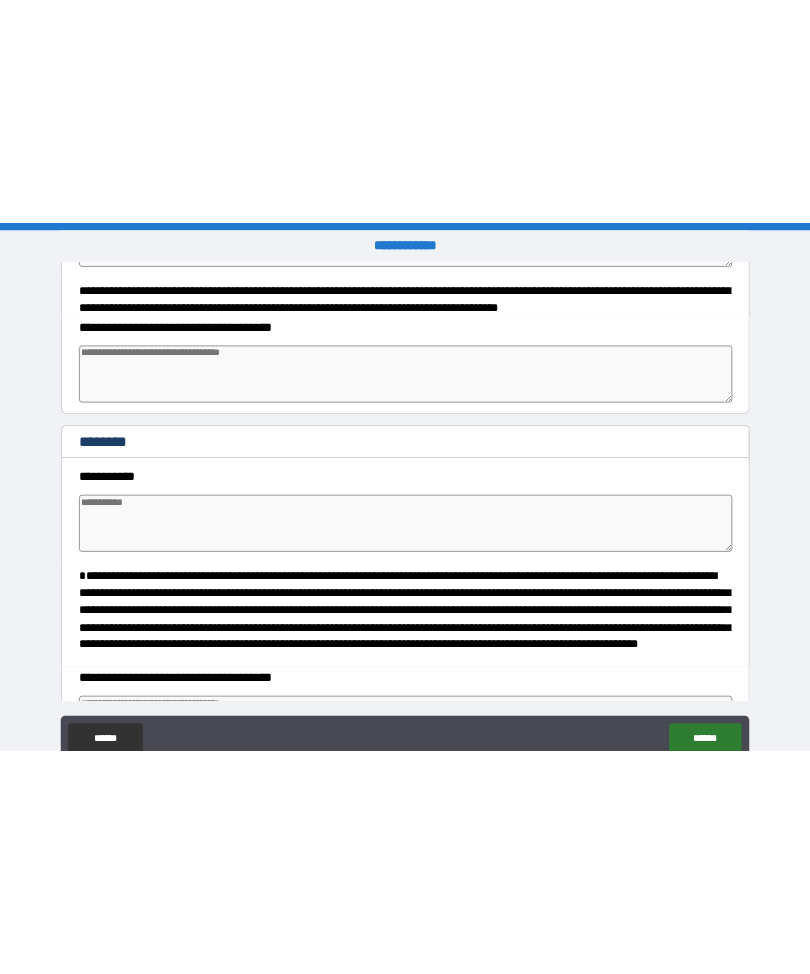 scroll, scrollTop: 1088, scrollLeft: 0, axis: vertical 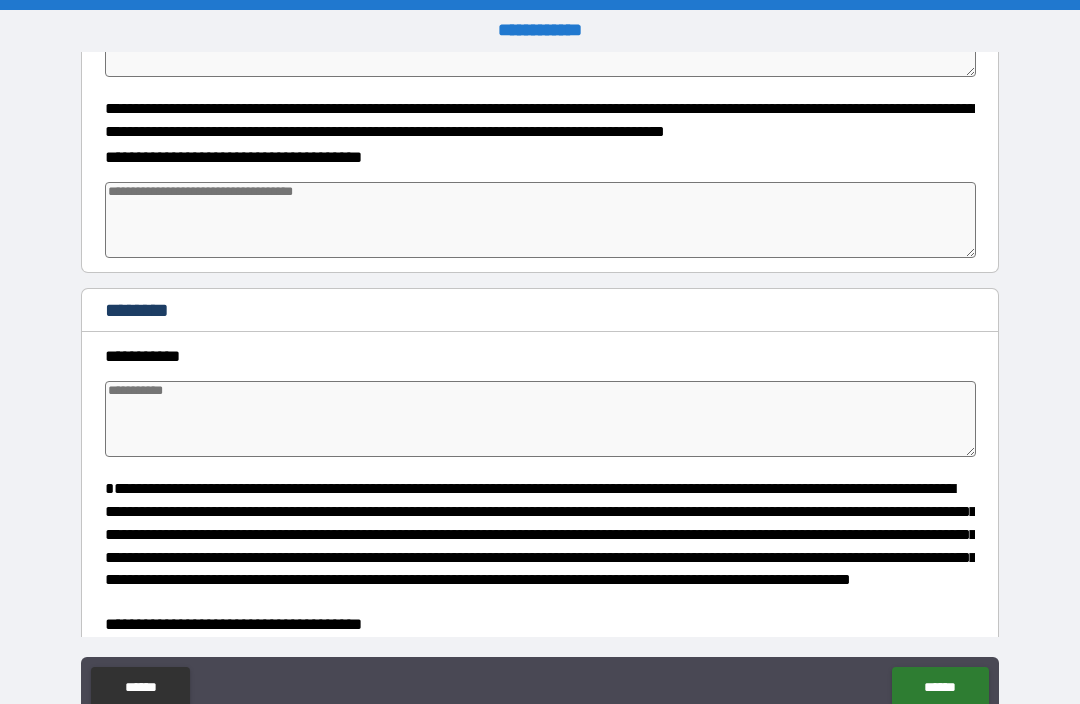type on "*" 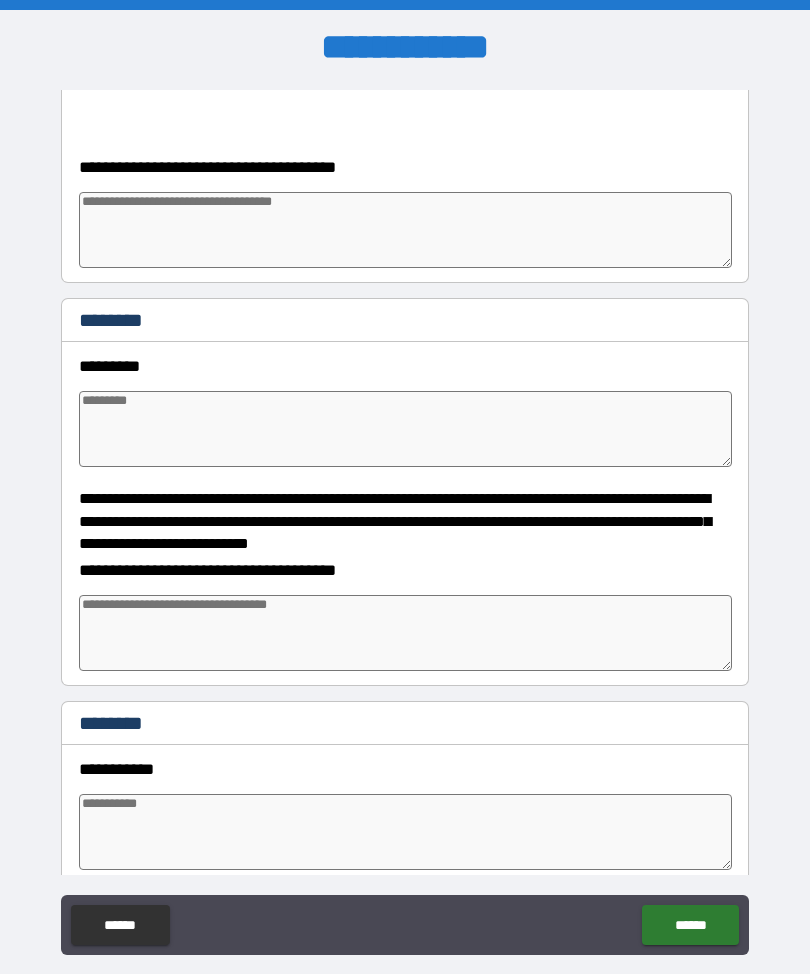 type on "*" 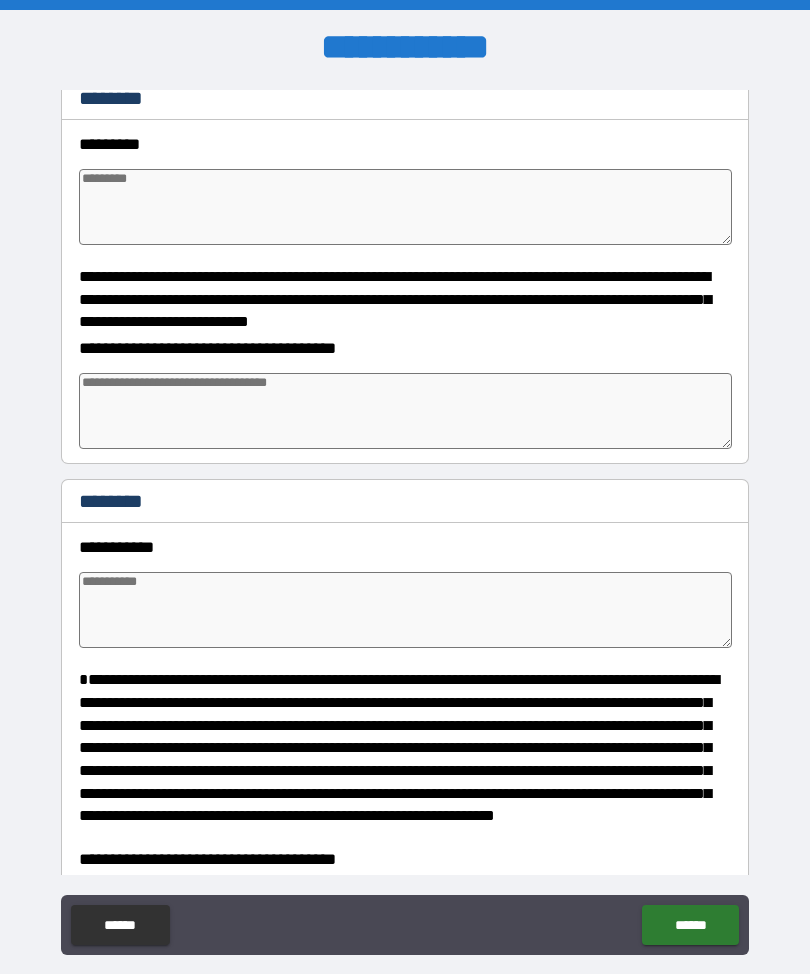 scroll, scrollTop: 1412, scrollLeft: 0, axis: vertical 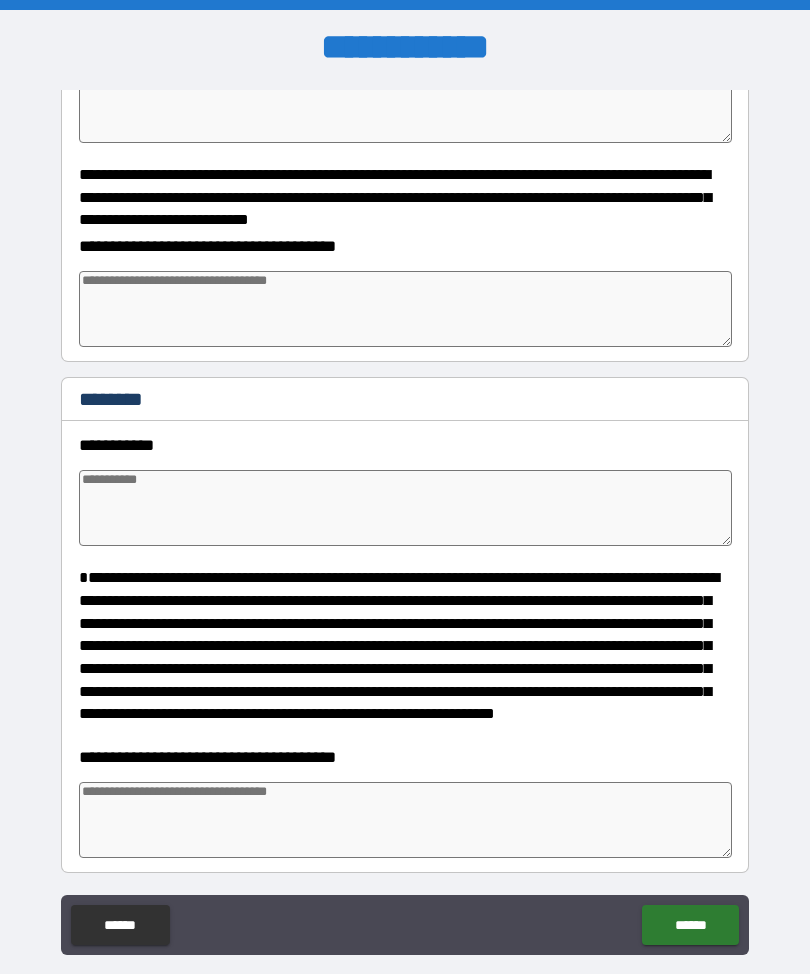 click at bounding box center (405, 508) 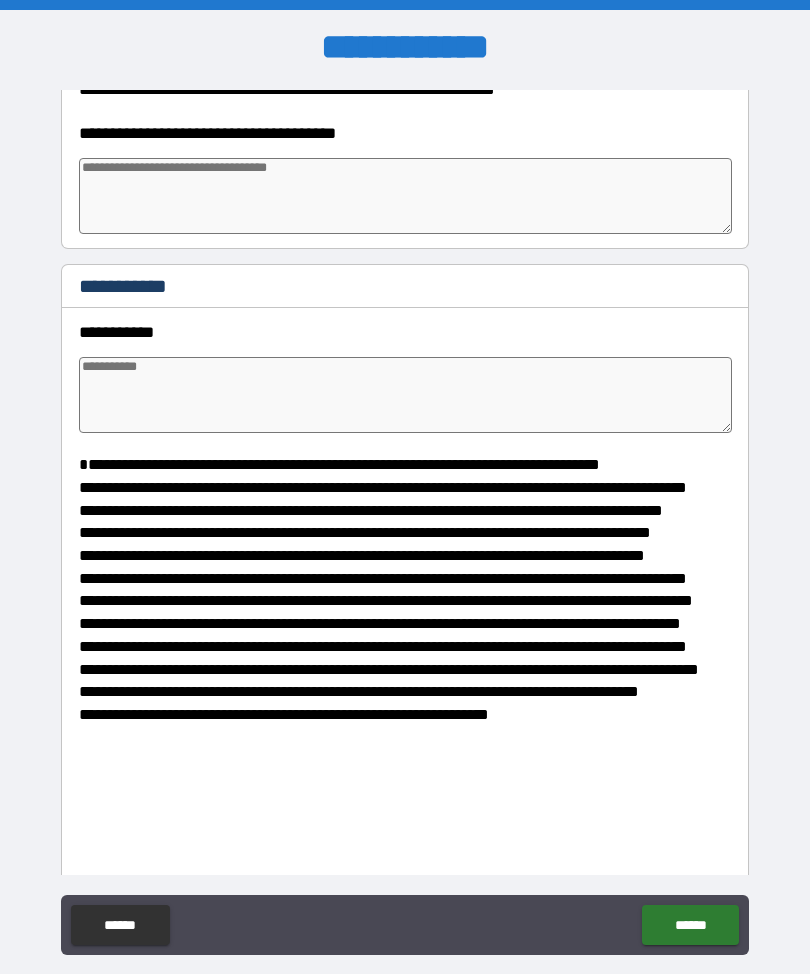 scroll, scrollTop: 2076, scrollLeft: 0, axis: vertical 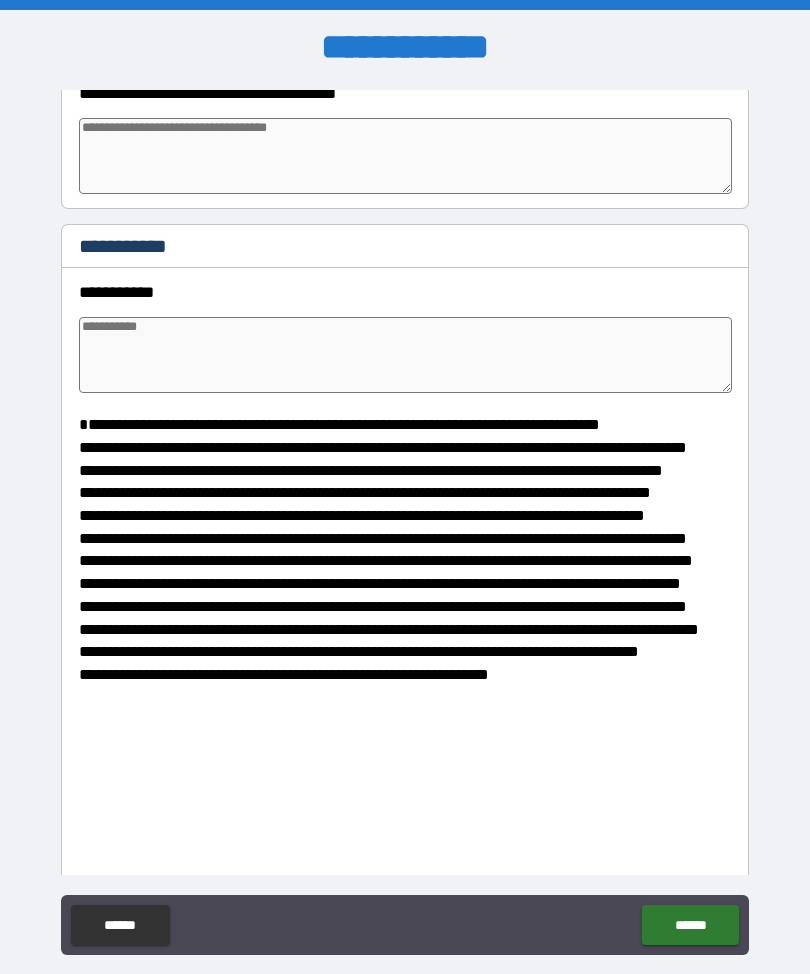 click at bounding box center (405, 355) 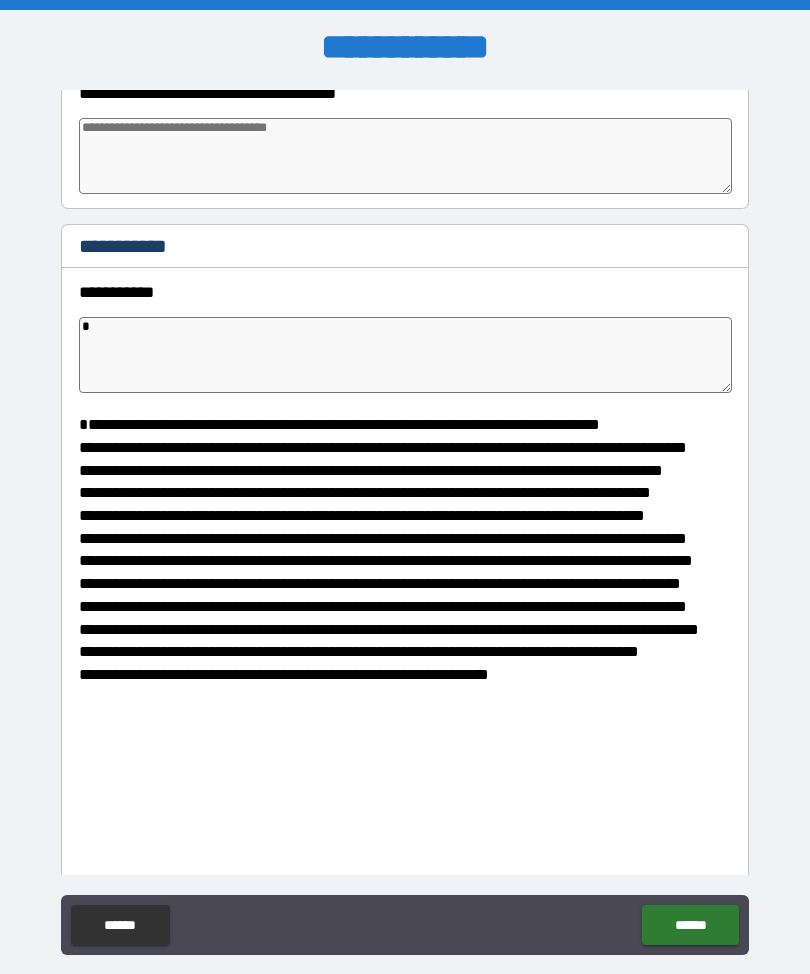 type on "*" 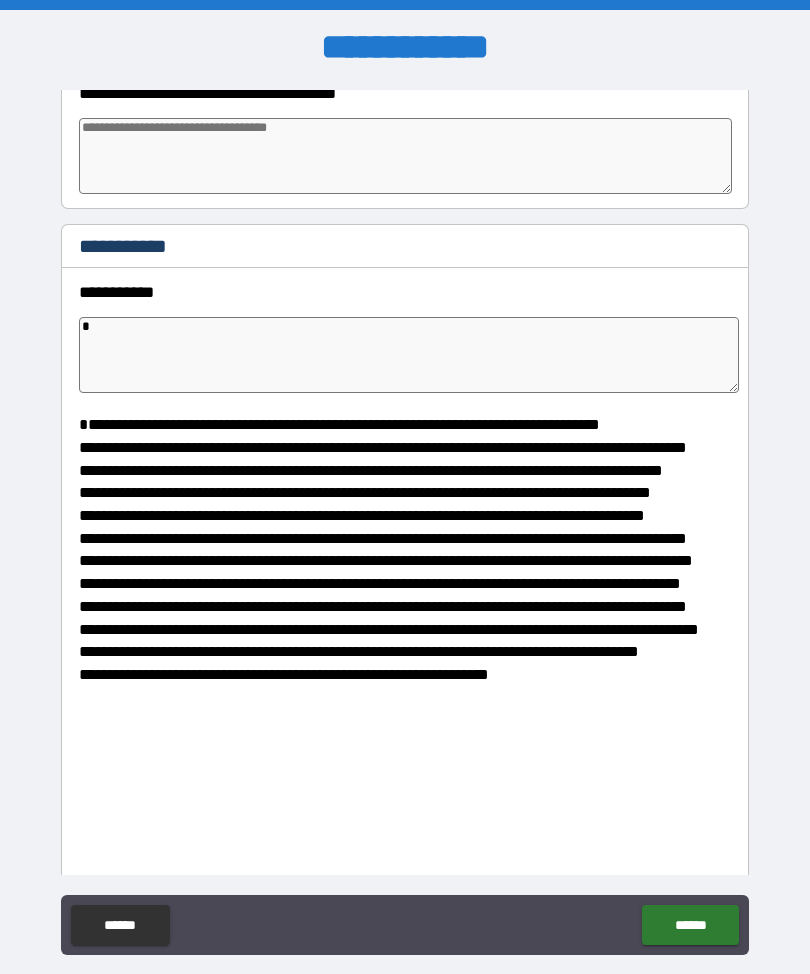 type on "*" 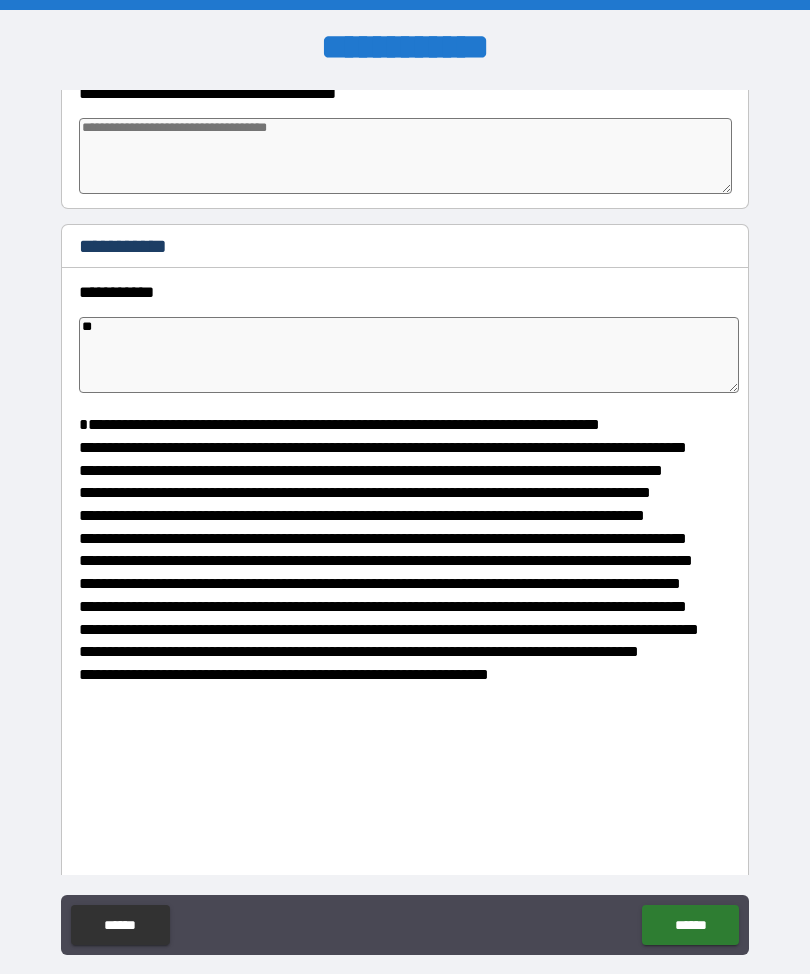 type on "*" 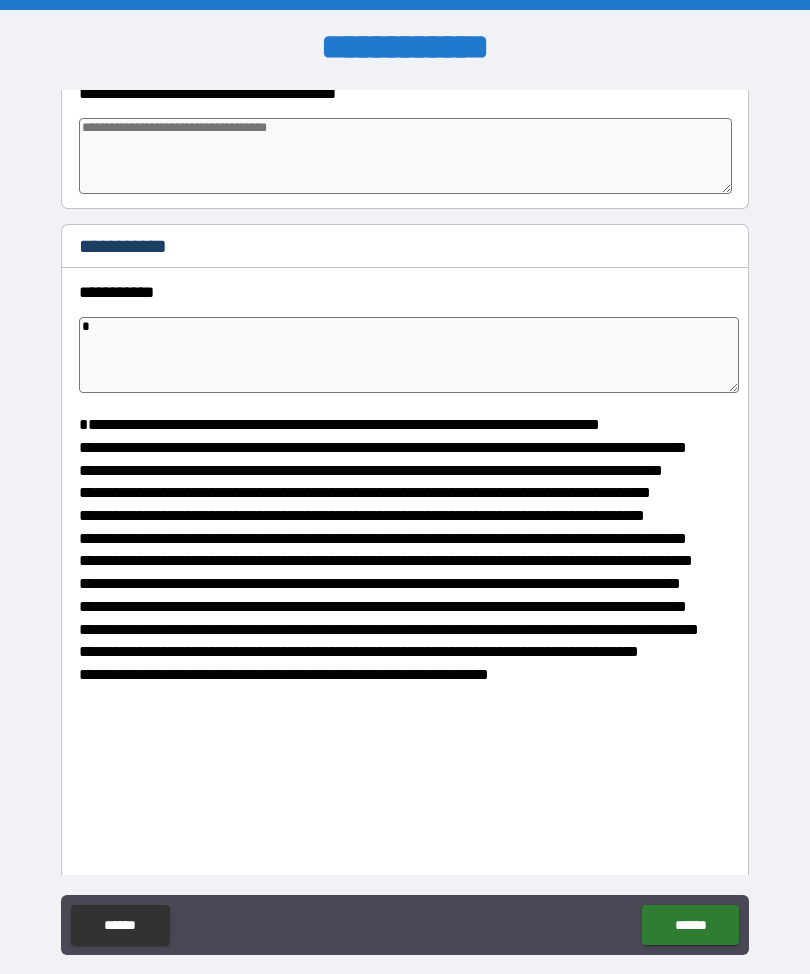 type on "*" 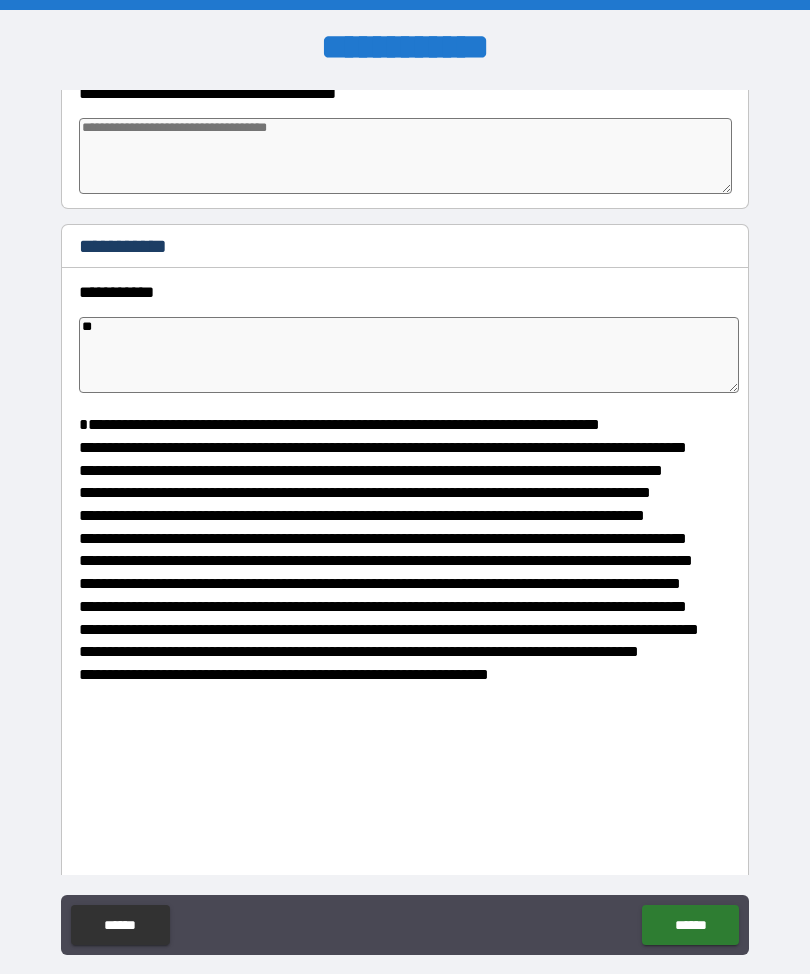 type on "*" 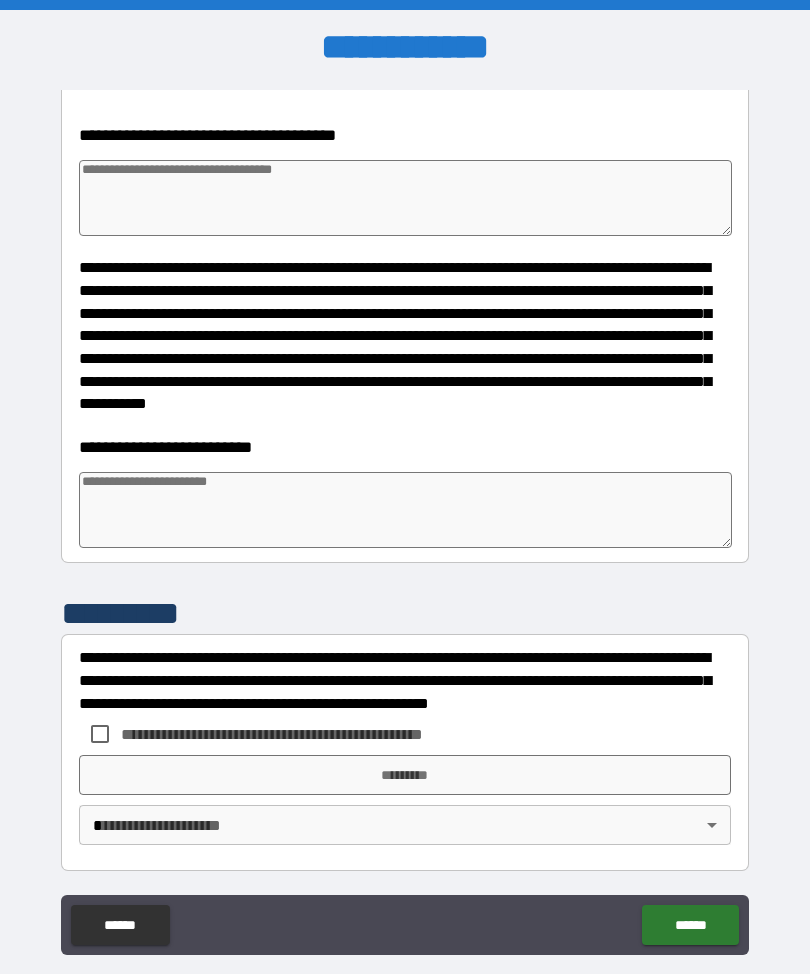 scroll, scrollTop: 6002, scrollLeft: 0, axis: vertical 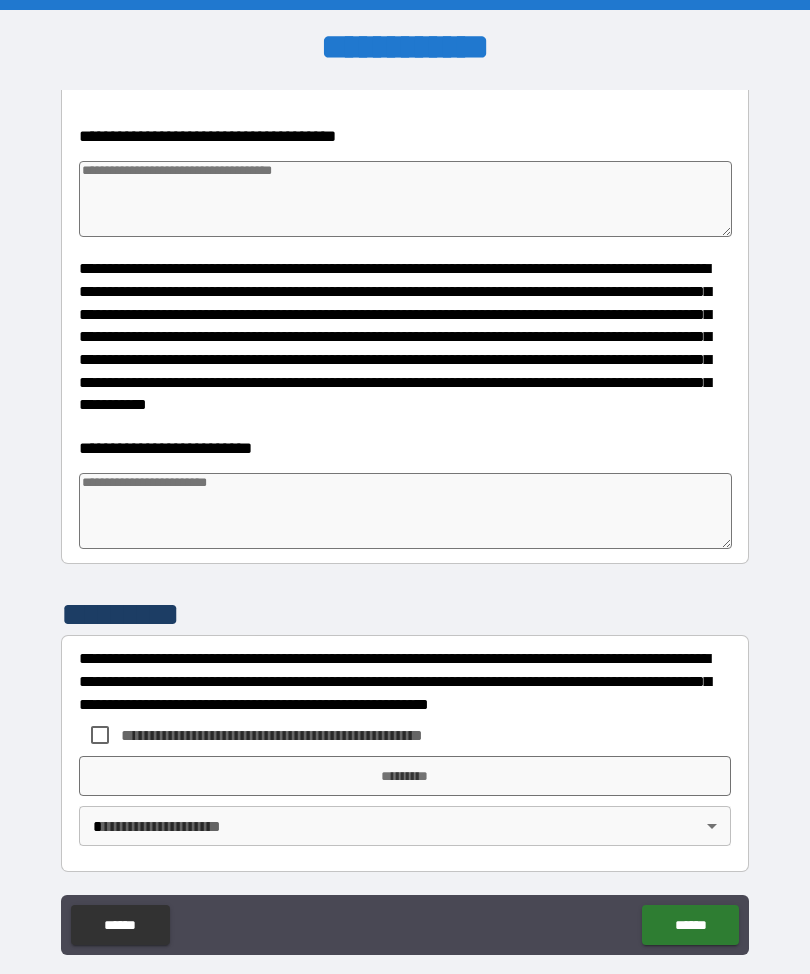 type on "**" 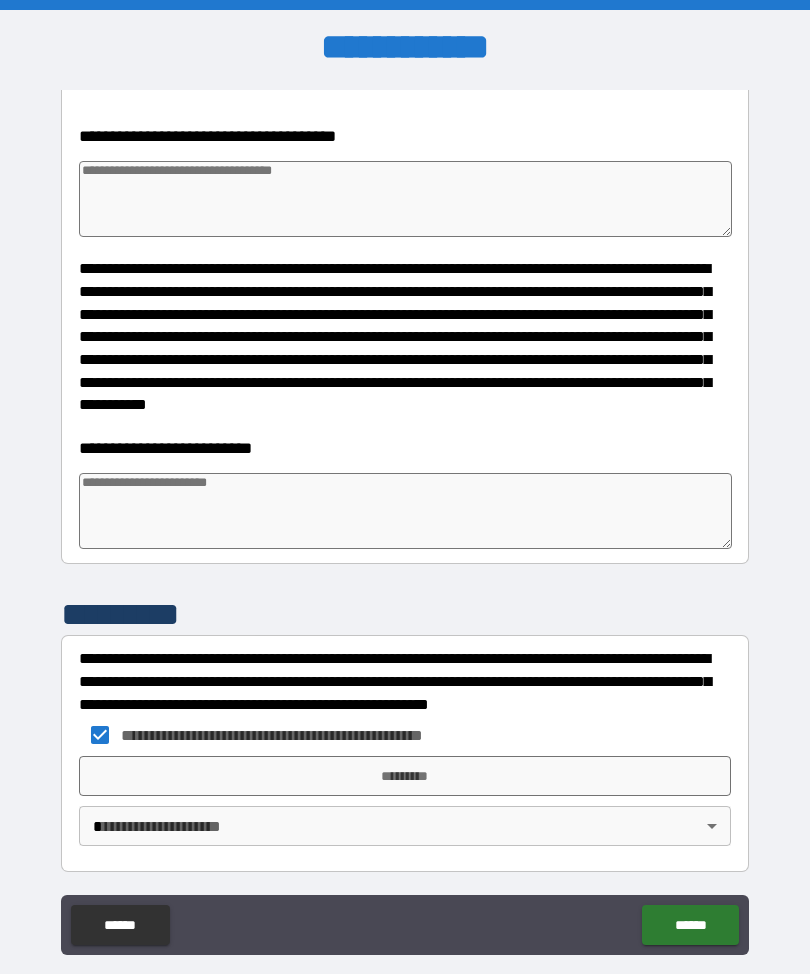 type on "*" 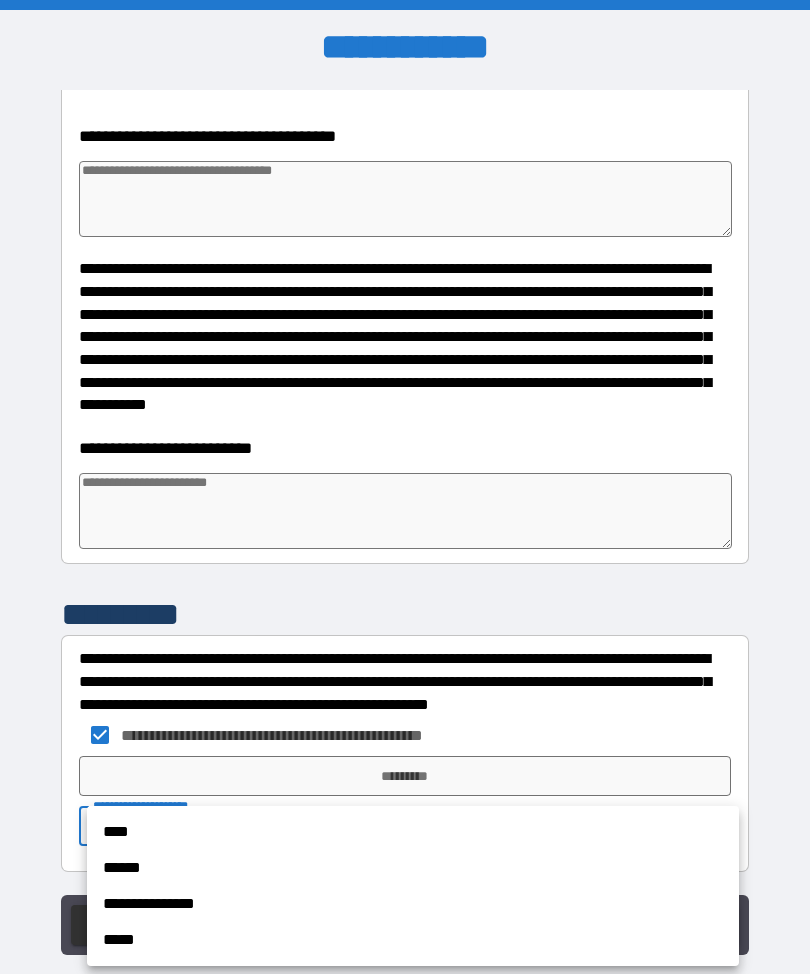 click on "****" at bounding box center (413, 832) 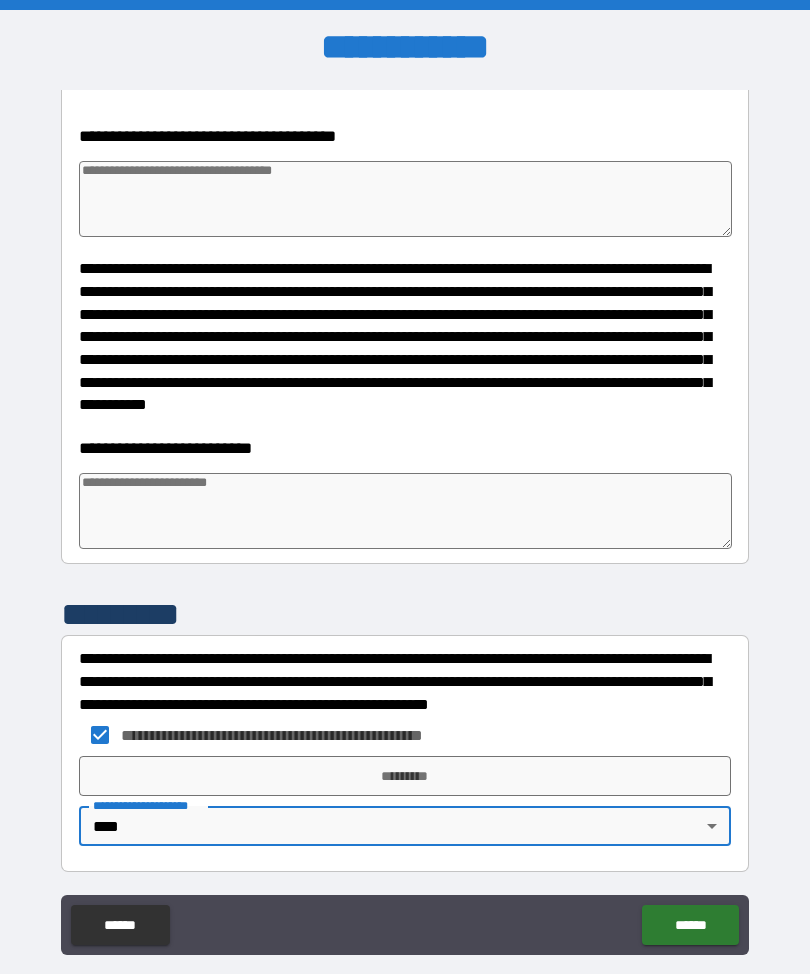 click at bounding box center (405, 511) 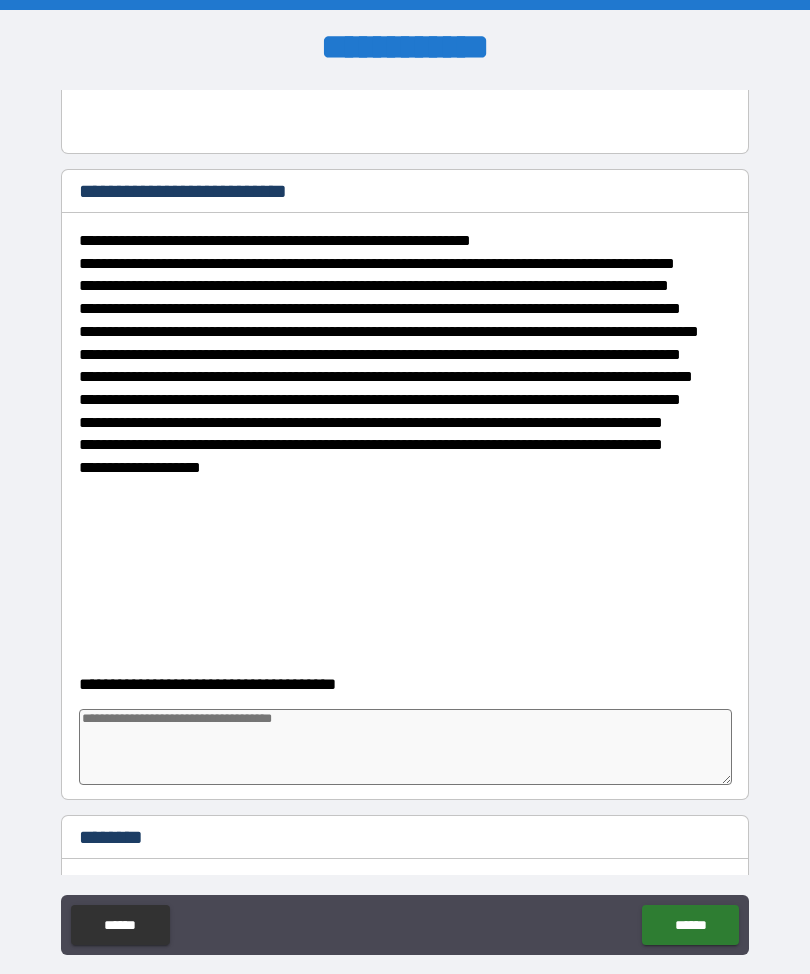 scroll, scrollTop: 570, scrollLeft: 0, axis: vertical 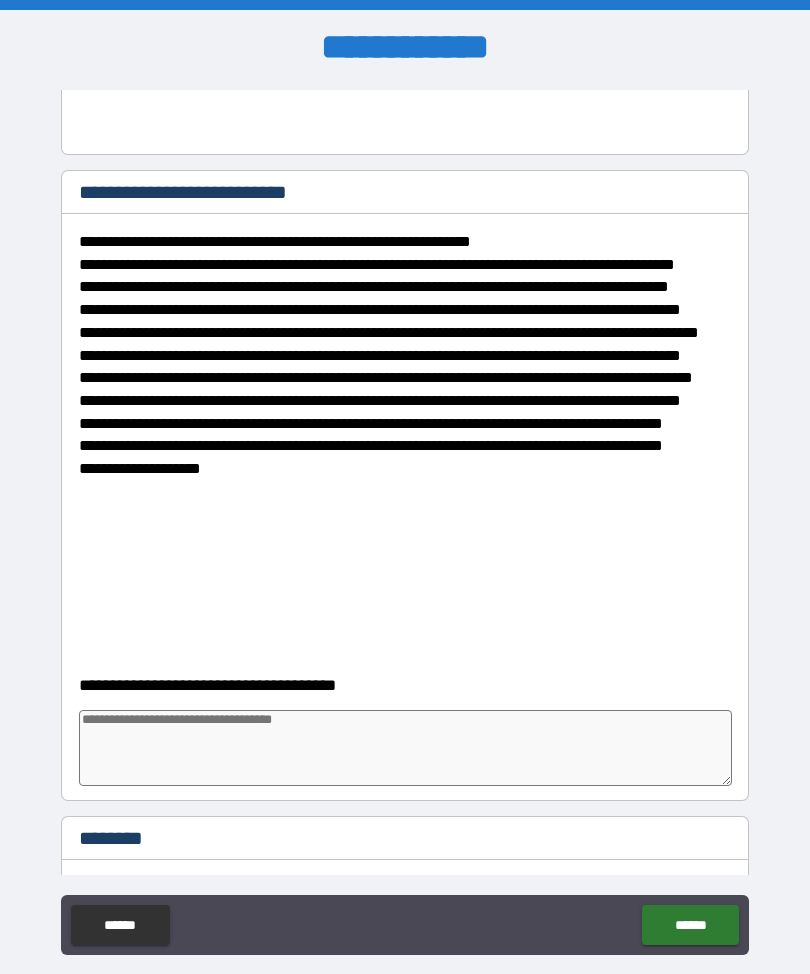 click at bounding box center (405, 748) 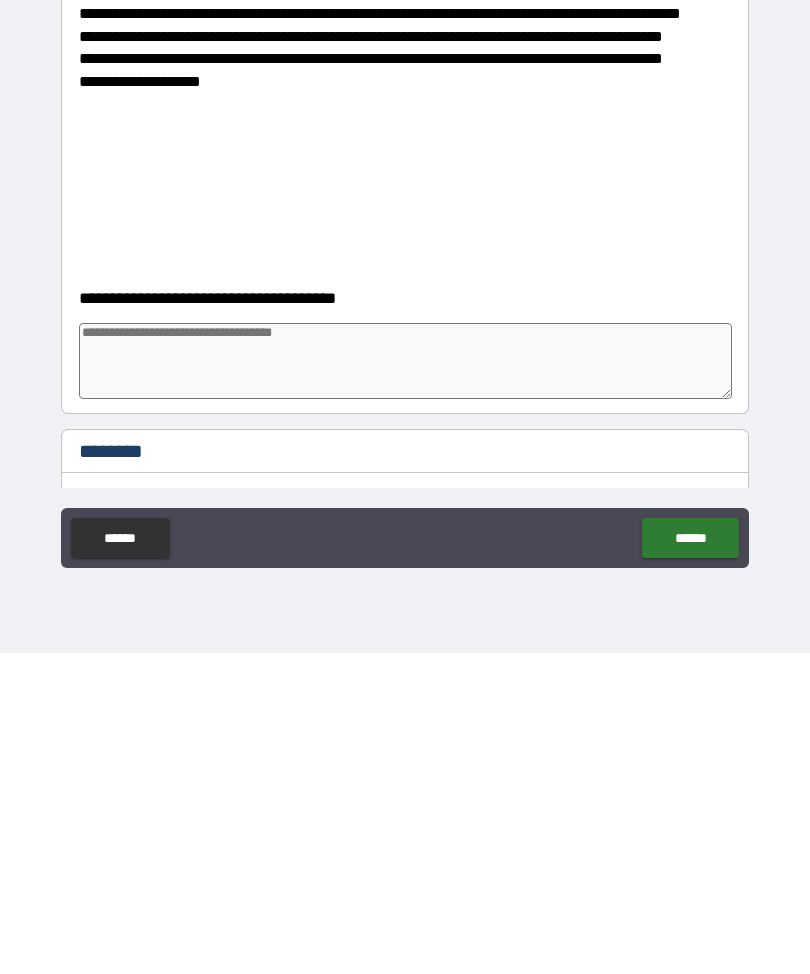 scroll, scrollTop: 67, scrollLeft: 0, axis: vertical 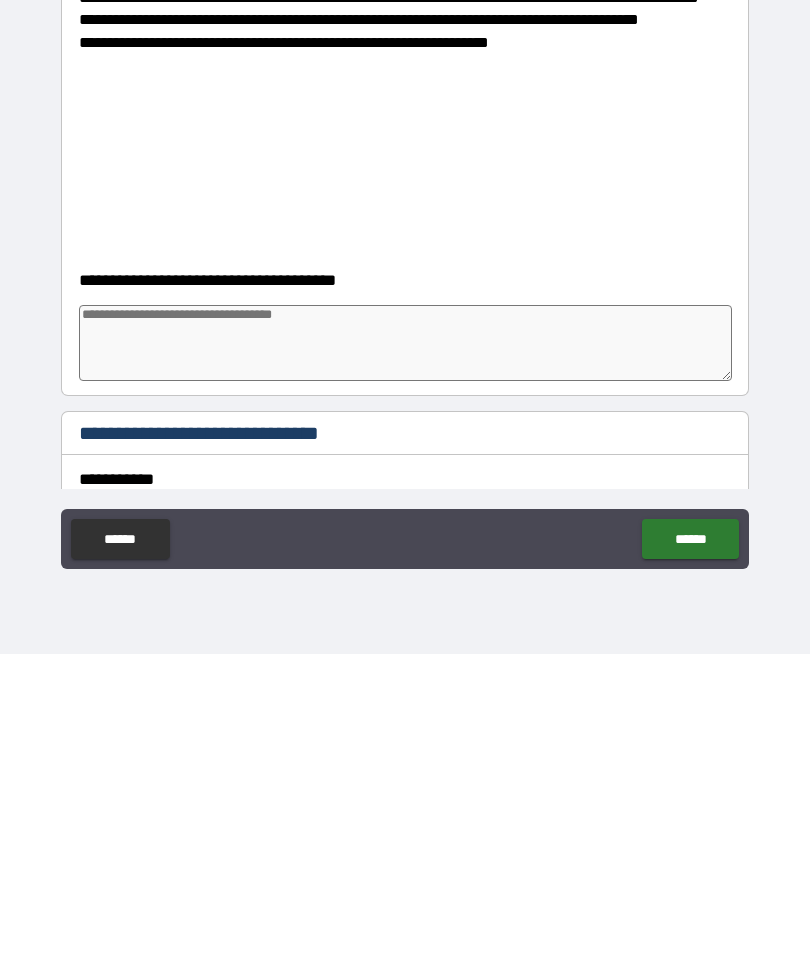 click at bounding box center [405, 663] 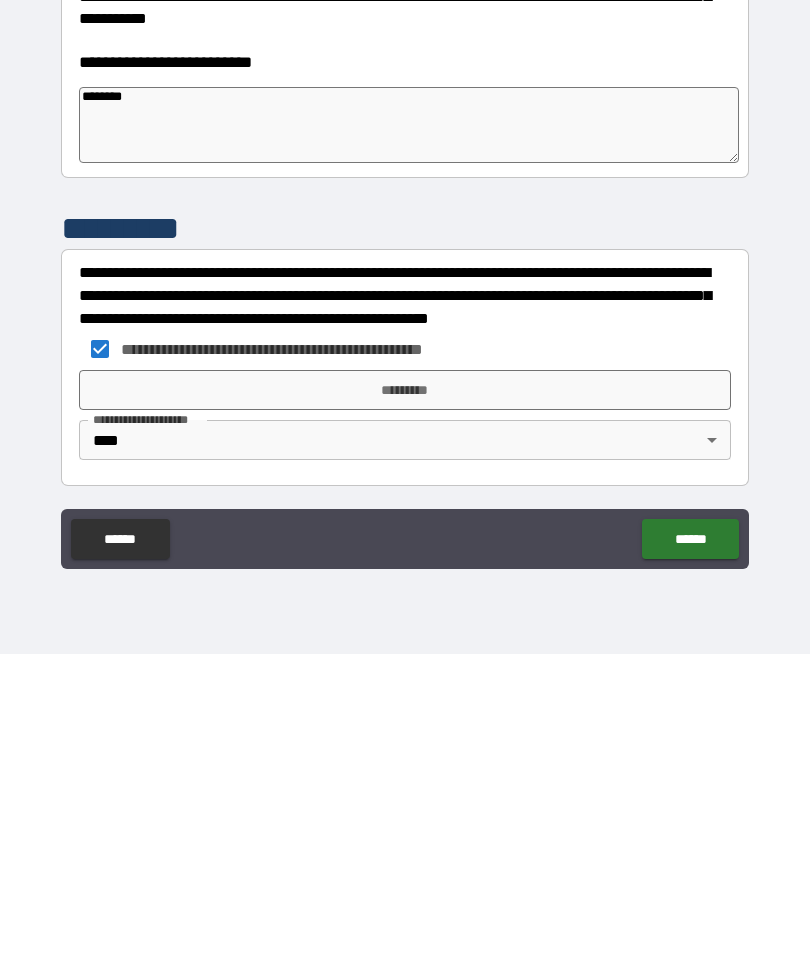 scroll, scrollTop: 6002, scrollLeft: 0, axis: vertical 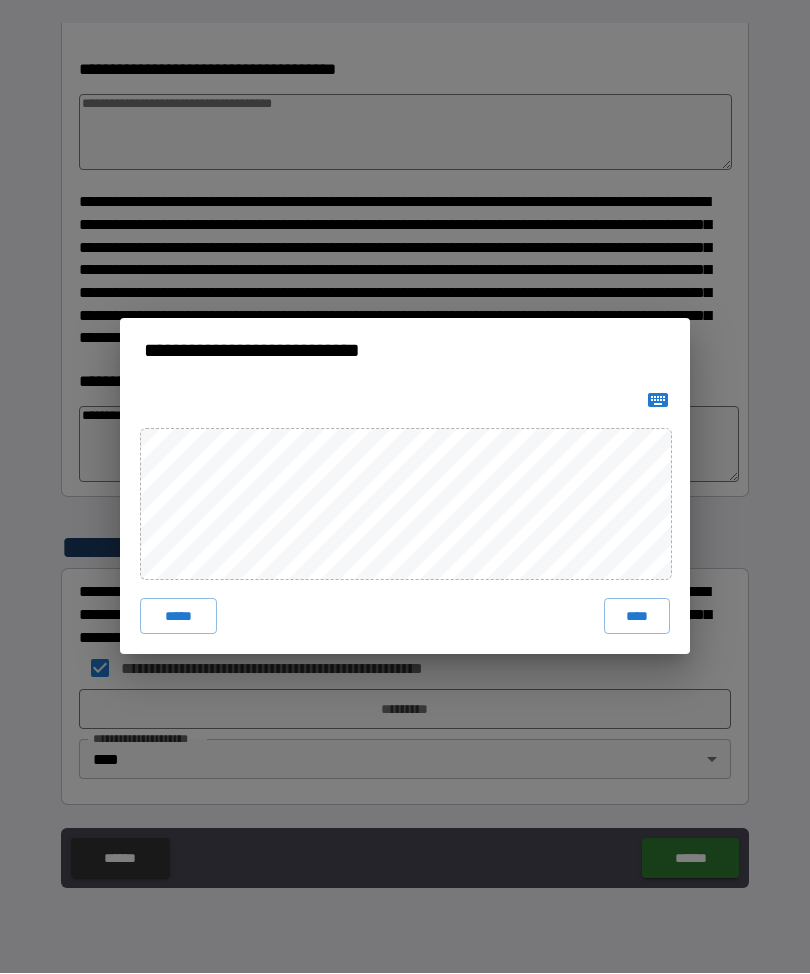 click on "****" at bounding box center (637, 617) 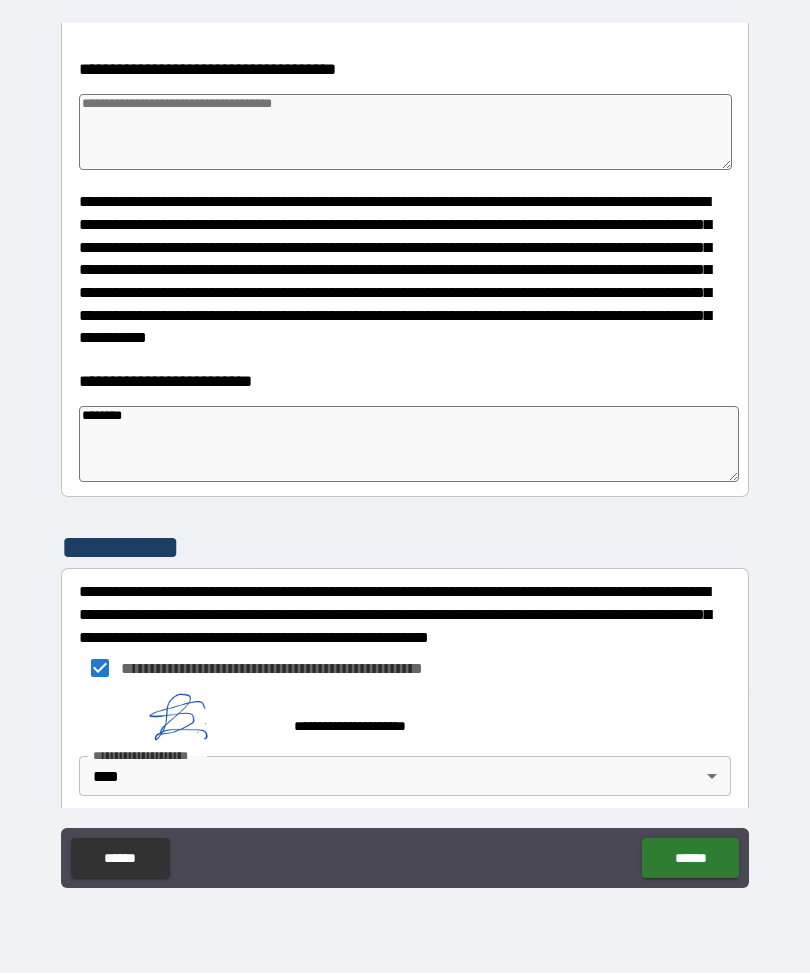 scroll, scrollTop: 5992, scrollLeft: 0, axis: vertical 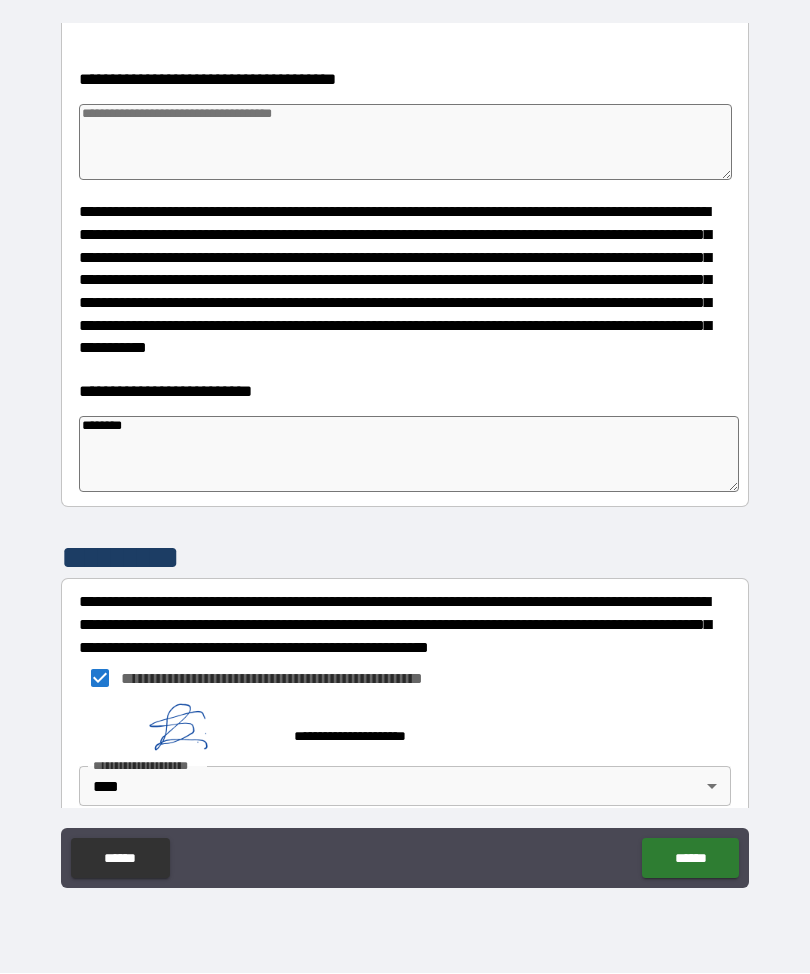click on "******" at bounding box center (690, 859) 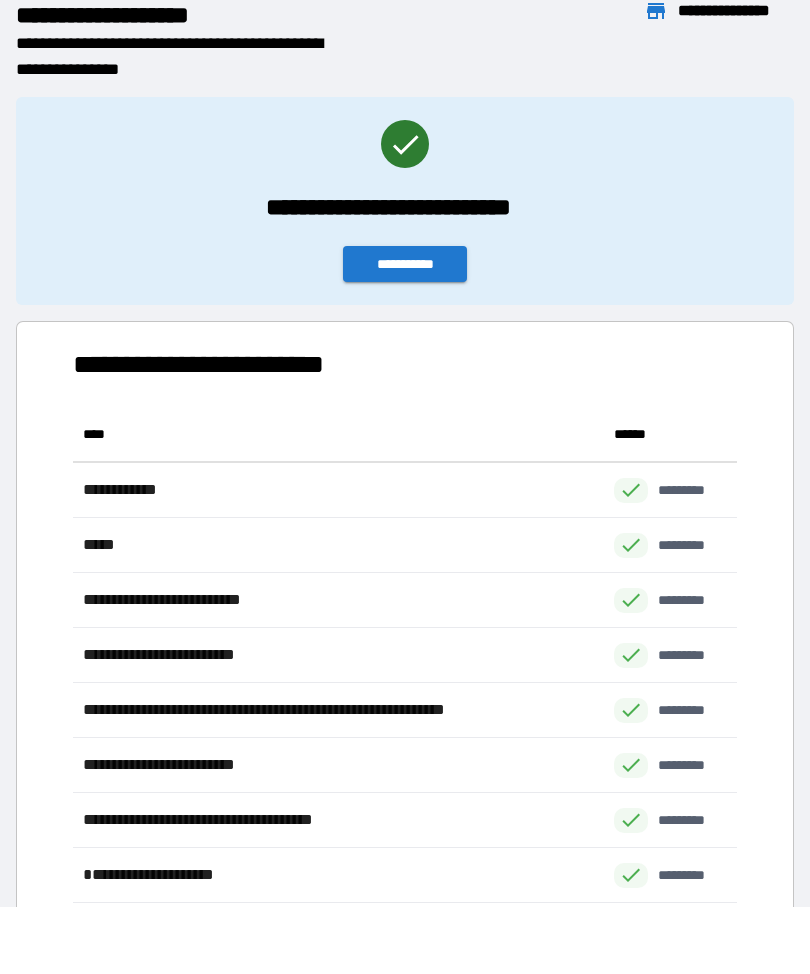 scroll, scrollTop: 1, scrollLeft: 1, axis: both 